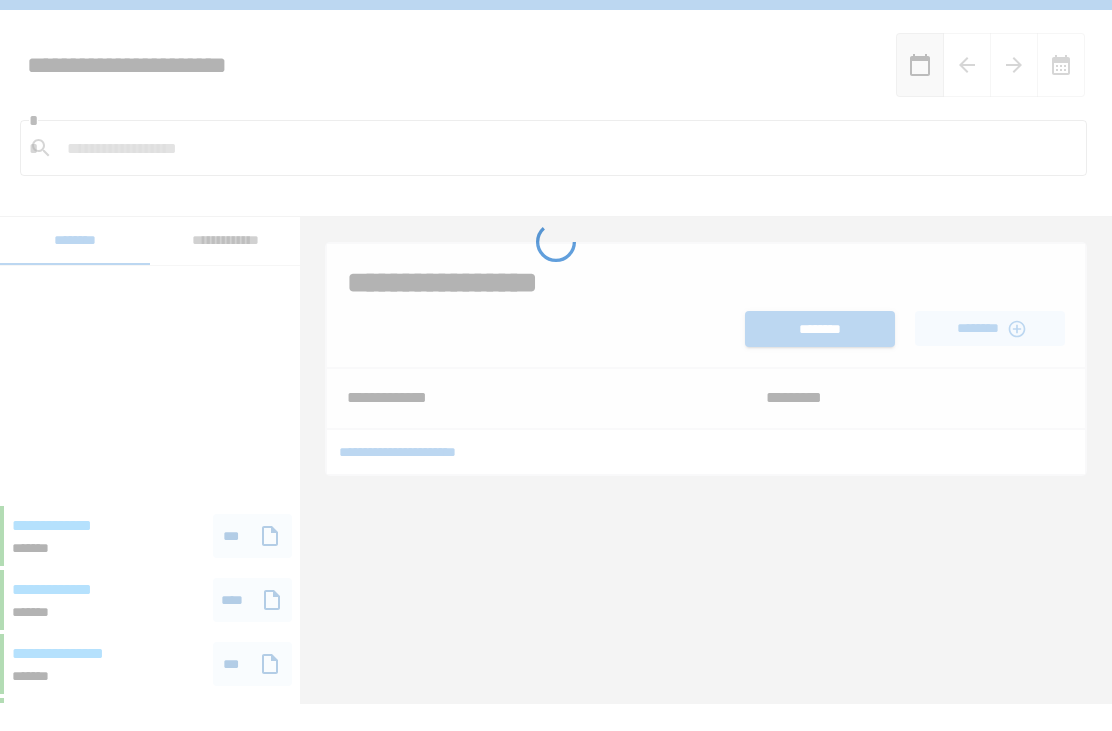 scroll, scrollTop: 64, scrollLeft: 0, axis: vertical 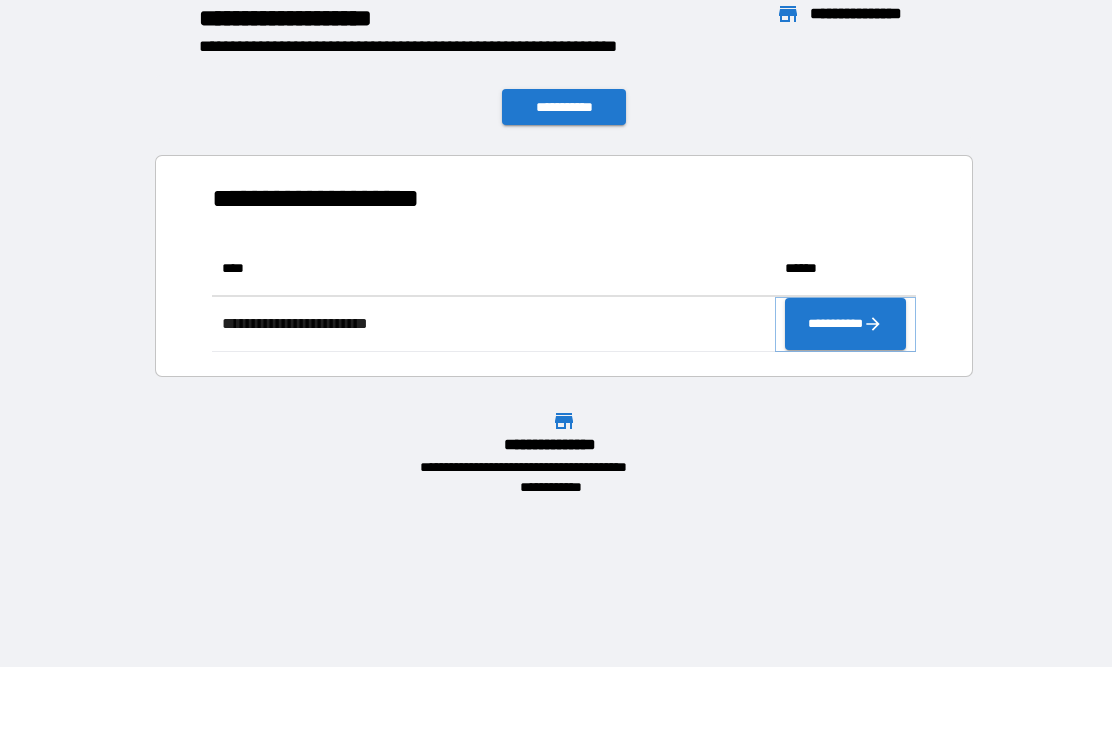 click on "**********" at bounding box center [845, 324] 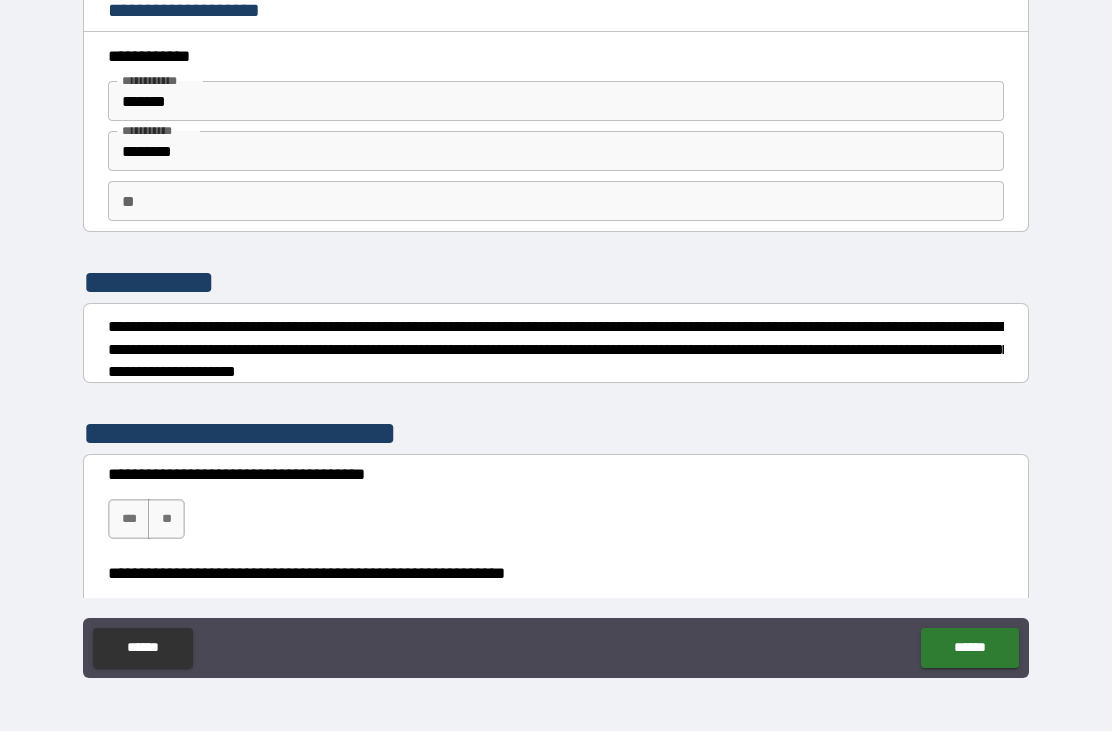 click on "**" at bounding box center (166, 519) 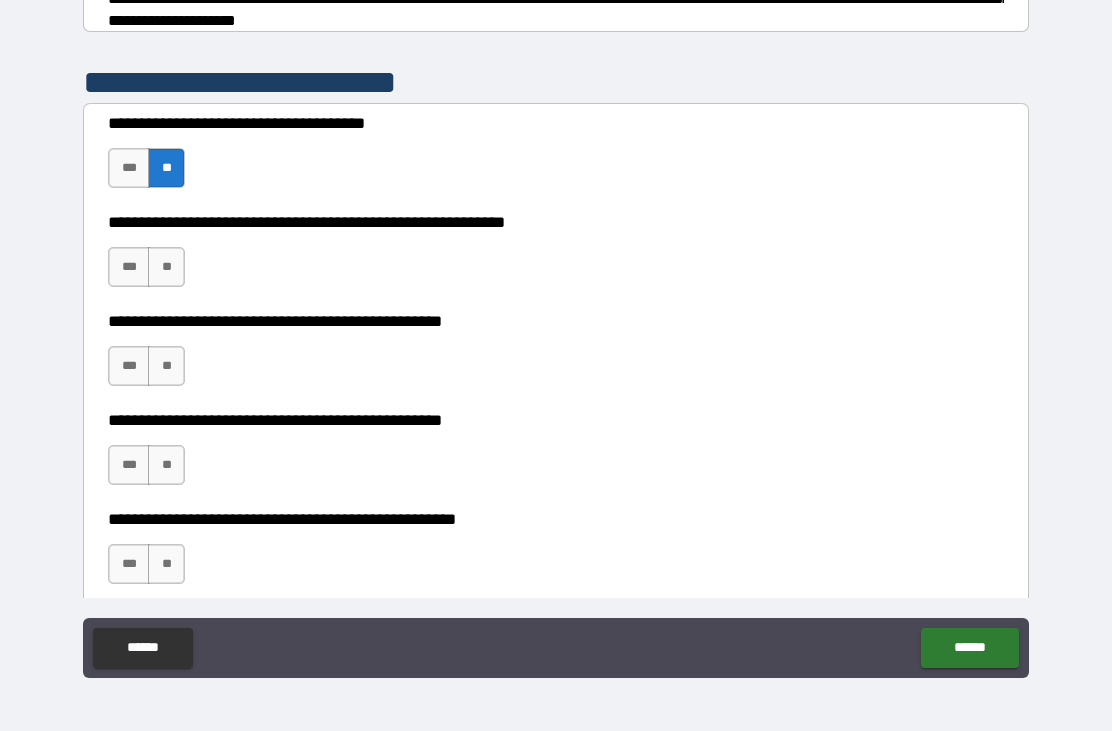 scroll, scrollTop: 373, scrollLeft: 0, axis: vertical 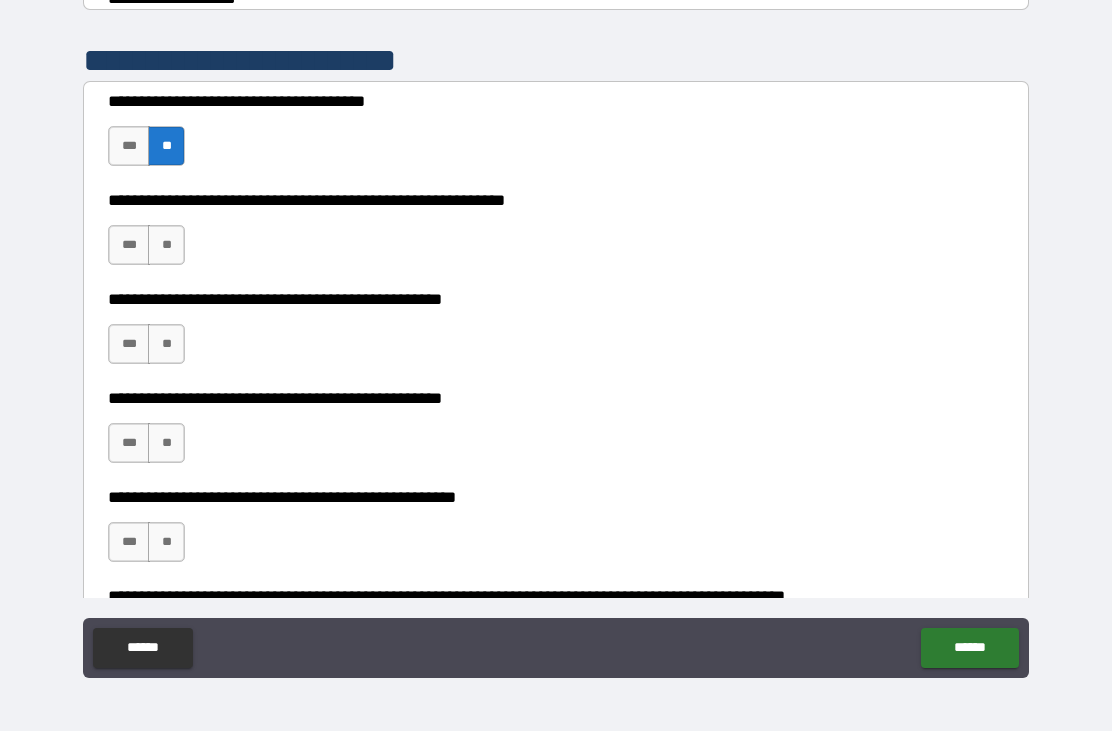 click on "**" at bounding box center [166, 245] 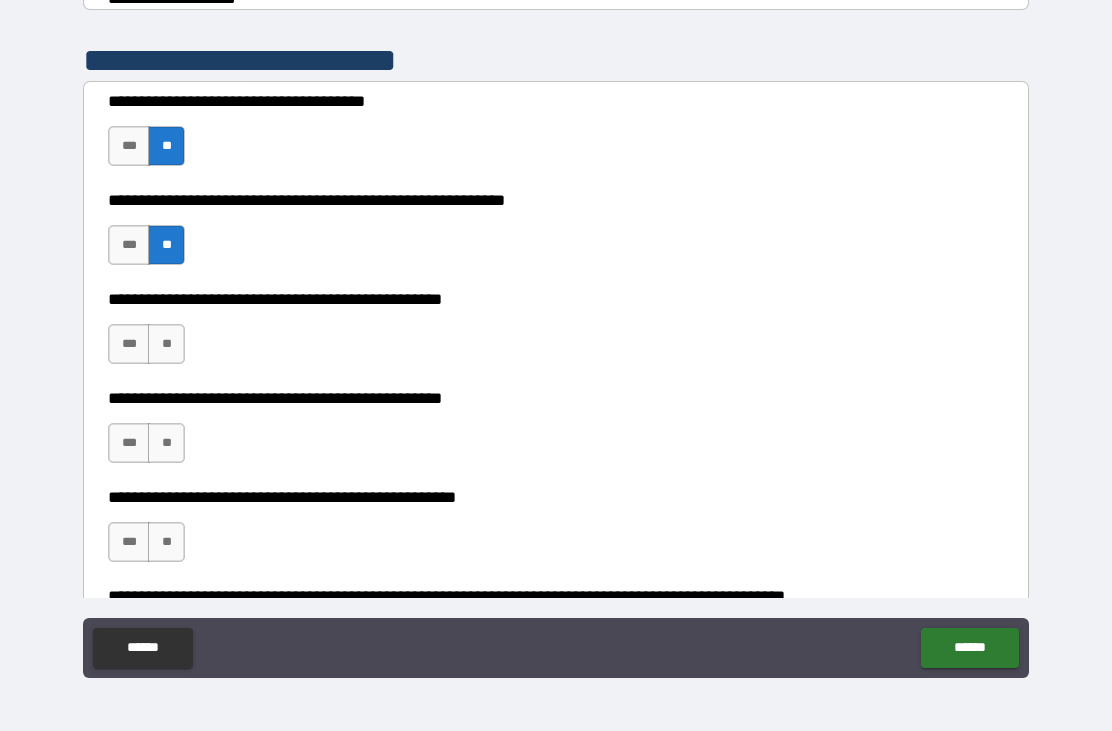 click on "**" at bounding box center [166, 344] 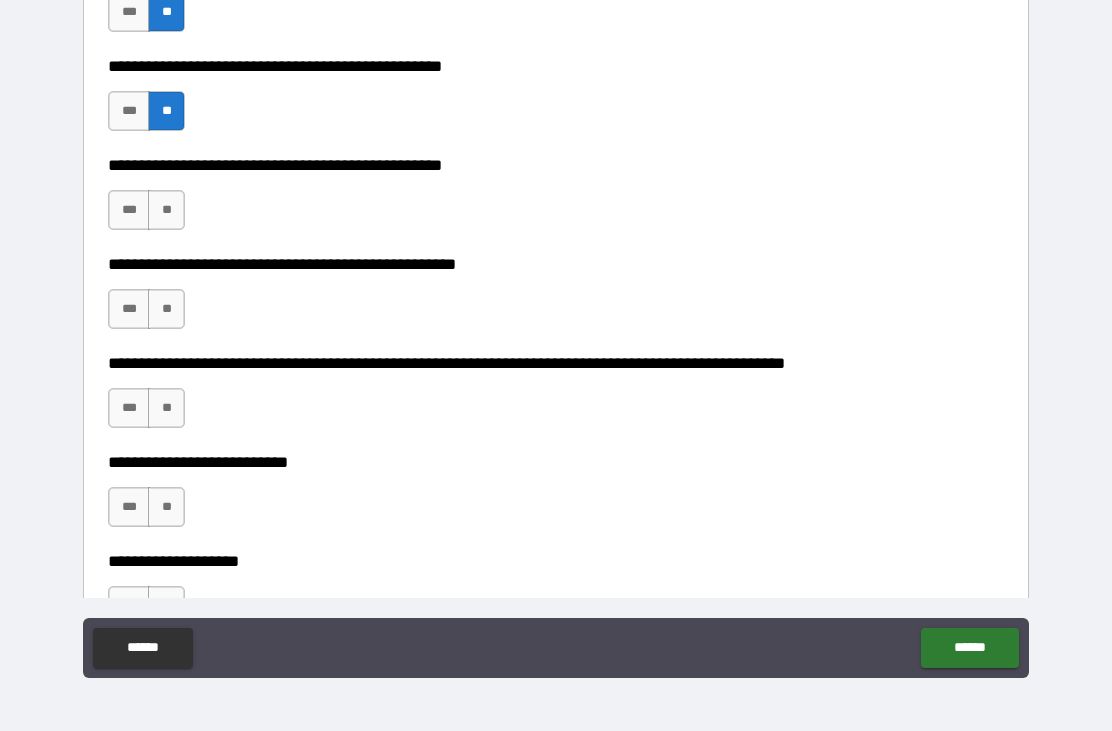 scroll, scrollTop: 607, scrollLeft: 0, axis: vertical 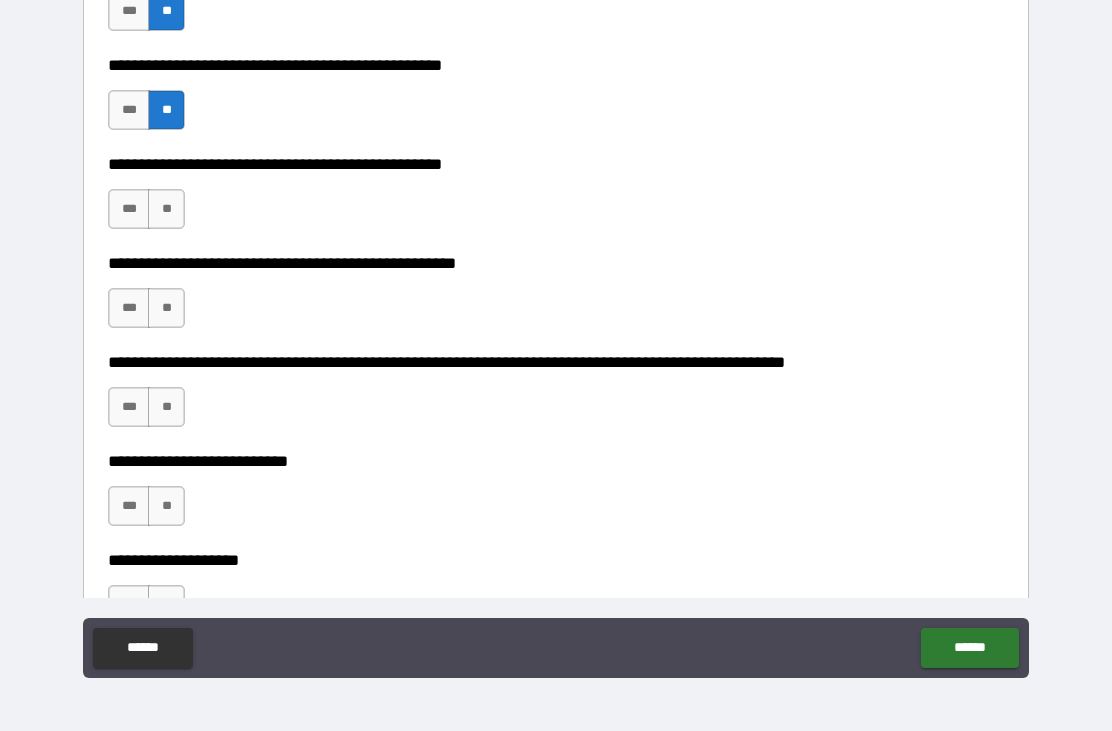 click on "**" at bounding box center (166, 209) 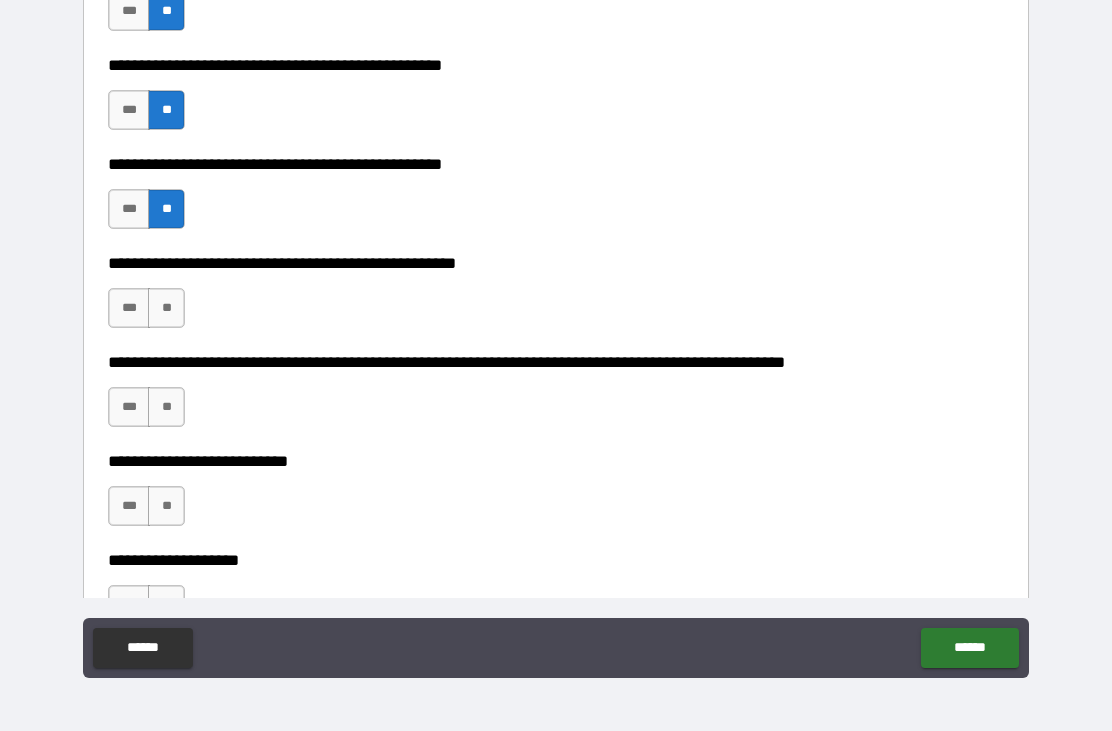 click on "**" at bounding box center [166, 308] 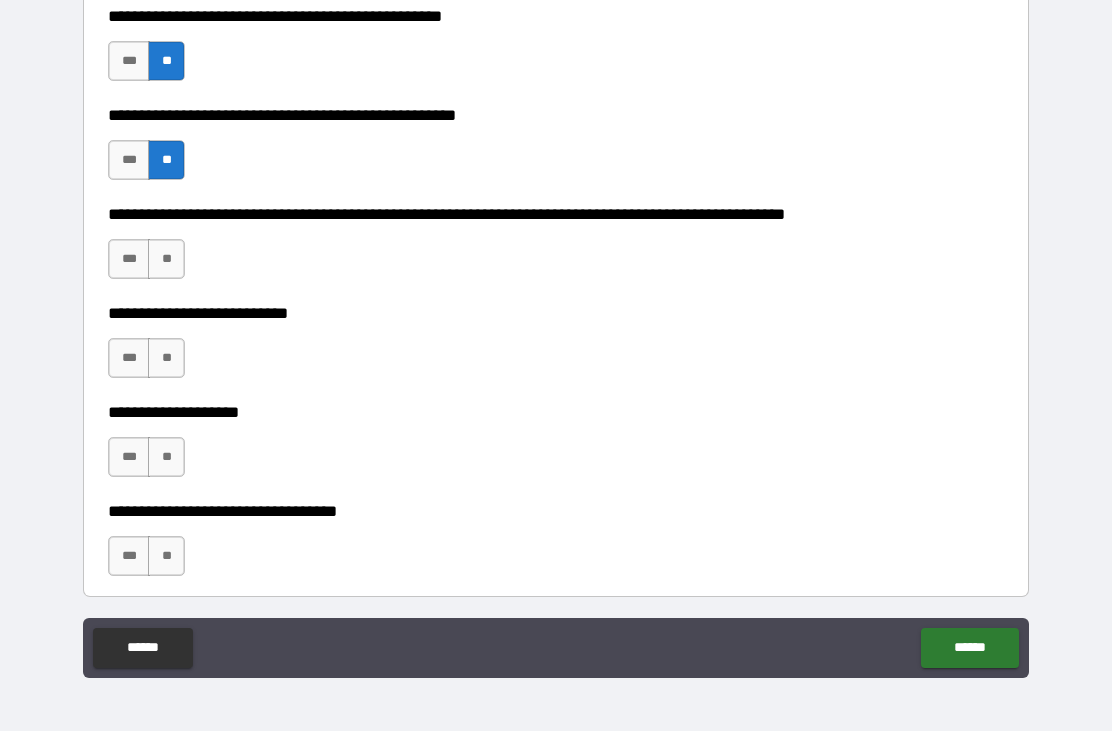 scroll, scrollTop: 785, scrollLeft: 0, axis: vertical 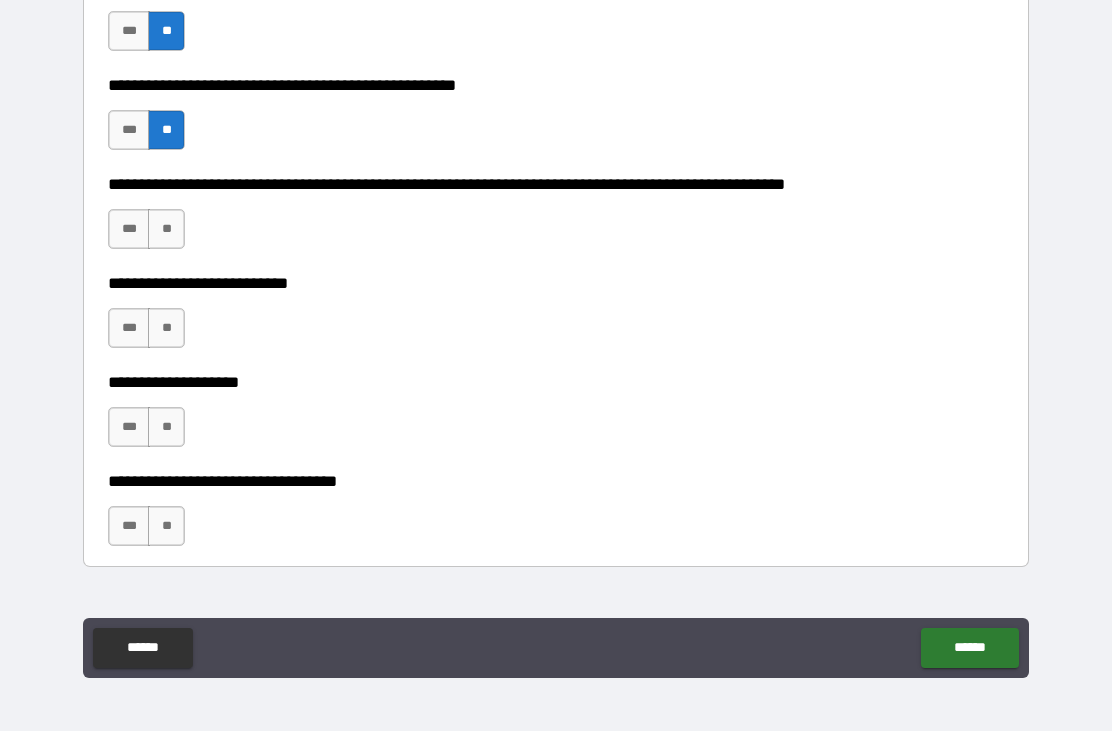 click on "**" at bounding box center (166, 229) 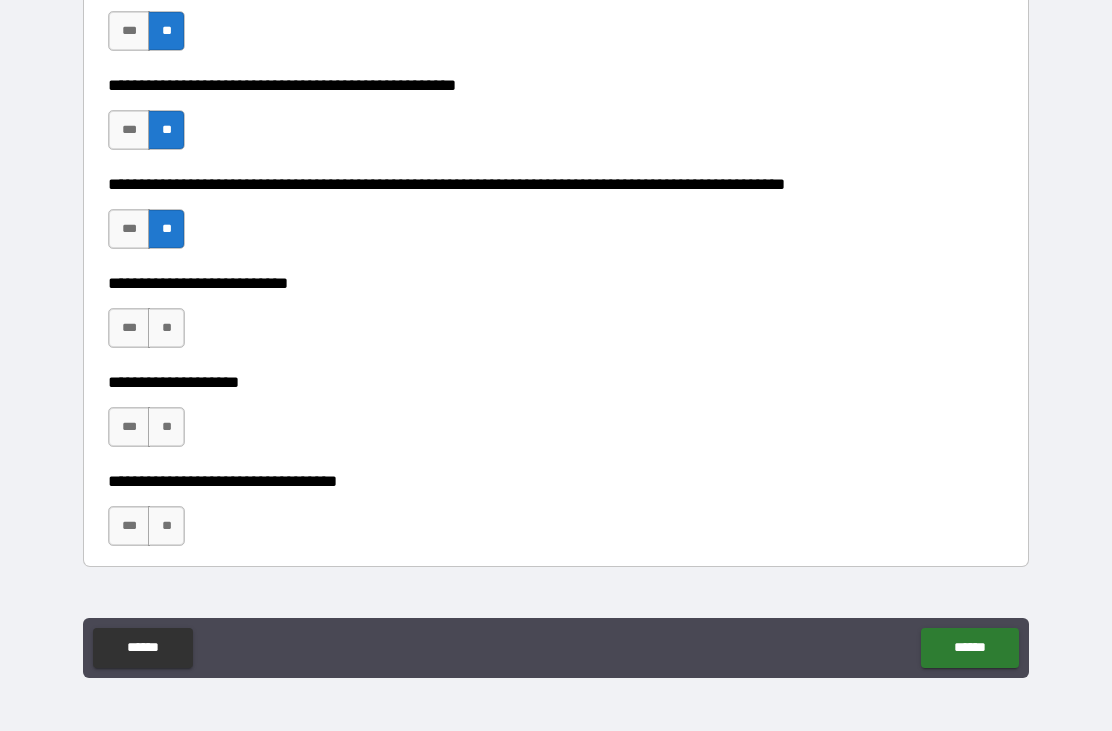 click on "**" at bounding box center (166, 328) 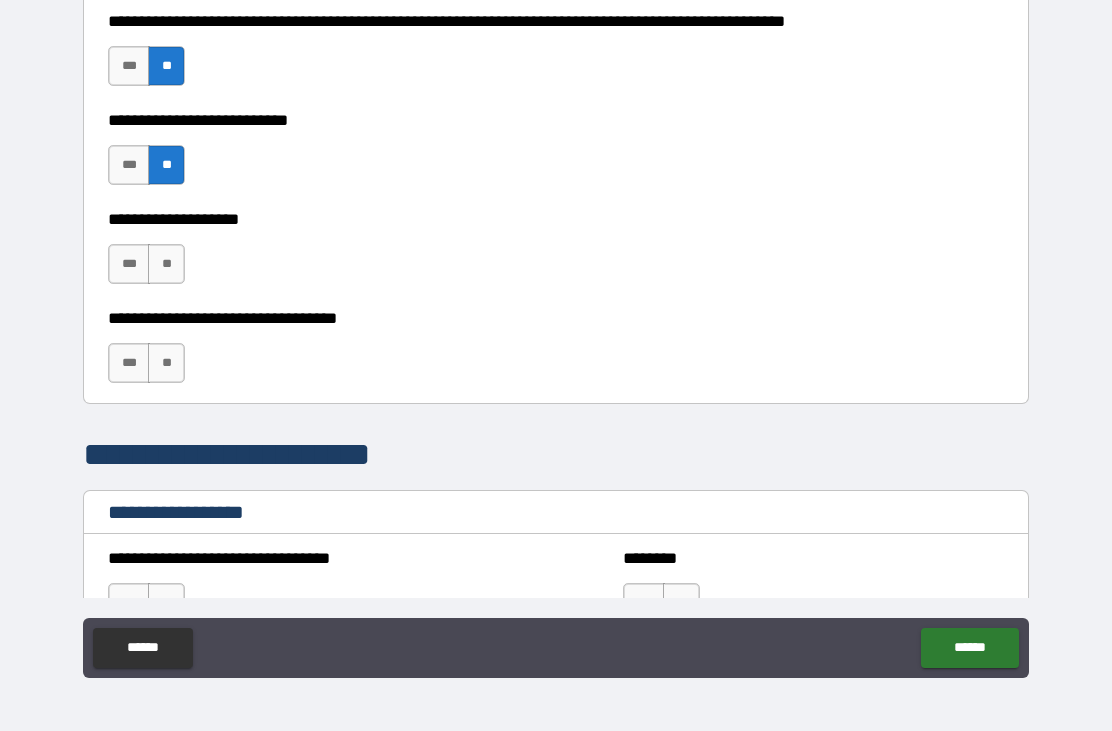 scroll, scrollTop: 966, scrollLeft: 0, axis: vertical 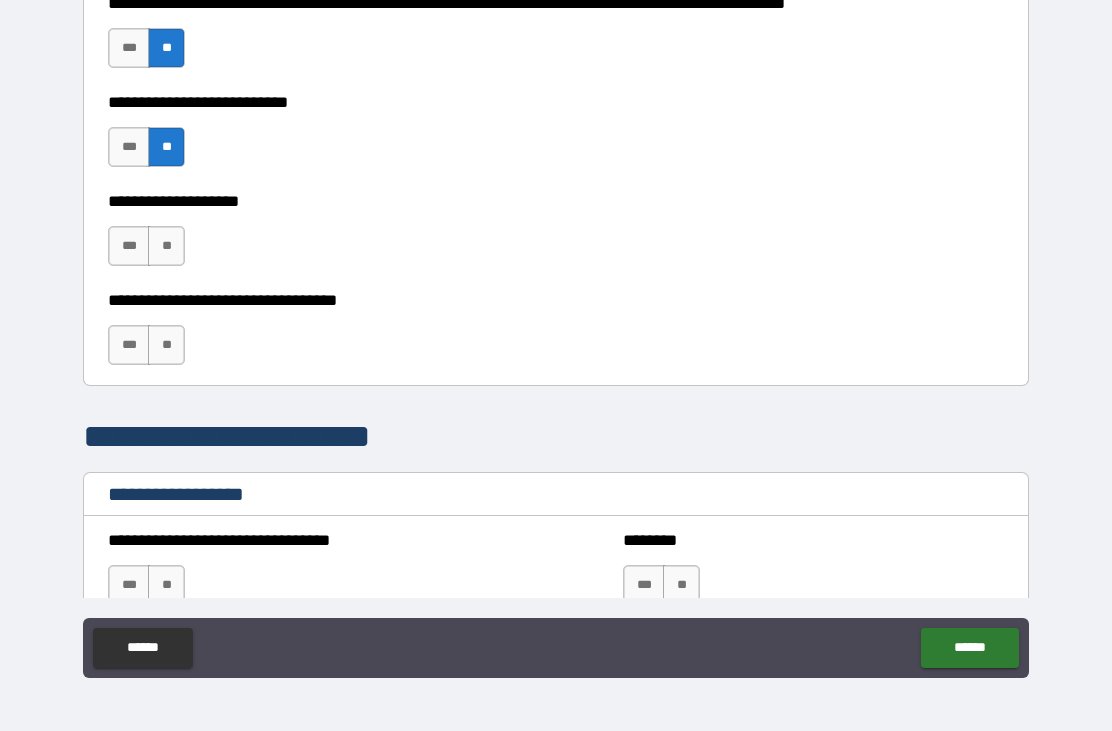 click on "**" at bounding box center [166, 246] 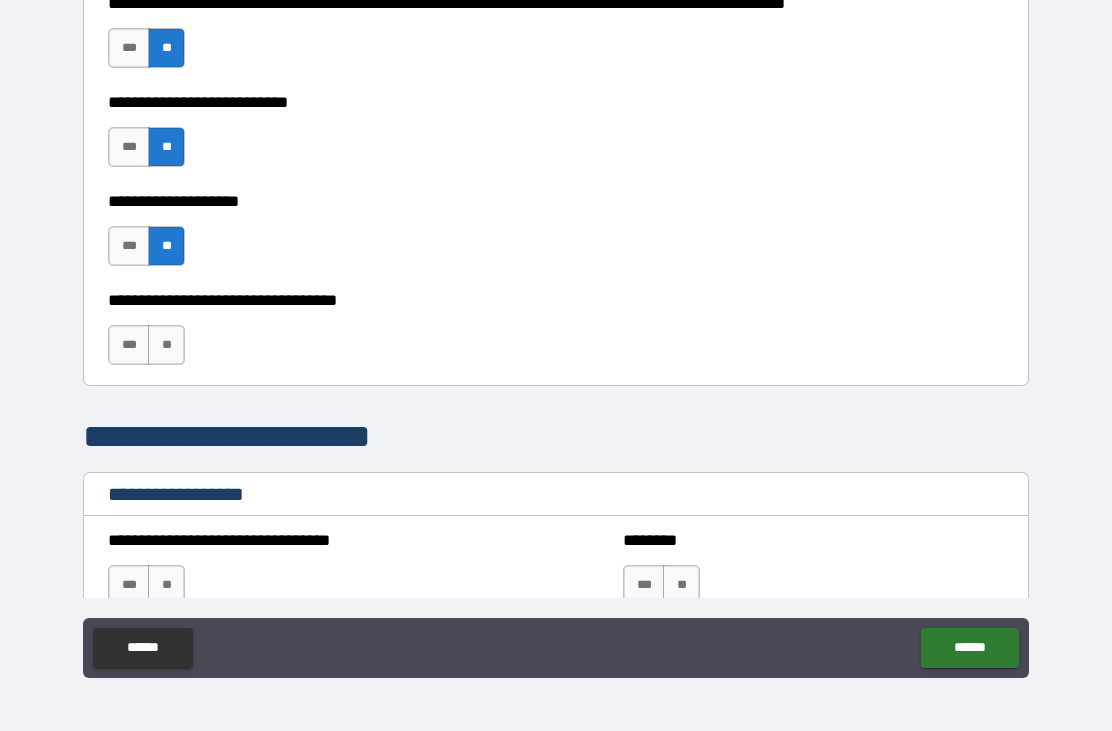 click on "**" at bounding box center (166, 345) 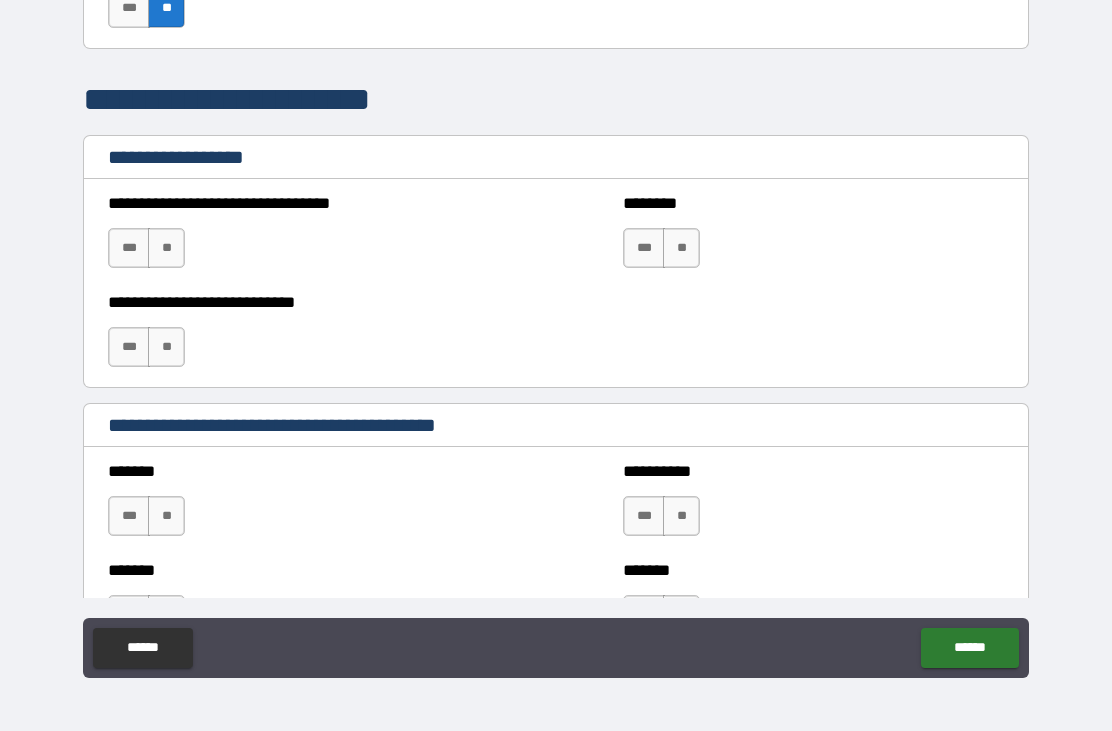 scroll, scrollTop: 1307, scrollLeft: 0, axis: vertical 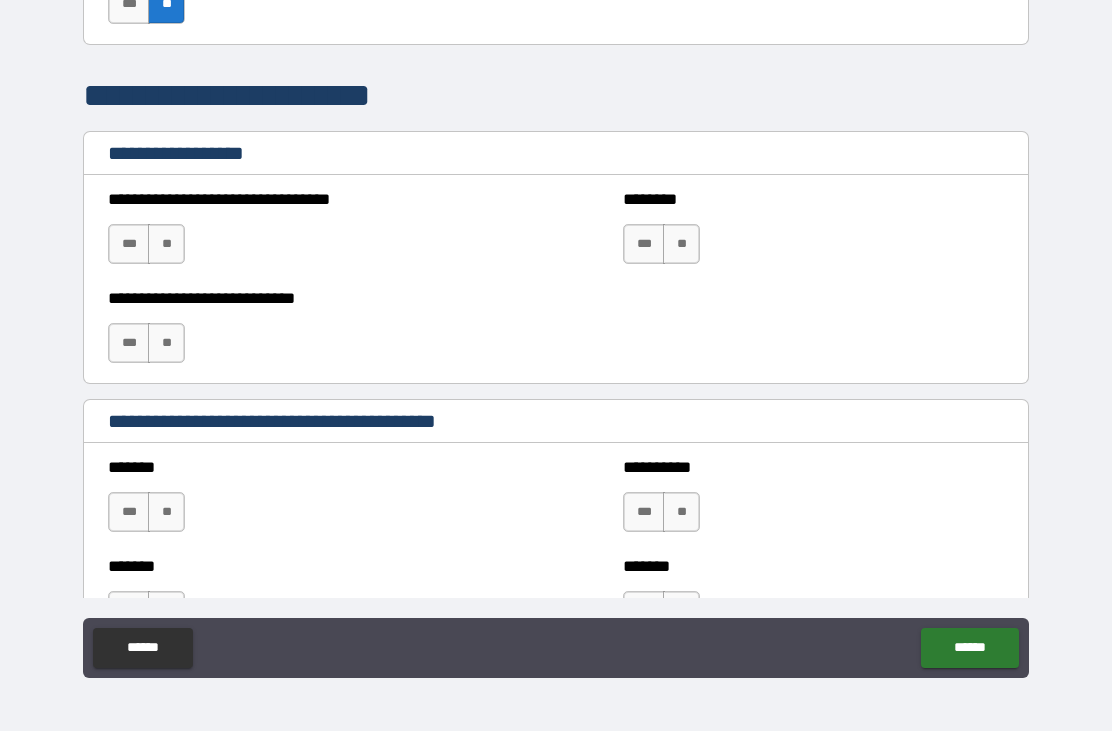 click on "**" at bounding box center (166, 244) 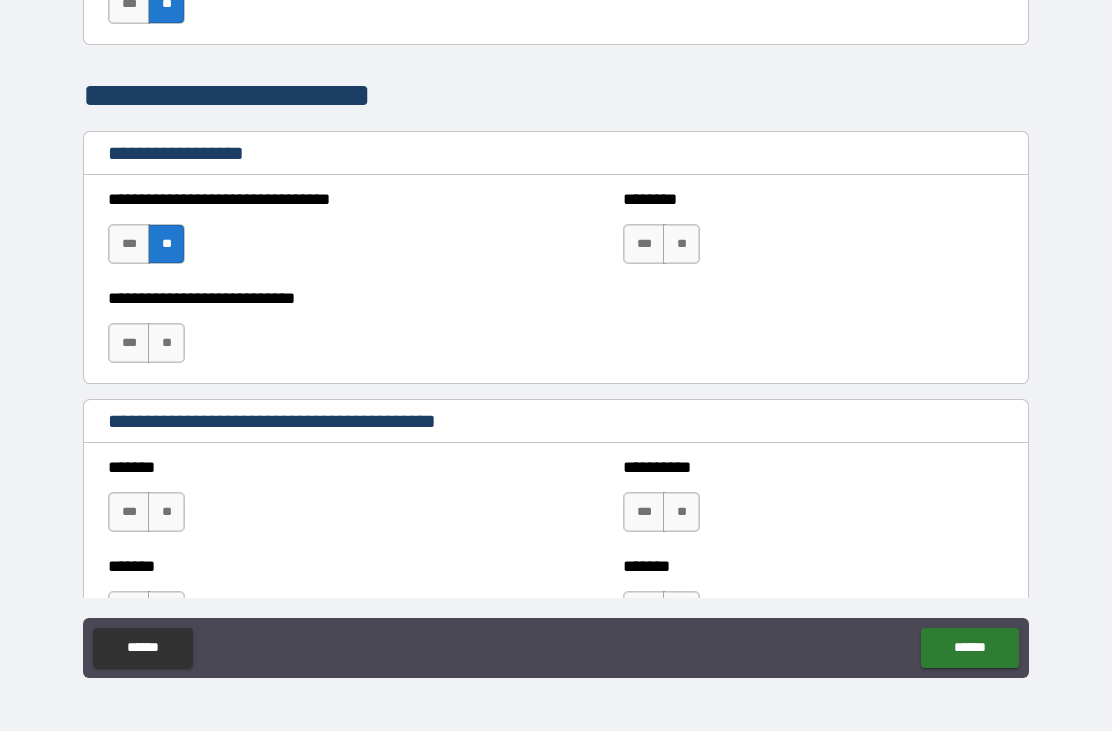 click on "**" at bounding box center (166, 343) 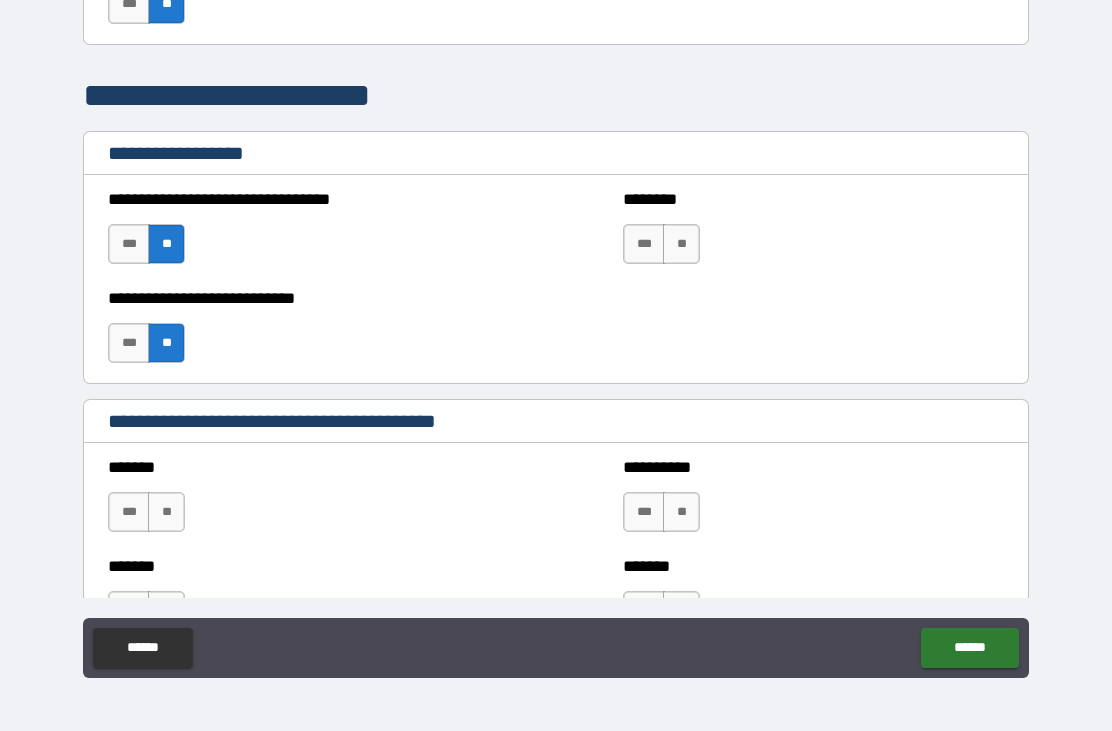 click on "**" at bounding box center (681, 244) 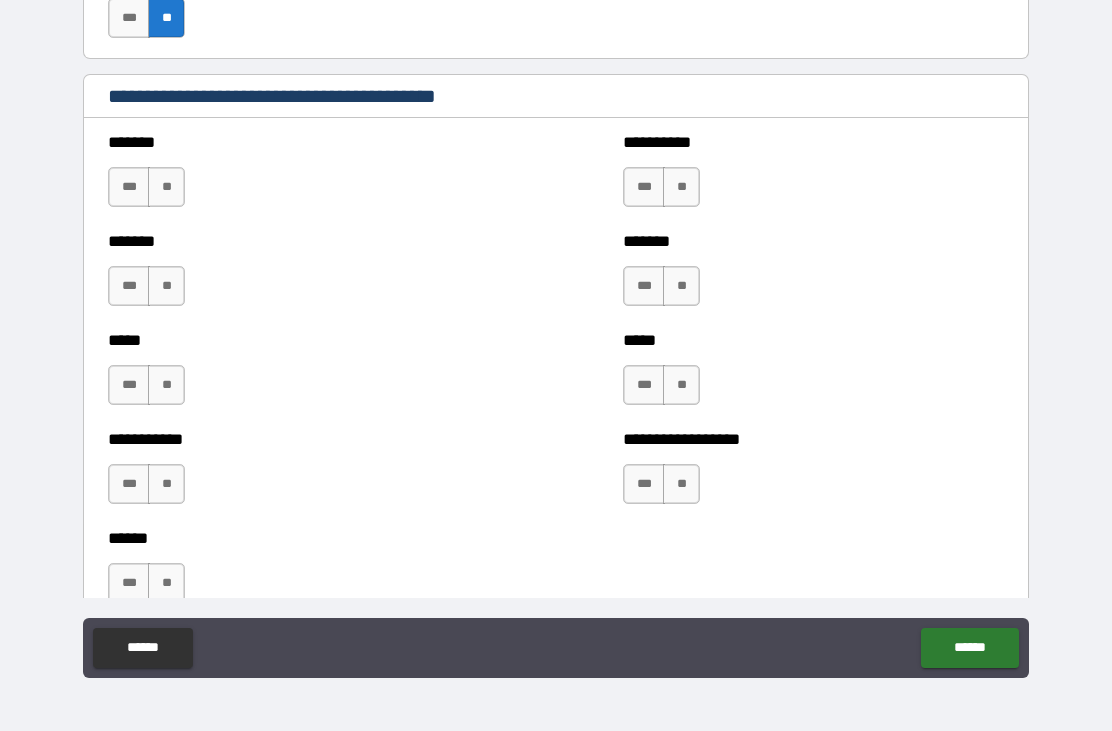 scroll, scrollTop: 1636, scrollLeft: 0, axis: vertical 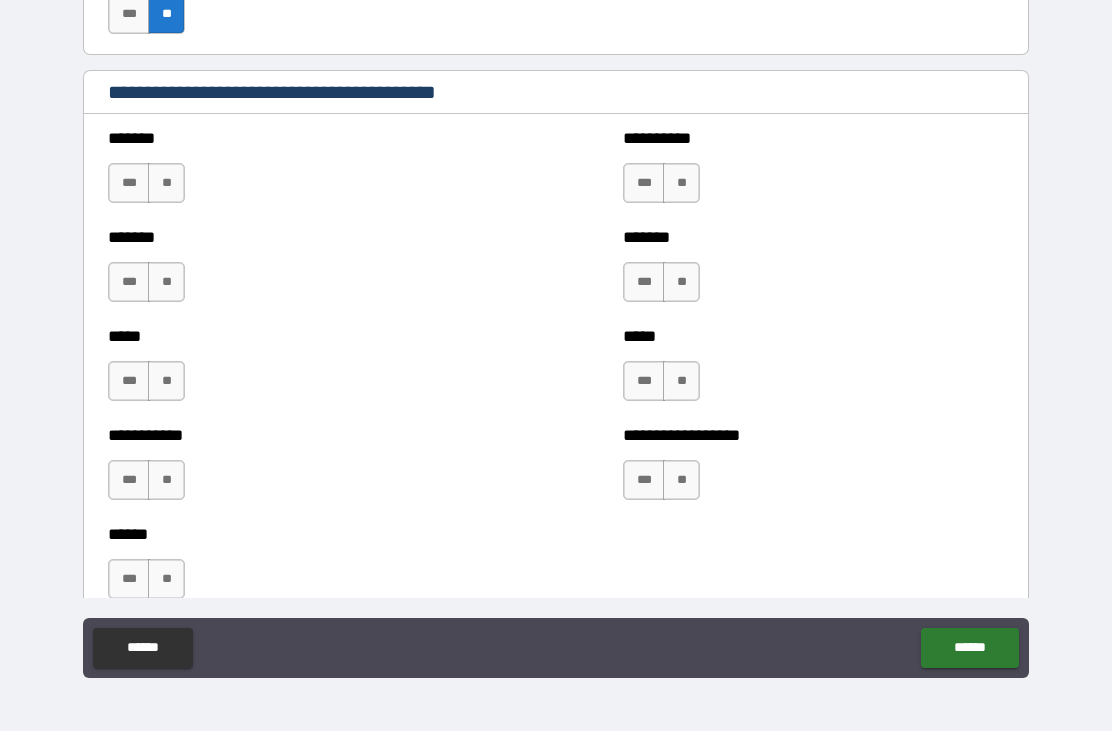 click on "**" at bounding box center [166, 183] 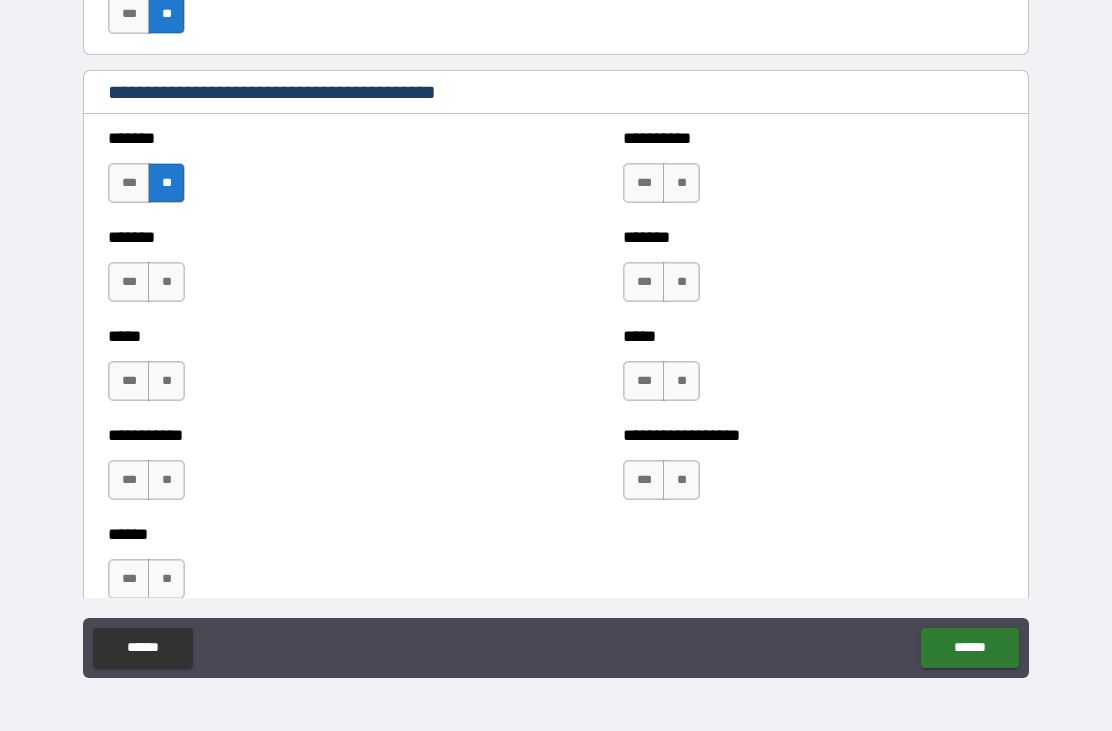 click on "**" at bounding box center (166, 282) 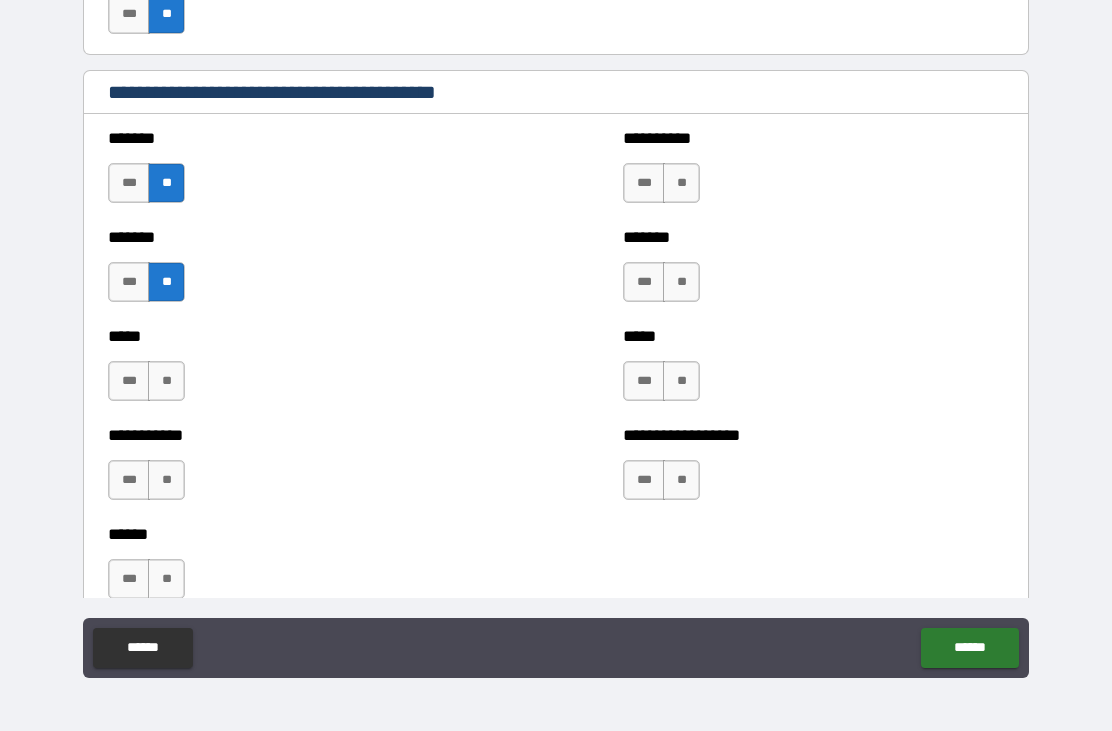 click on "**" at bounding box center (166, 381) 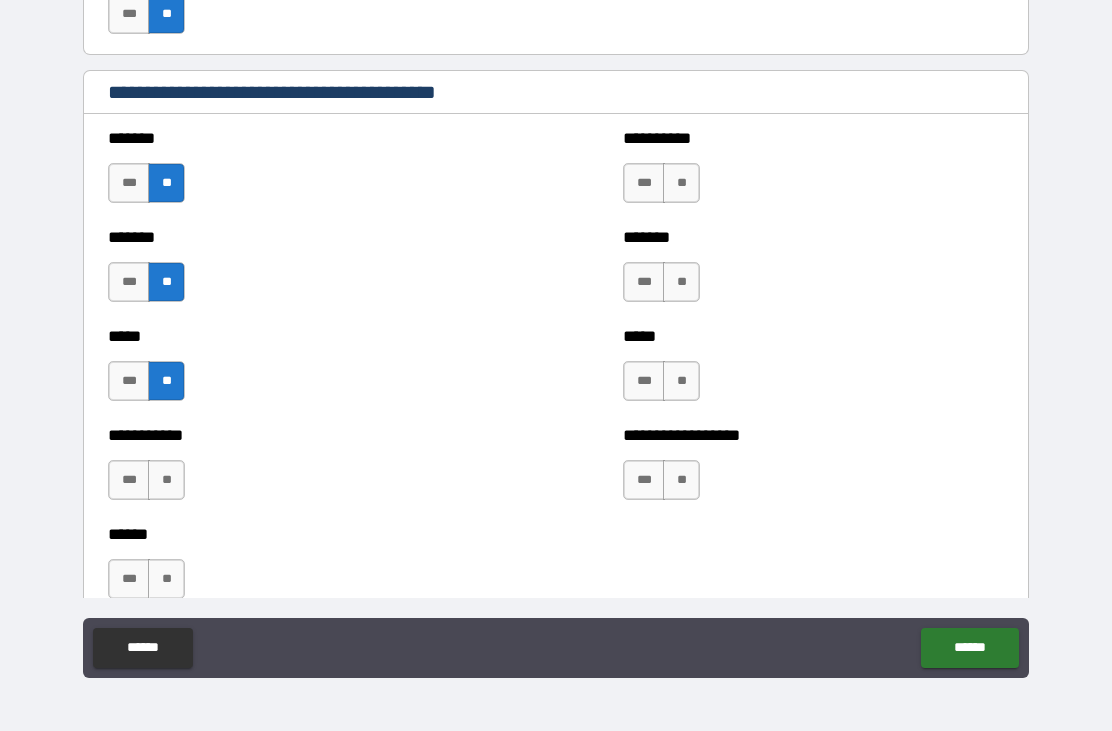 click on "**" at bounding box center [166, 480] 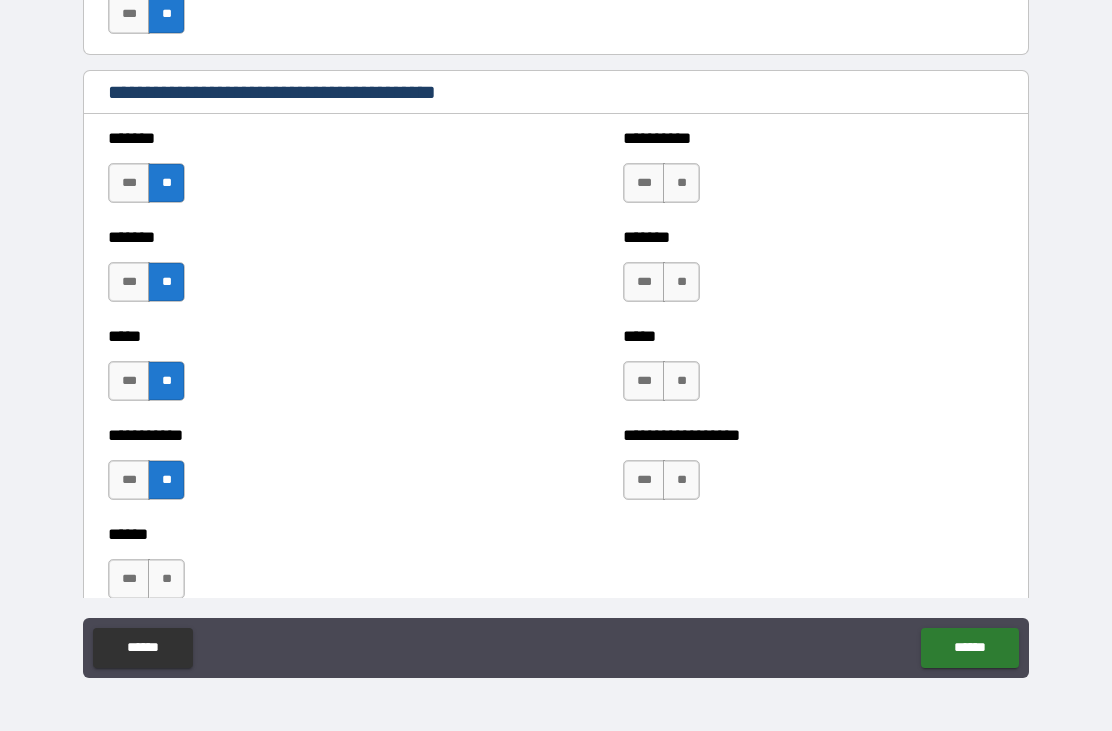 click on "**" at bounding box center (681, 183) 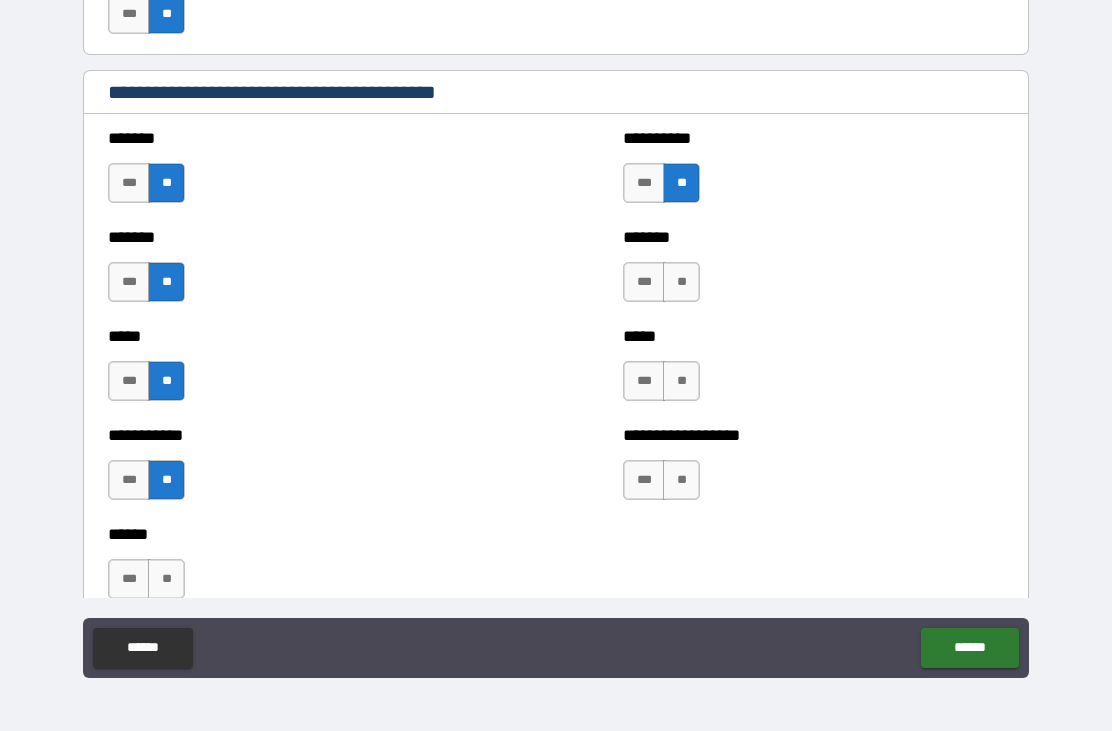 click on "**" at bounding box center (681, 282) 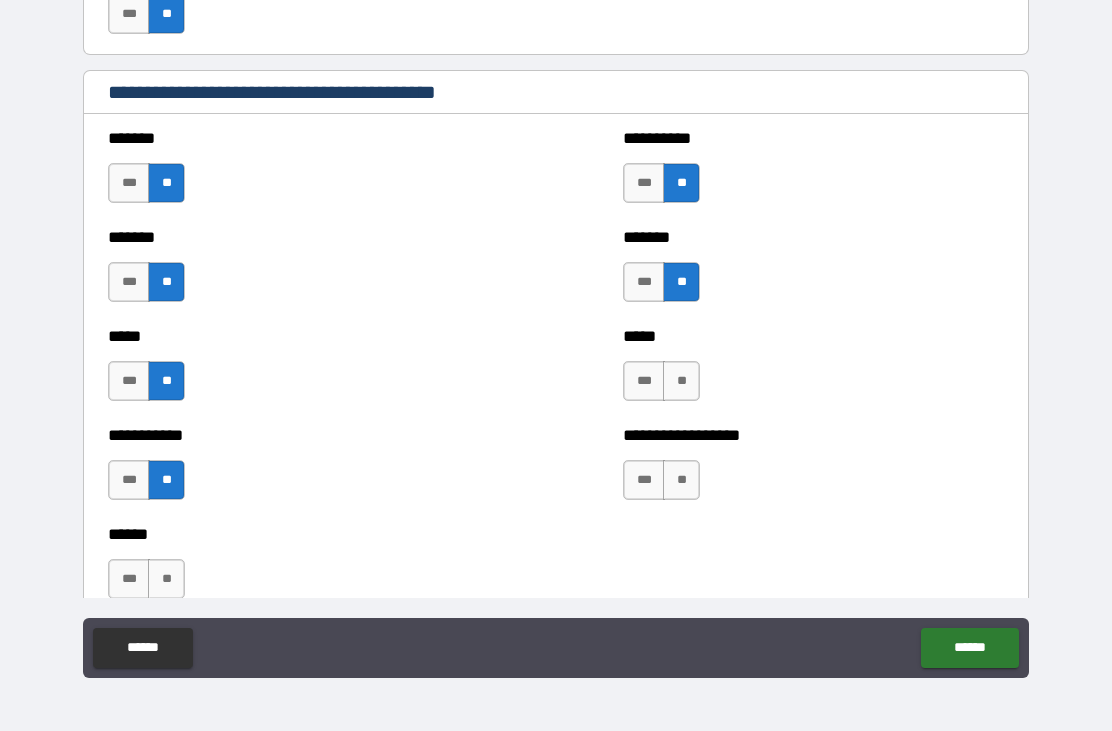 click on "**" at bounding box center [681, 381] 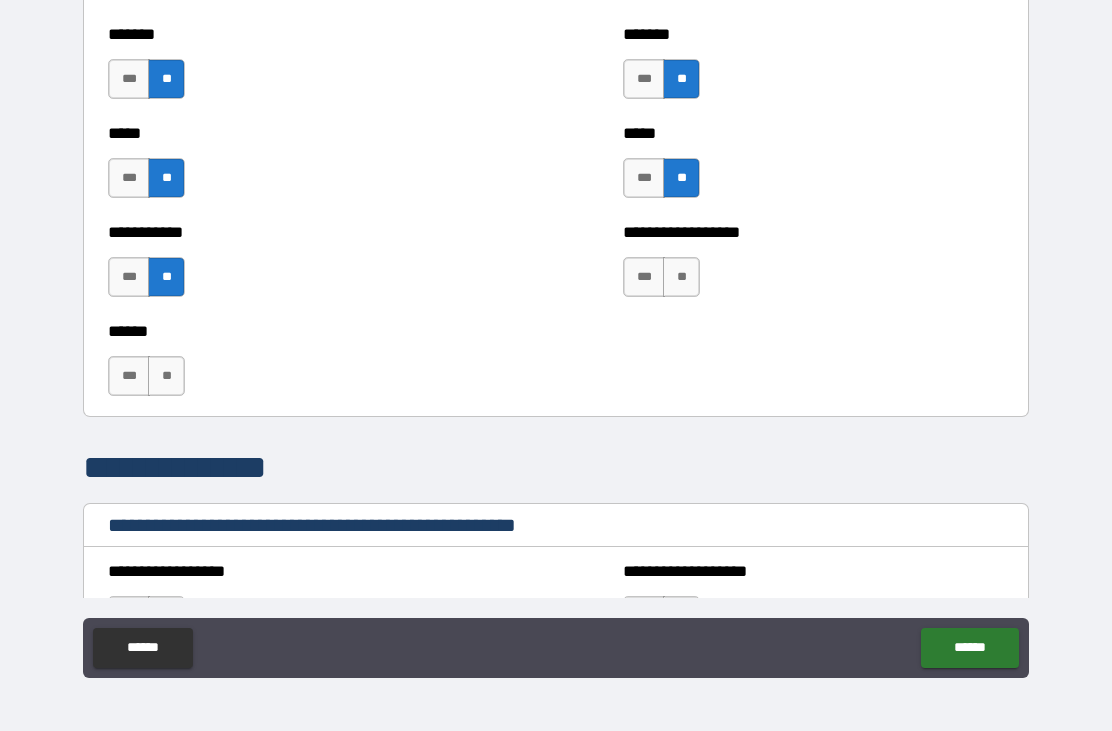 scroll, scrollTop: 1848, scrollLeft: 0, axis: vertical 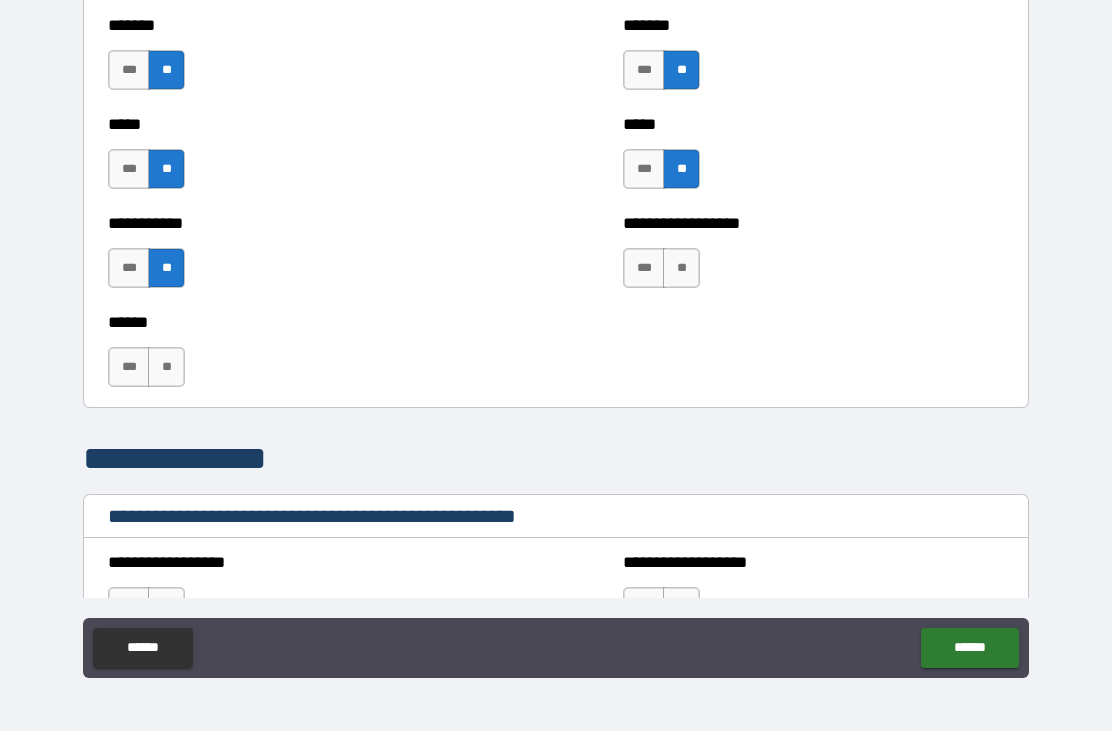 click on "**" at bounding box center (681, 268) 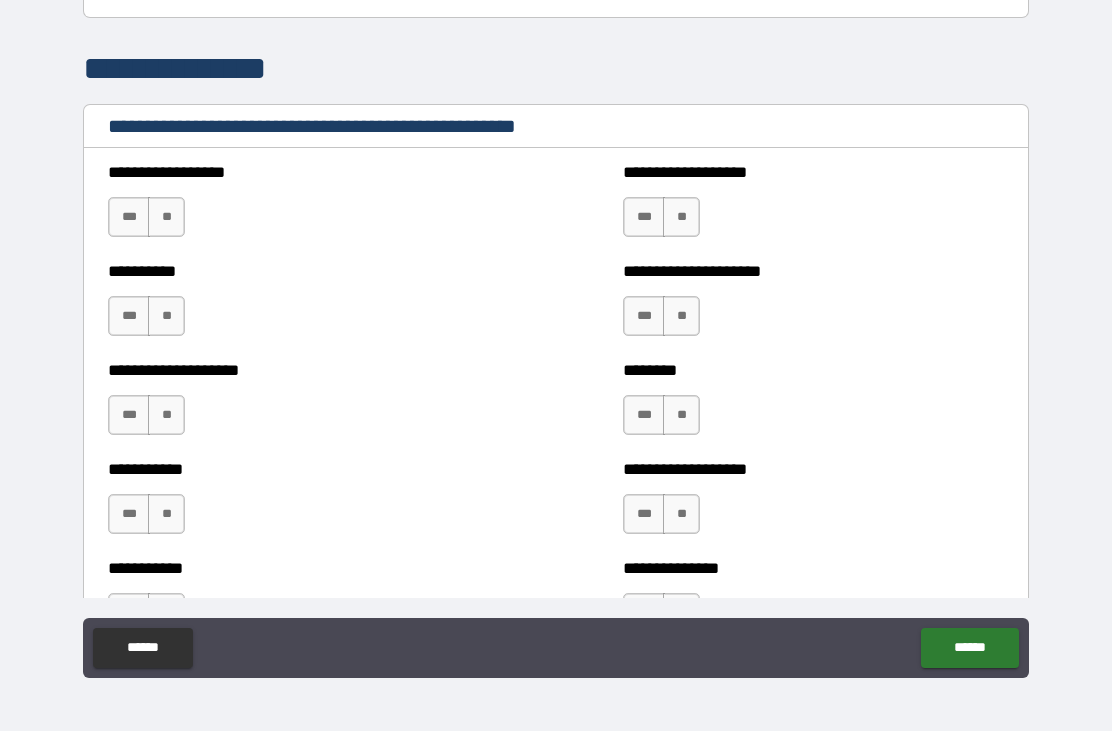 scroll, scrollTop: 2246, scrollLeft: 0, axis: vertical 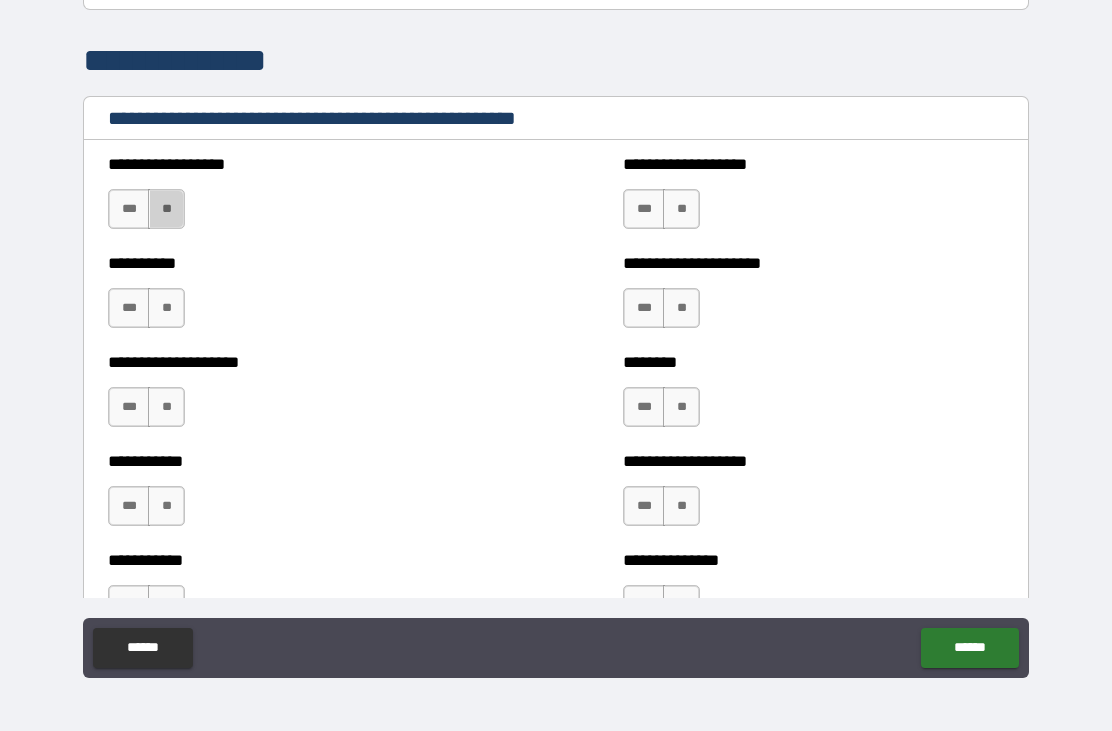 click on "**" at bounding box center (166, 209) 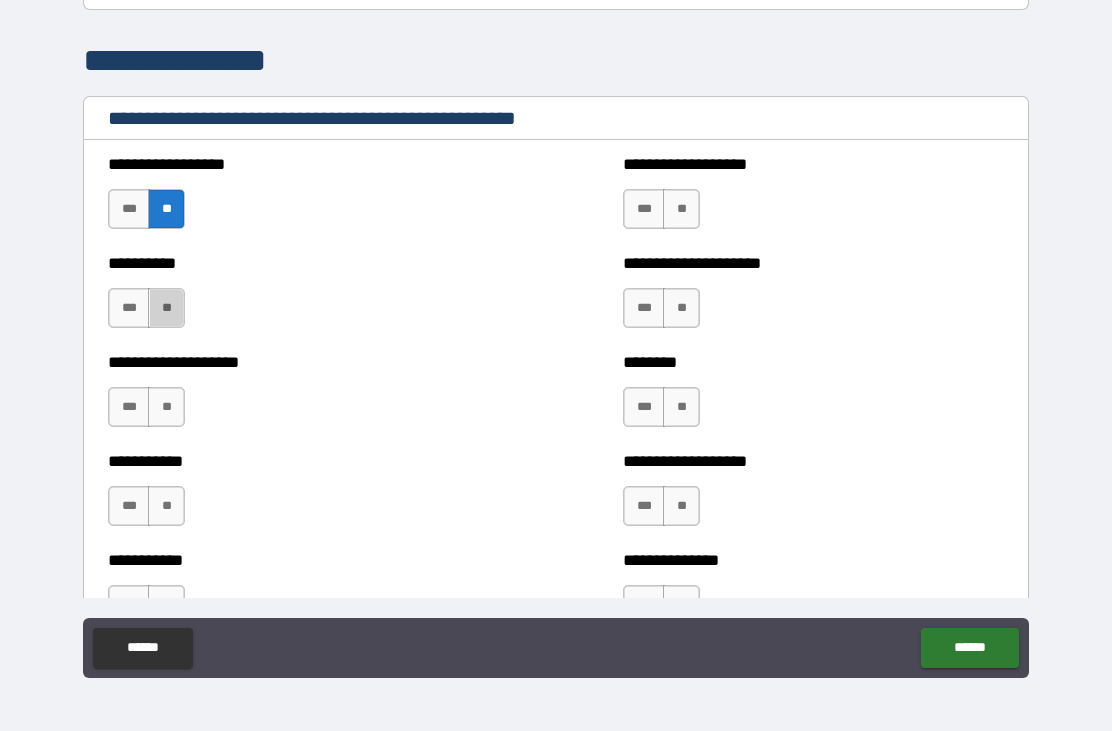 click on "**" at bounding box center (166, 407) 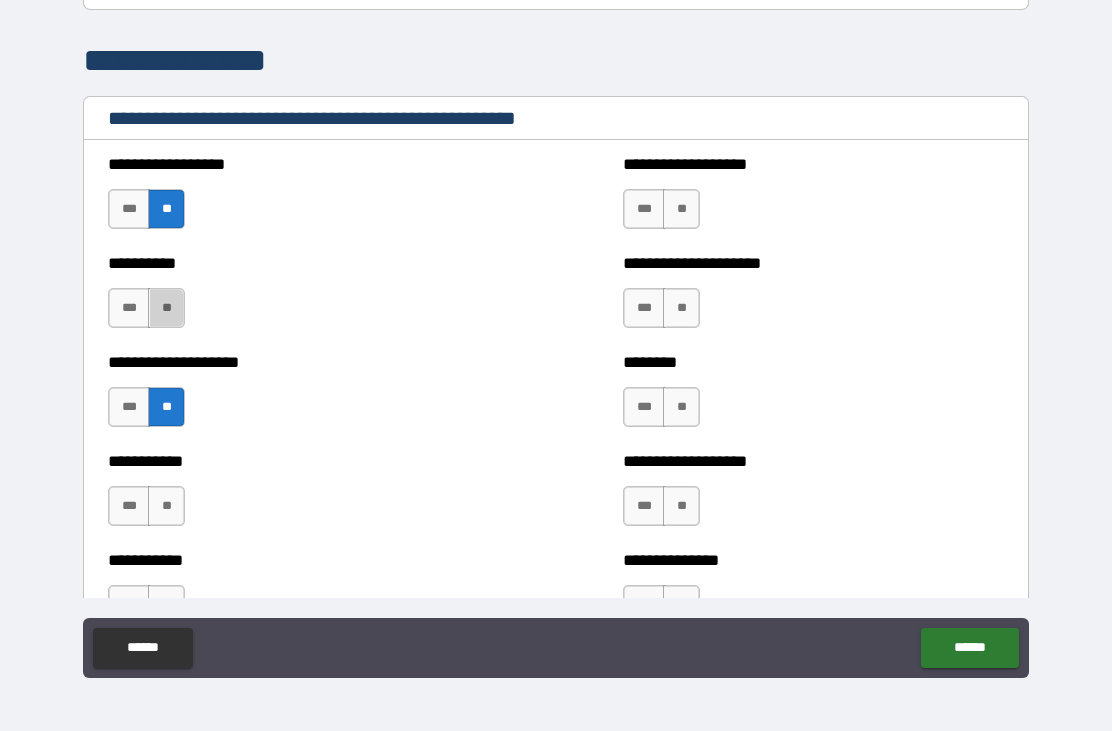 click on "**" at bounding box center [166, 506] 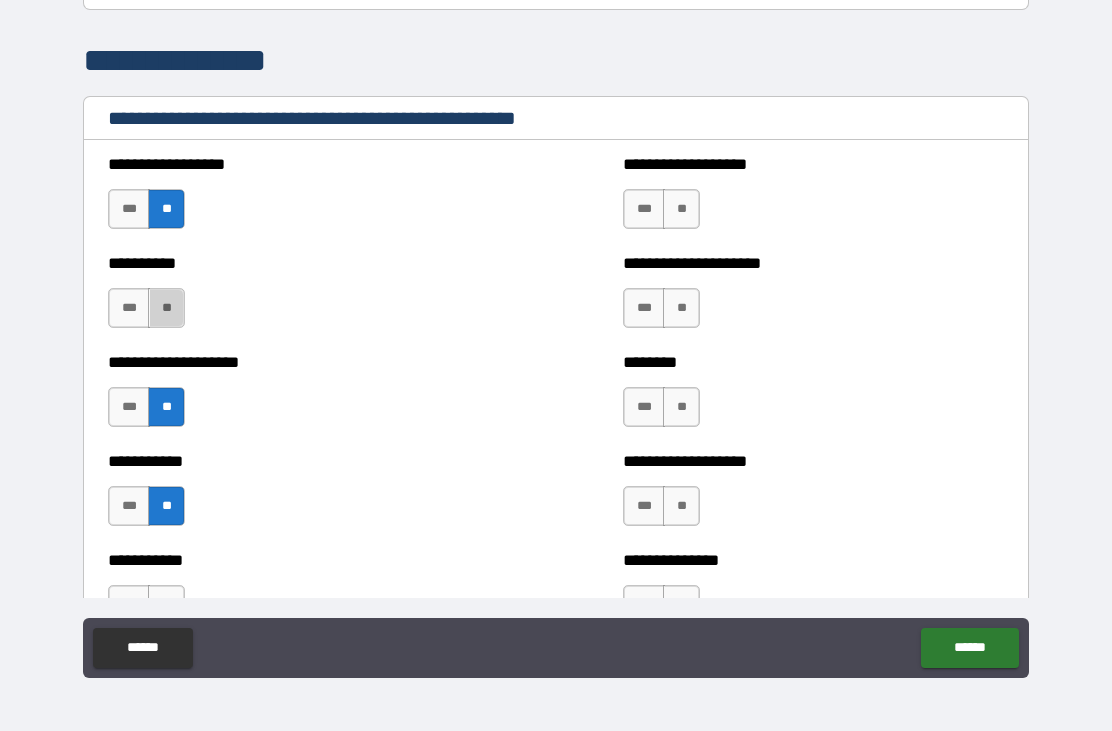 click on "**" at bounding box center [681, 209] 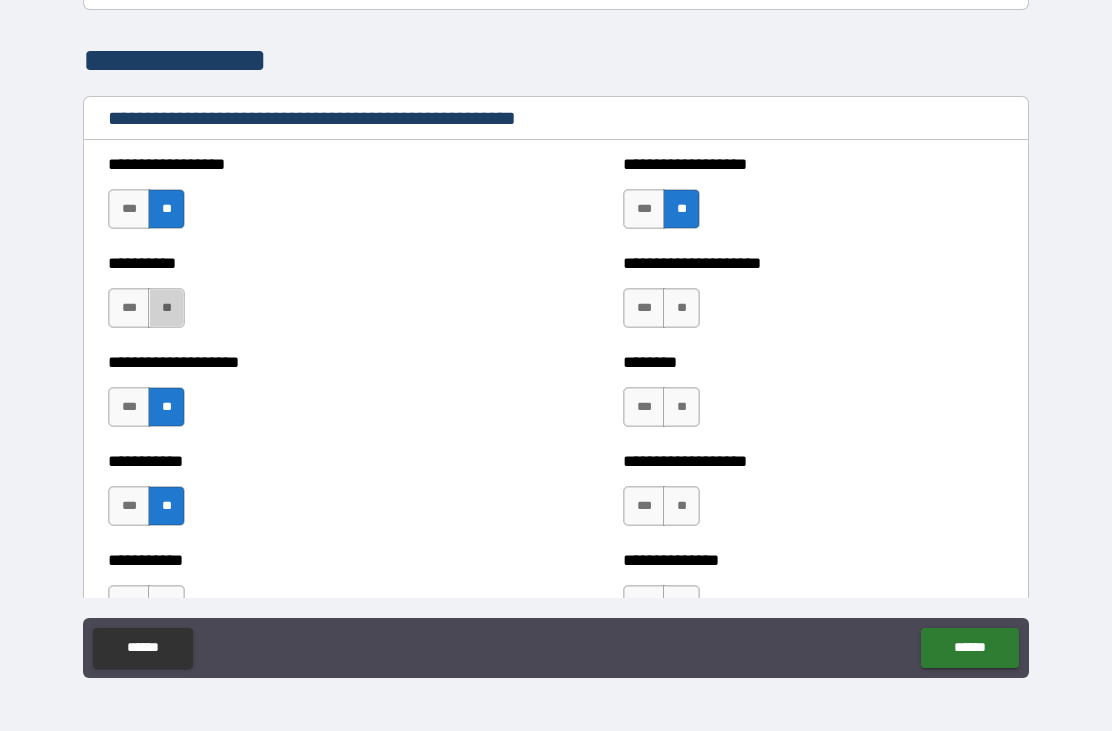 click on "**" at bounding box center (681, 308) 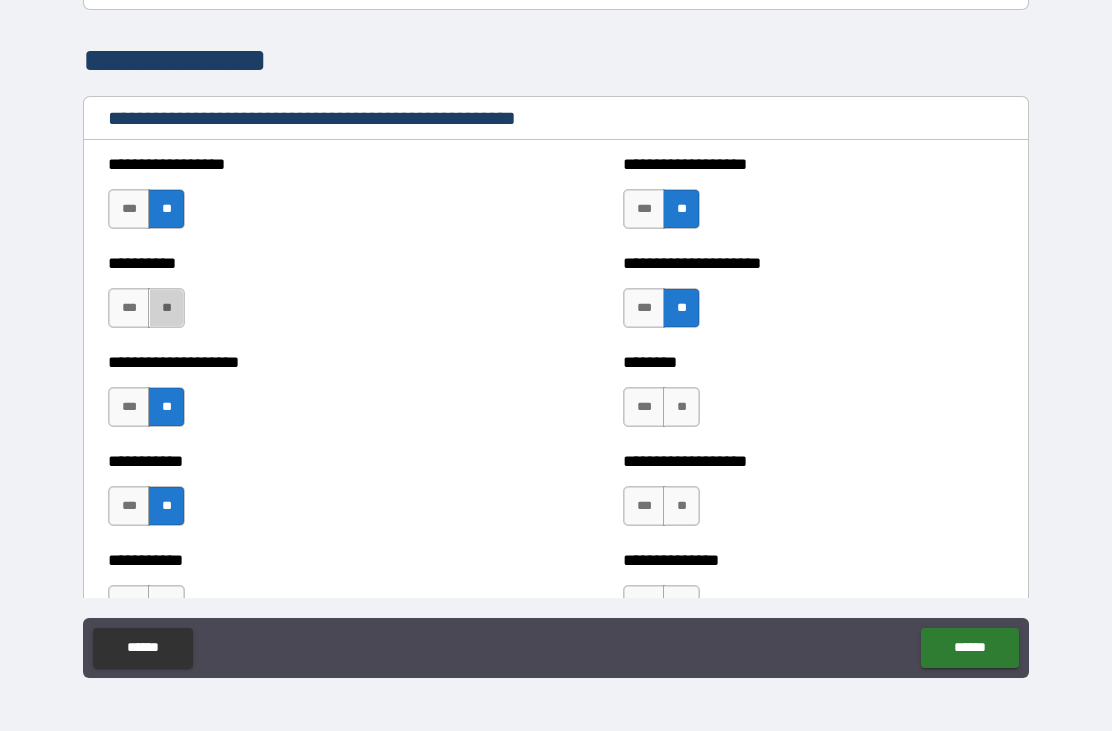 click on "**" at bounding box center (681, 407) 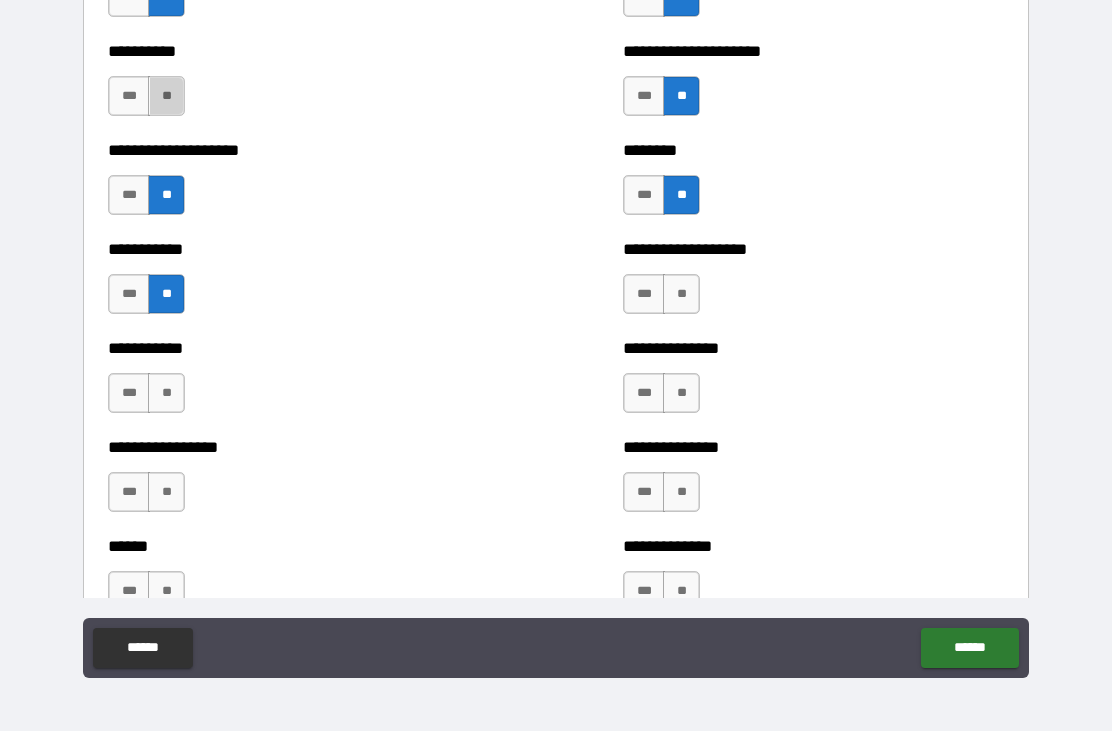 scroll, scrollTop: 2511, scrollLeft: 0, axis: vertical 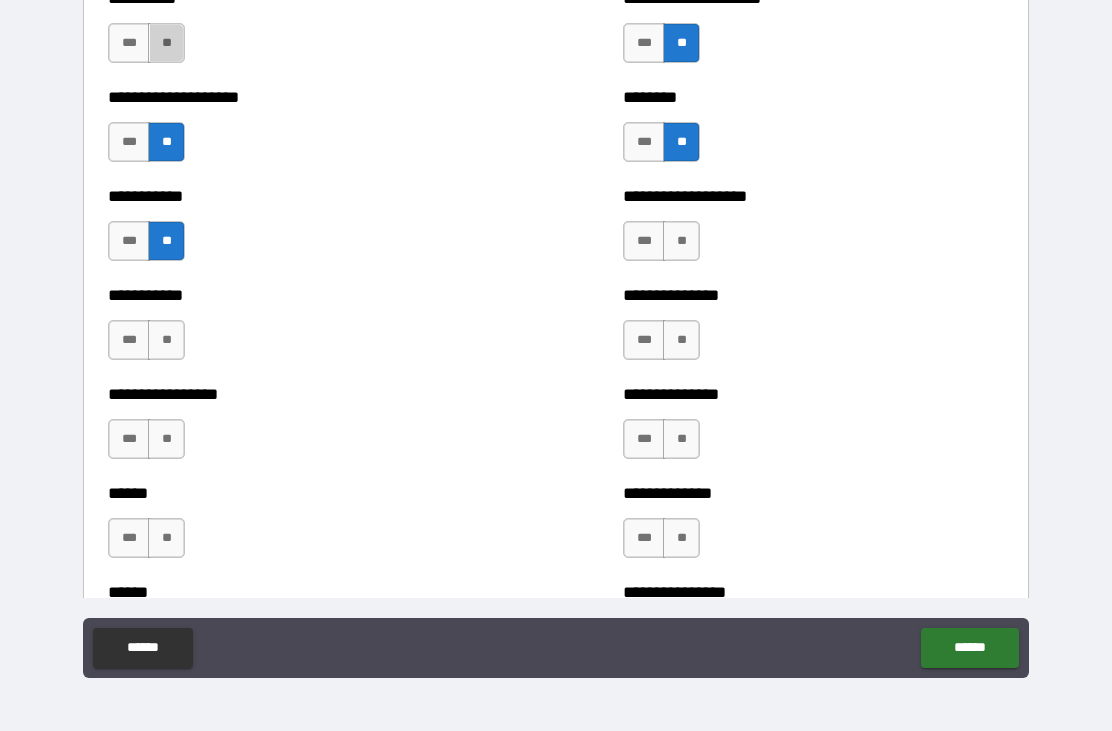 click on "**" at bounding box center [681, 241] 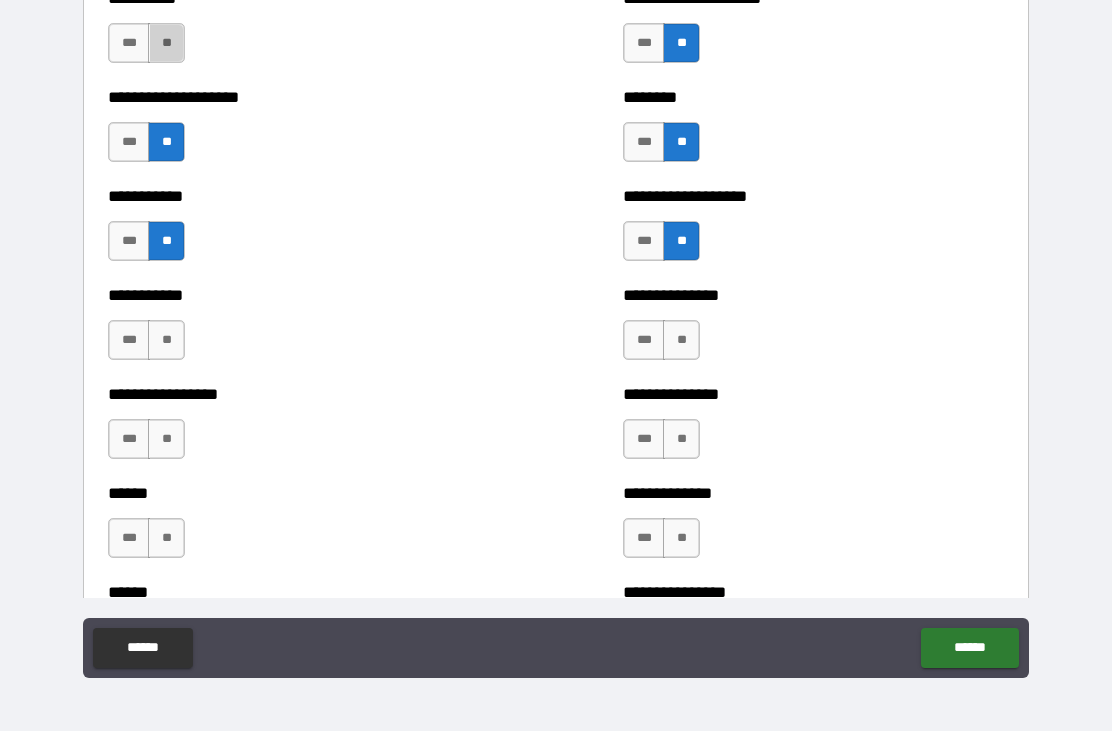 click on "**" at bounding box center [681, 340] 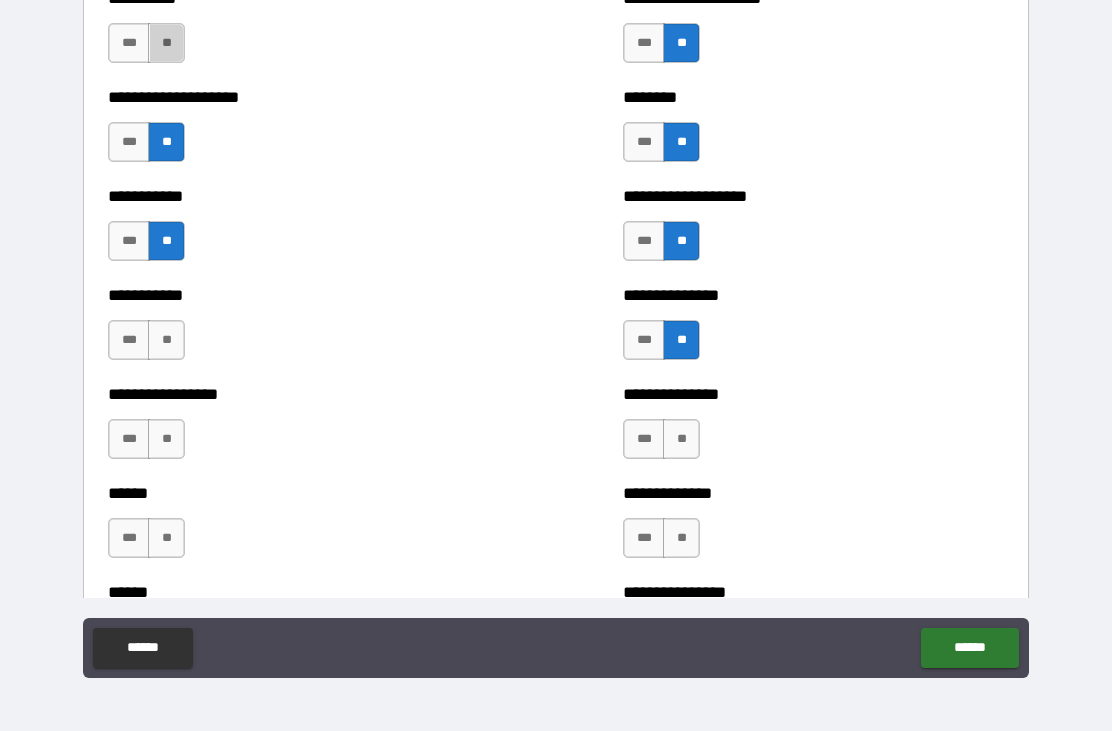 click on "**" at bounding box center [681, 439] 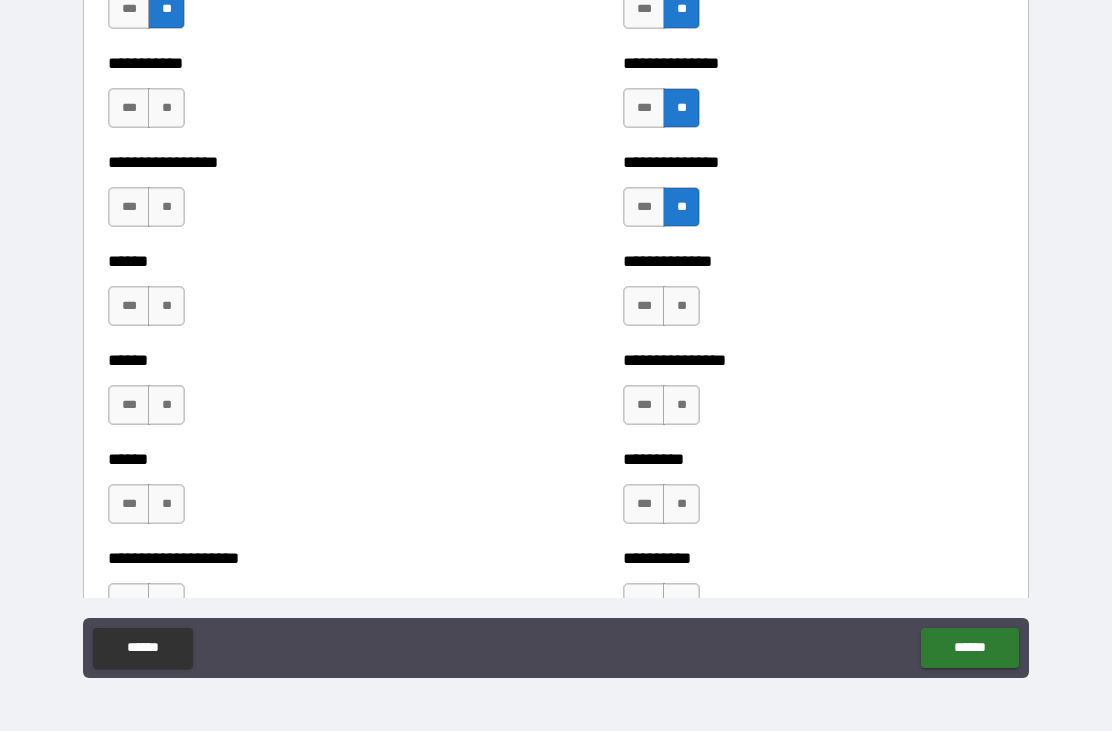 scroll, scrollTop: 2750, scrollLeft: 0, axis: vertical 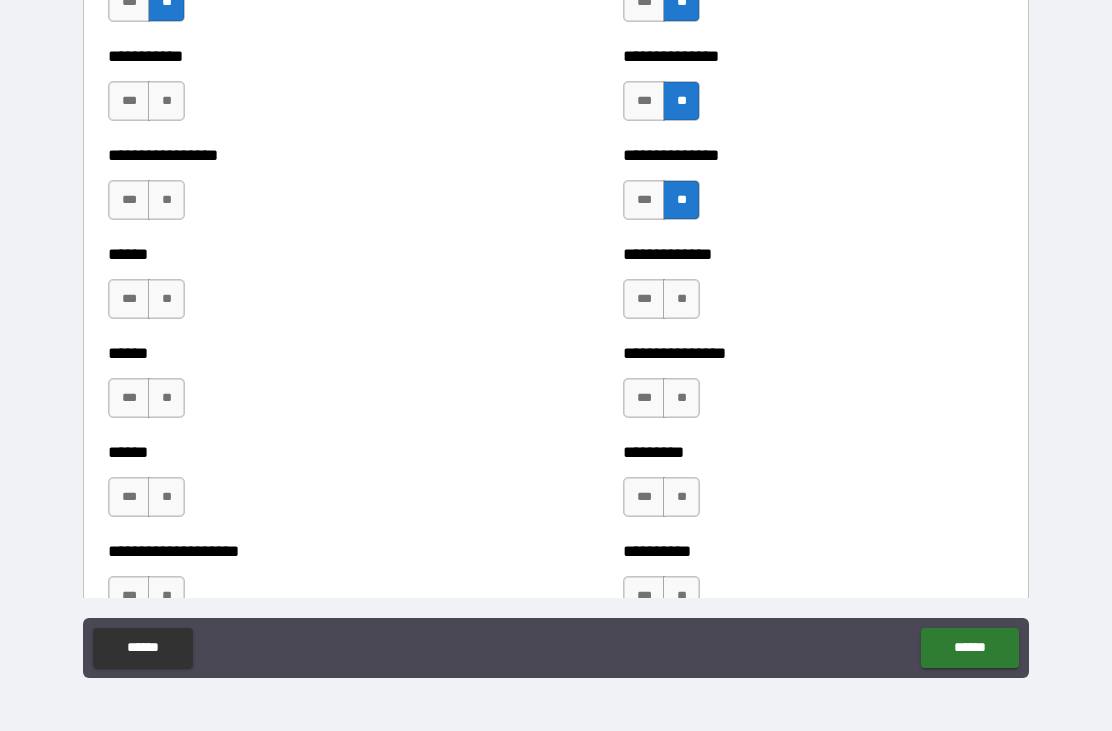 click on "**" at bounding box center (681, 299) 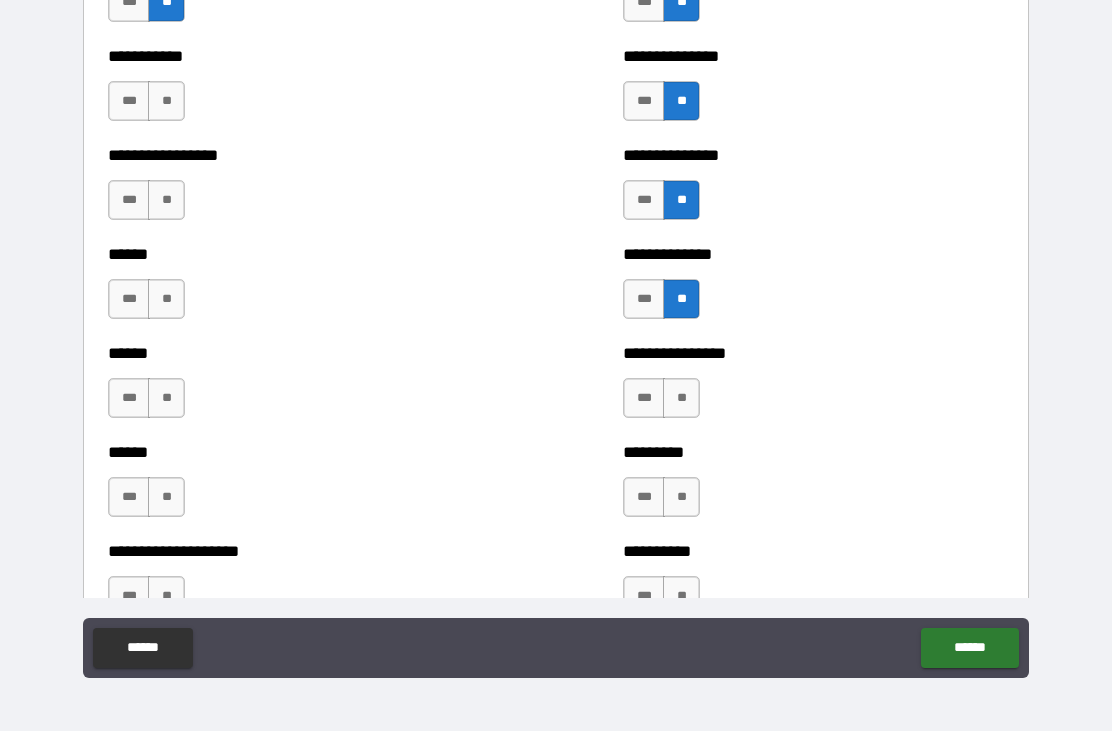 click on "**" at bounding box center (166, 200) 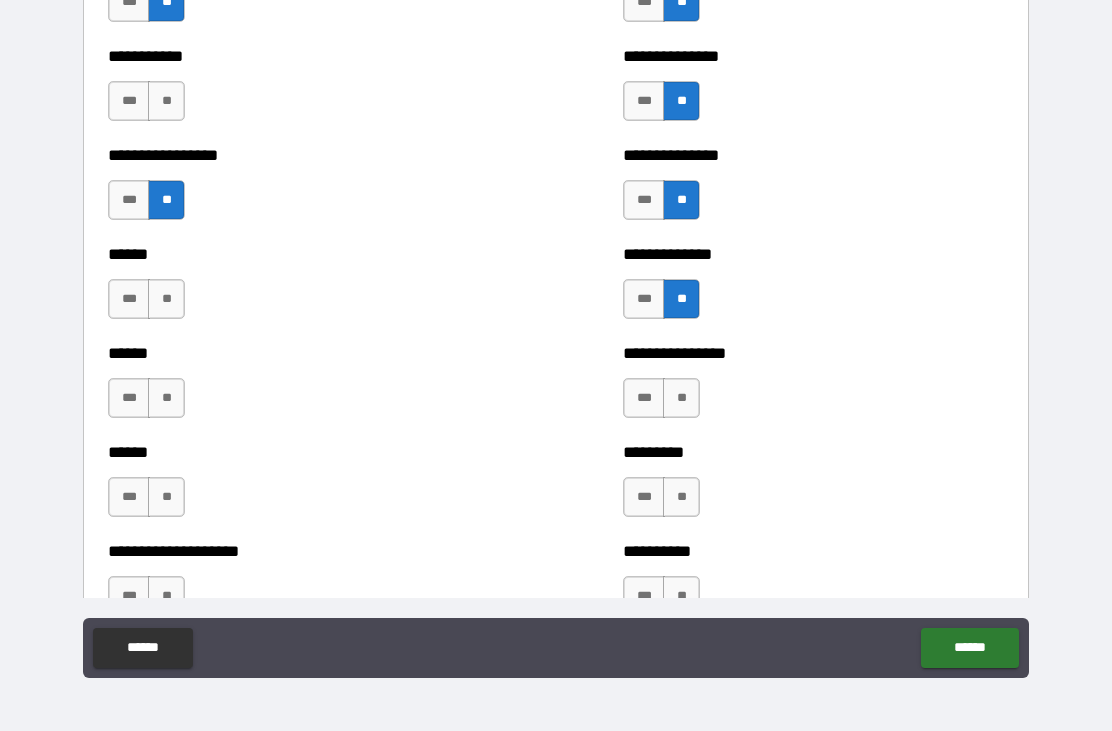 click on "**" at bounding box center (166, 101) 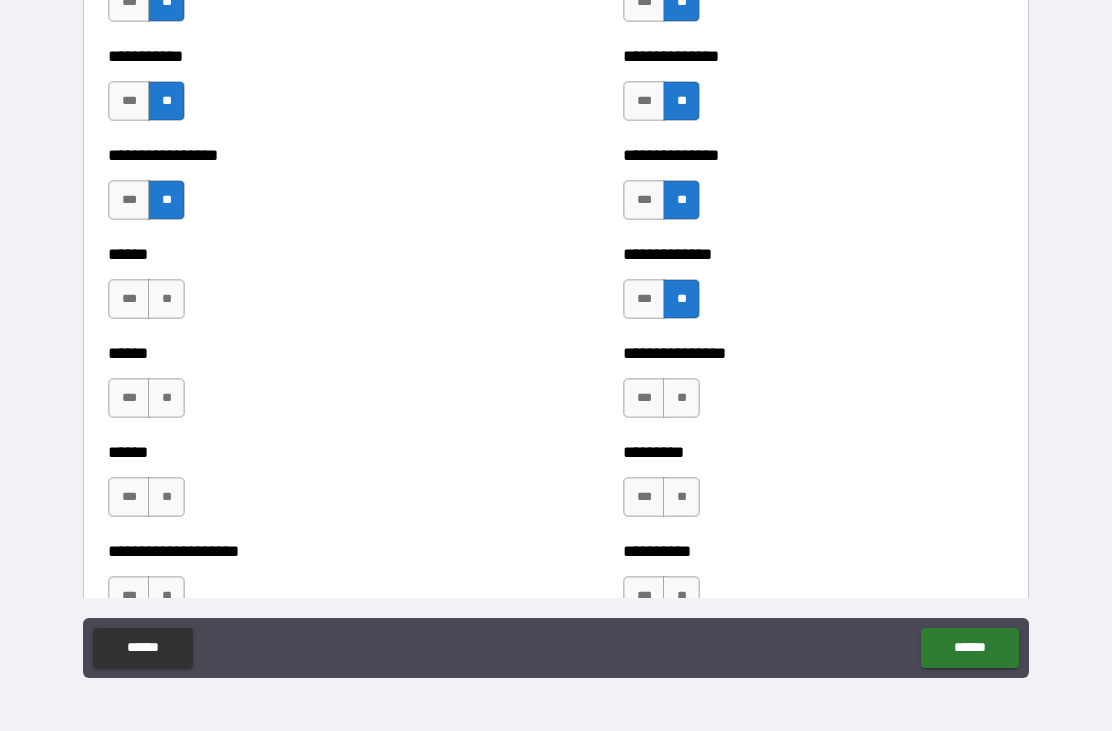 click on "**" at bounding box center (166, 299) 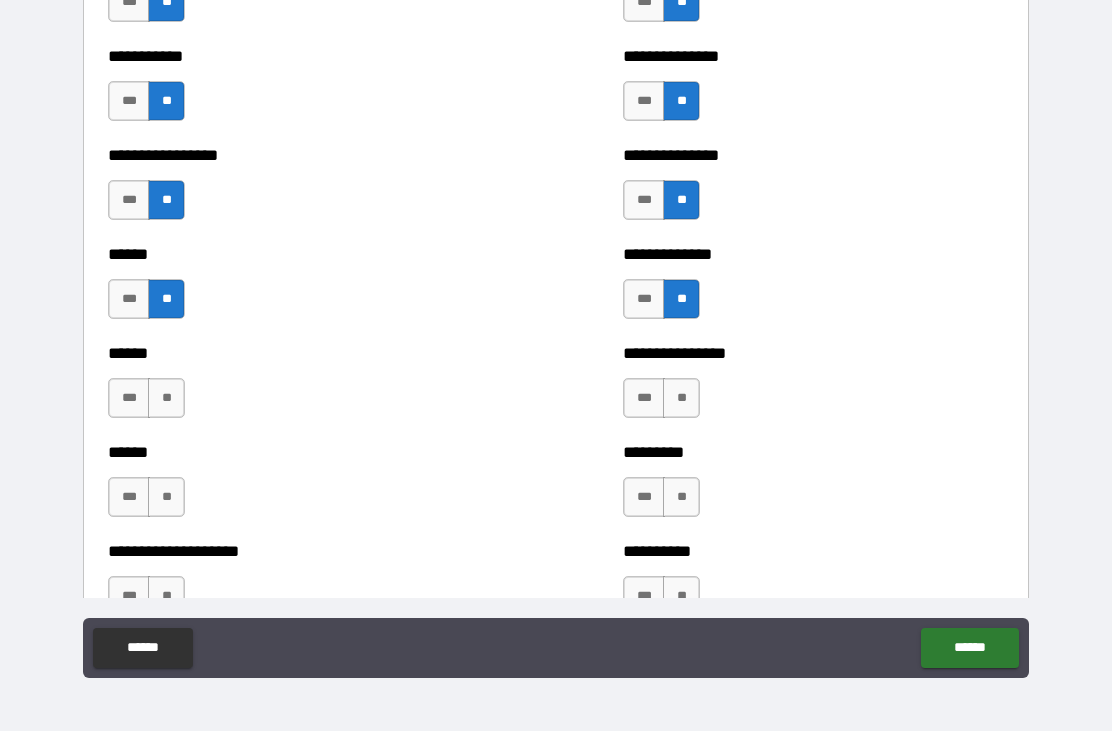 click on "**" at bounding box center [166, 398] 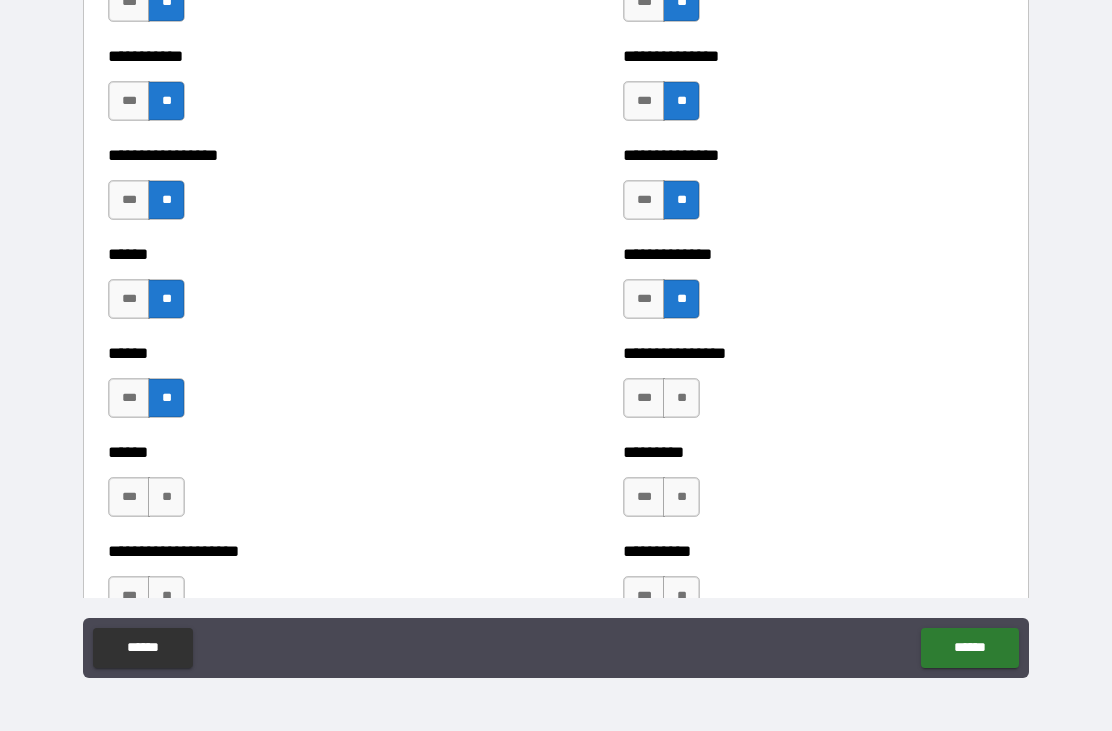 click on "**" at bounding box center [166, 497] 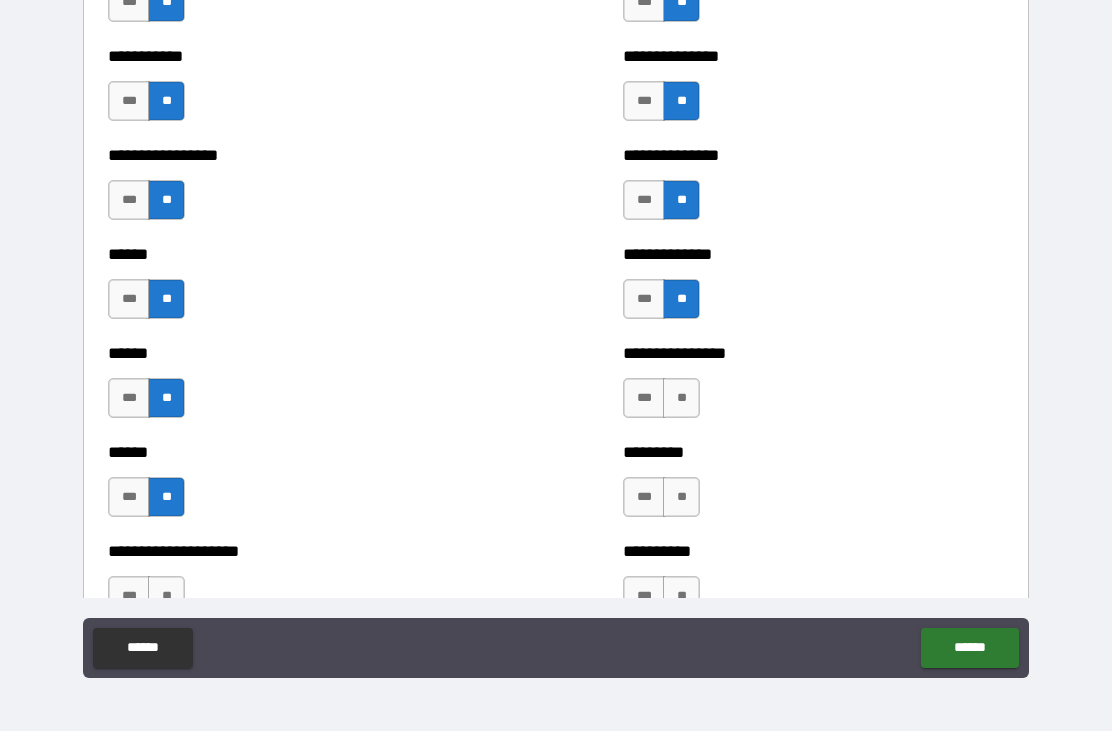 click on "**" at bounding box center [681, 398] 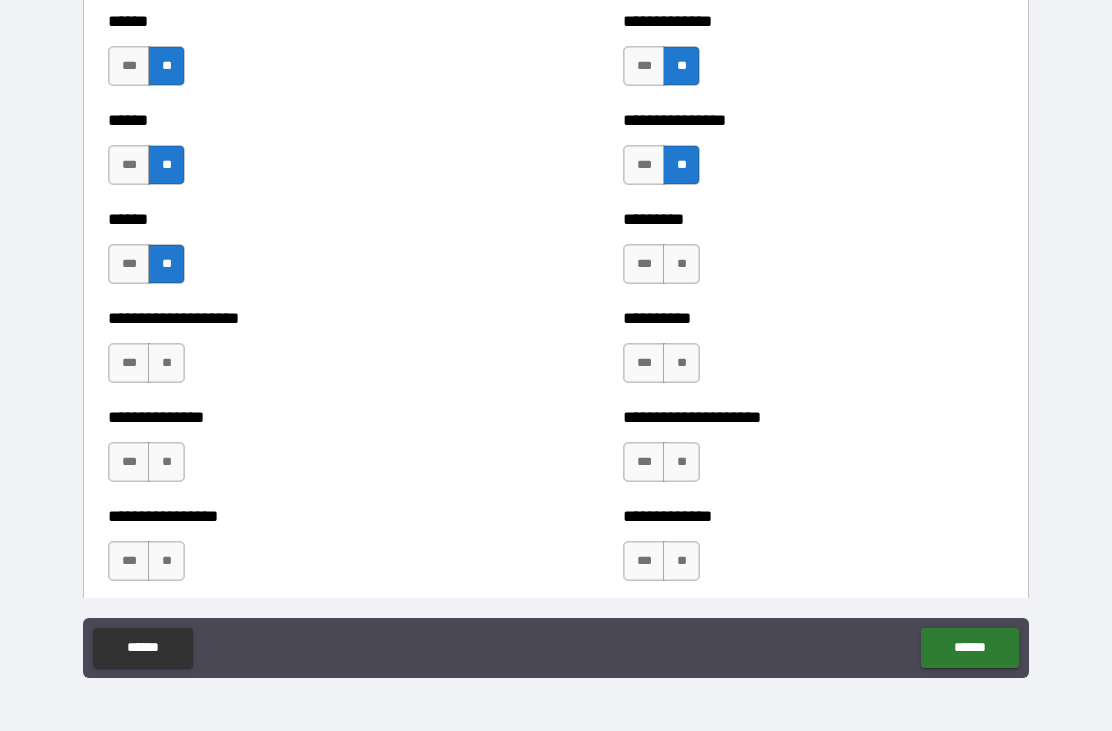 scroll, scrollTop: 3009, scrollLeft: 0, axis: vertical 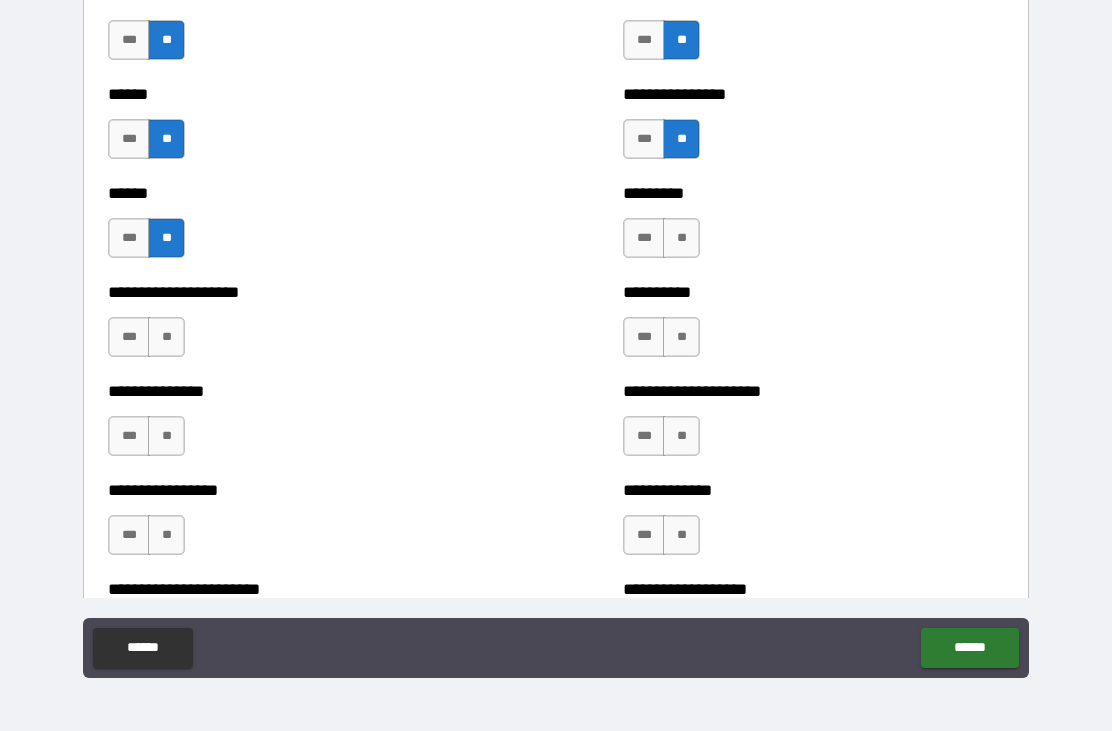 click on "**" at bounding box center (681, 238) 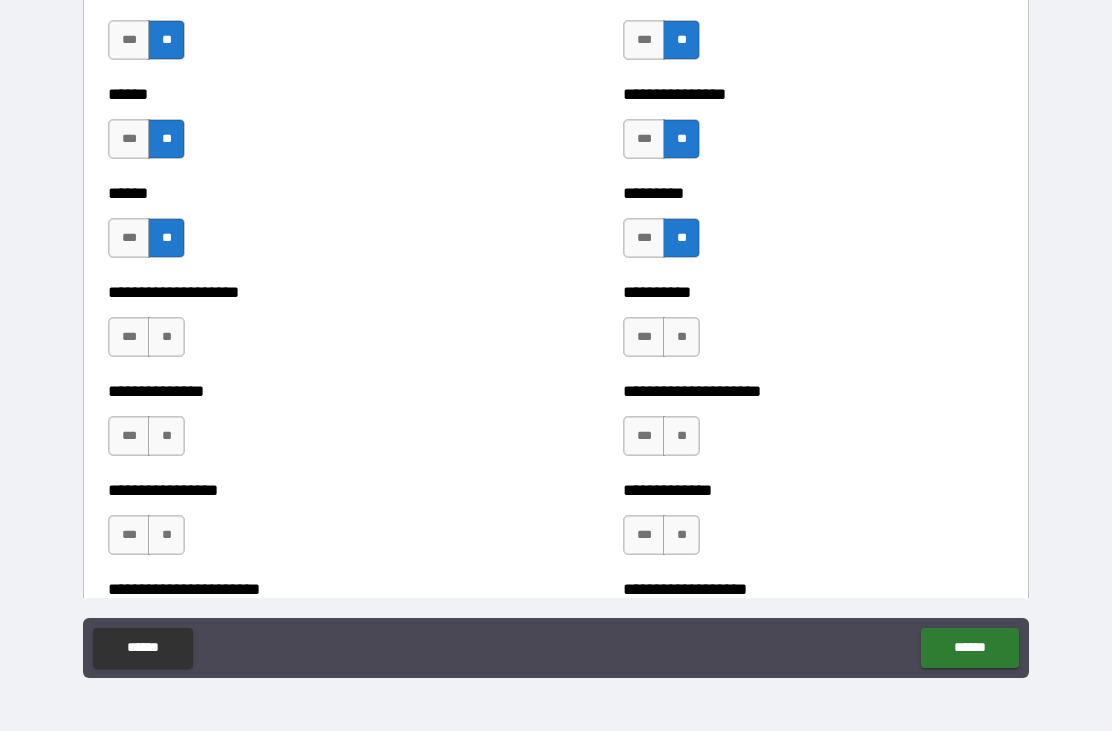 click on "**" at bounding box center [681, 337] 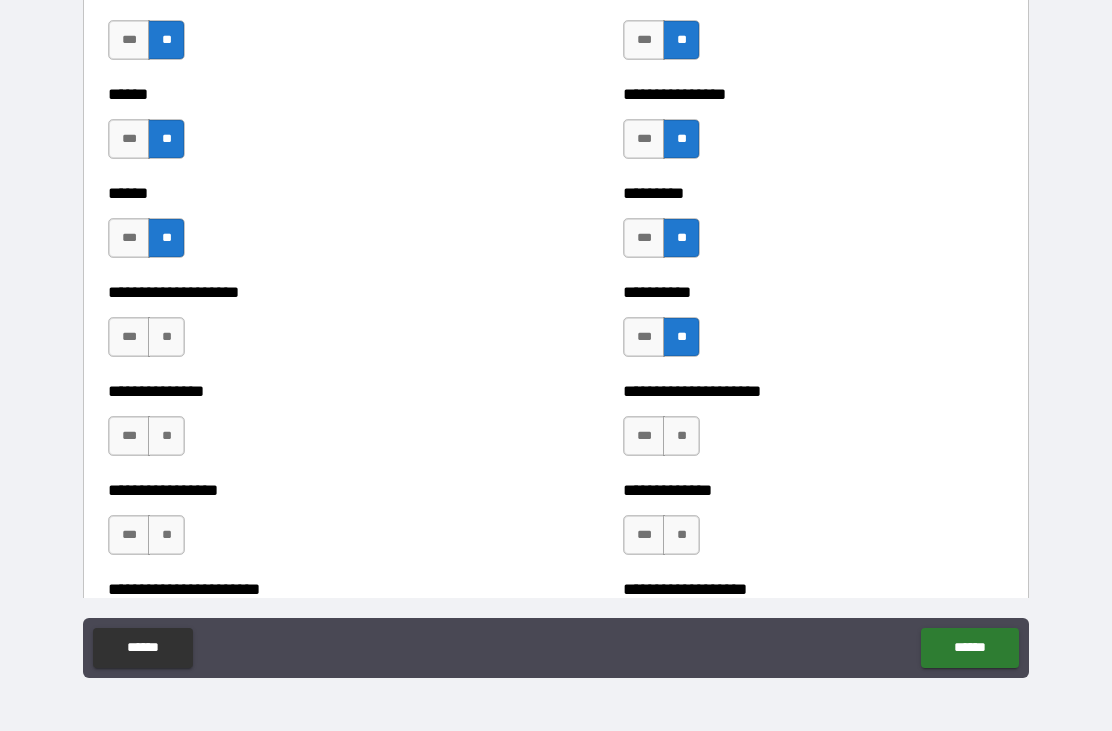 click on "**" at bounding box center [166, 337] 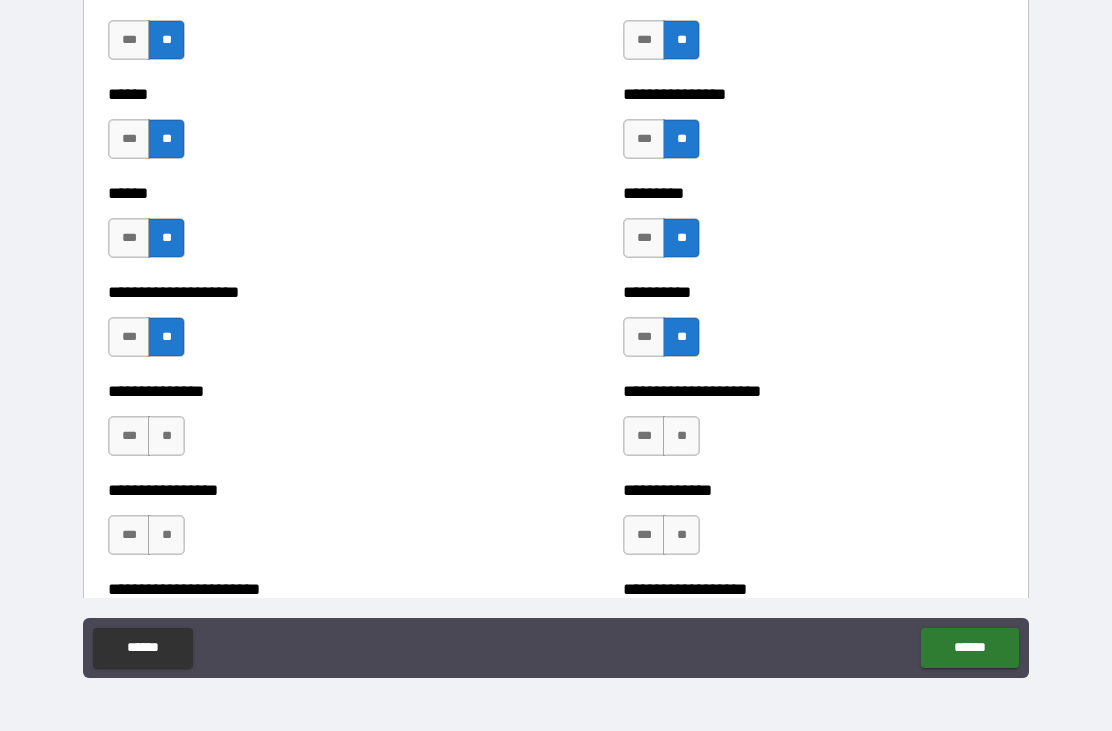 click on "**" at bounding box center [166, 436] 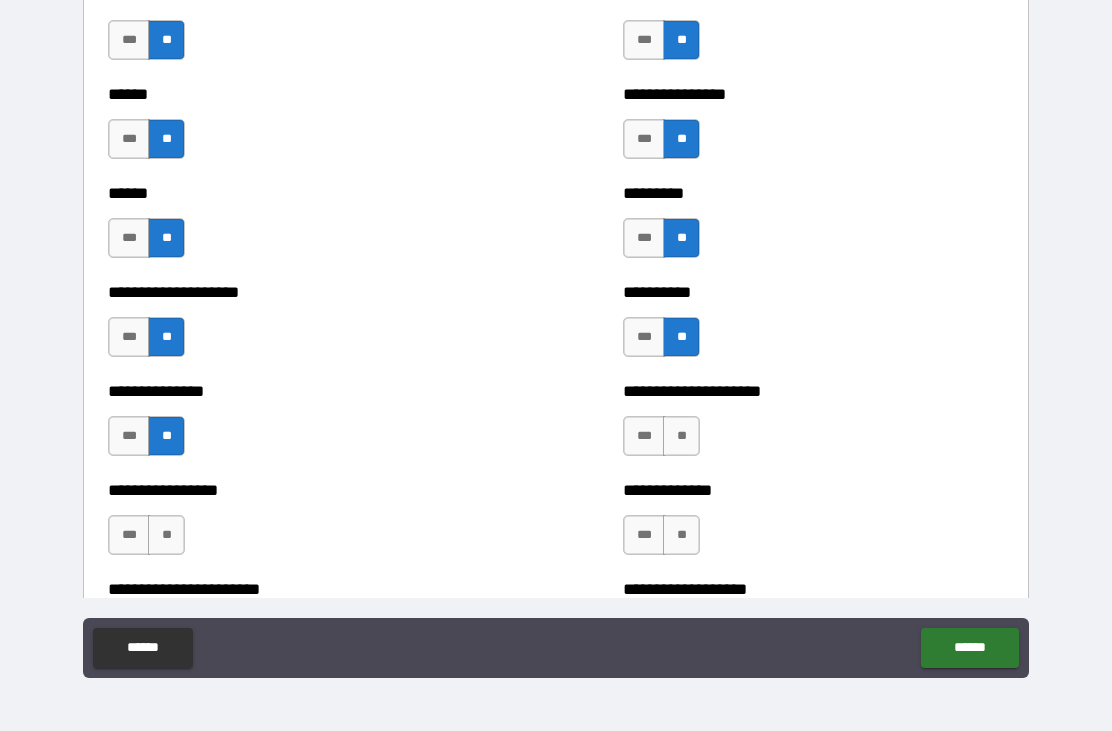 click on "**" at bounding box center (166, 535) 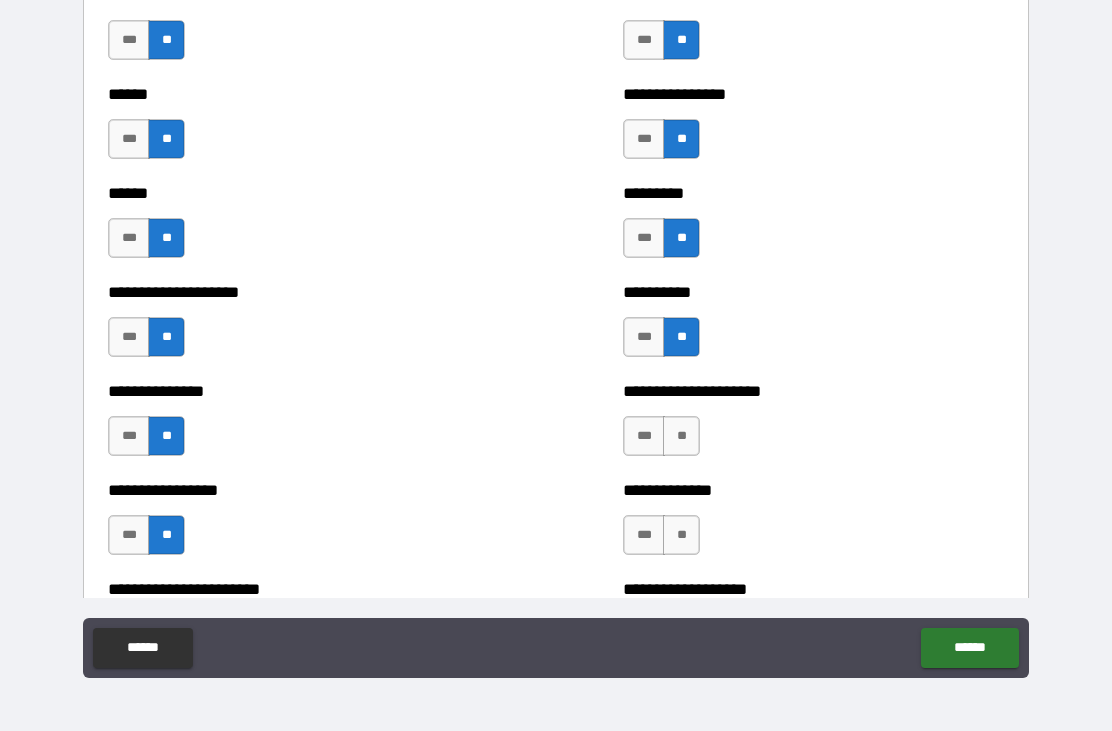 click on "**" at bounding box center (681, 436) 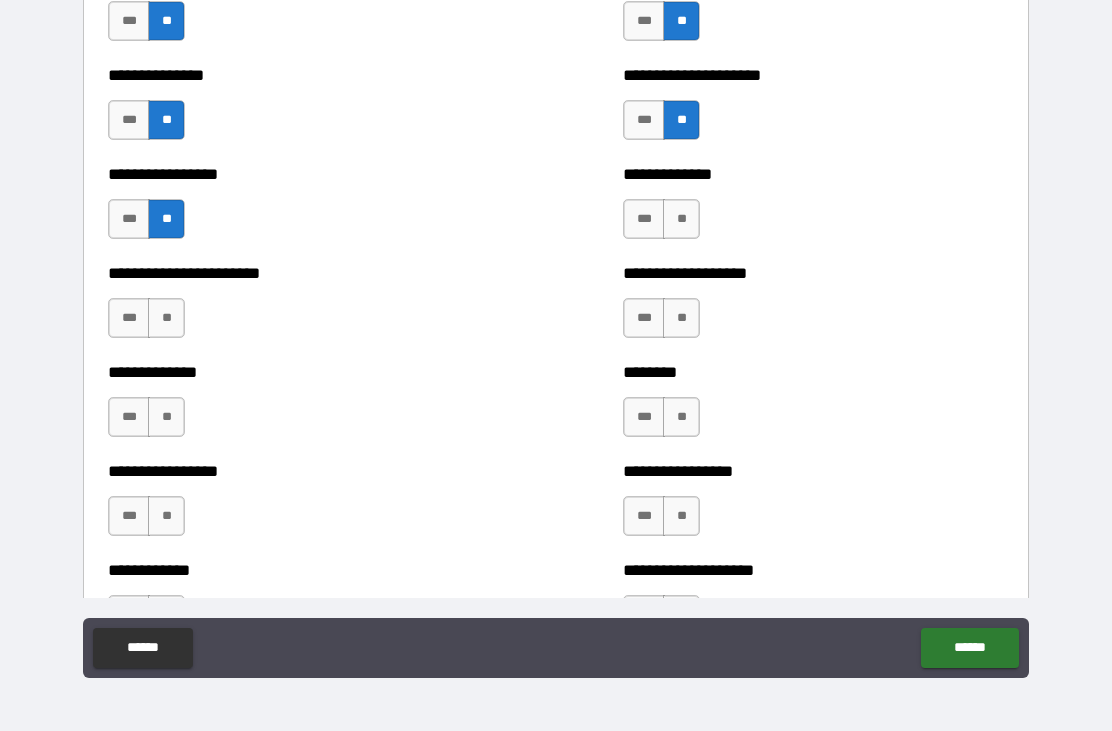 scroll, scrollTop: 3326, scrollLeft: 0, axis: vertical 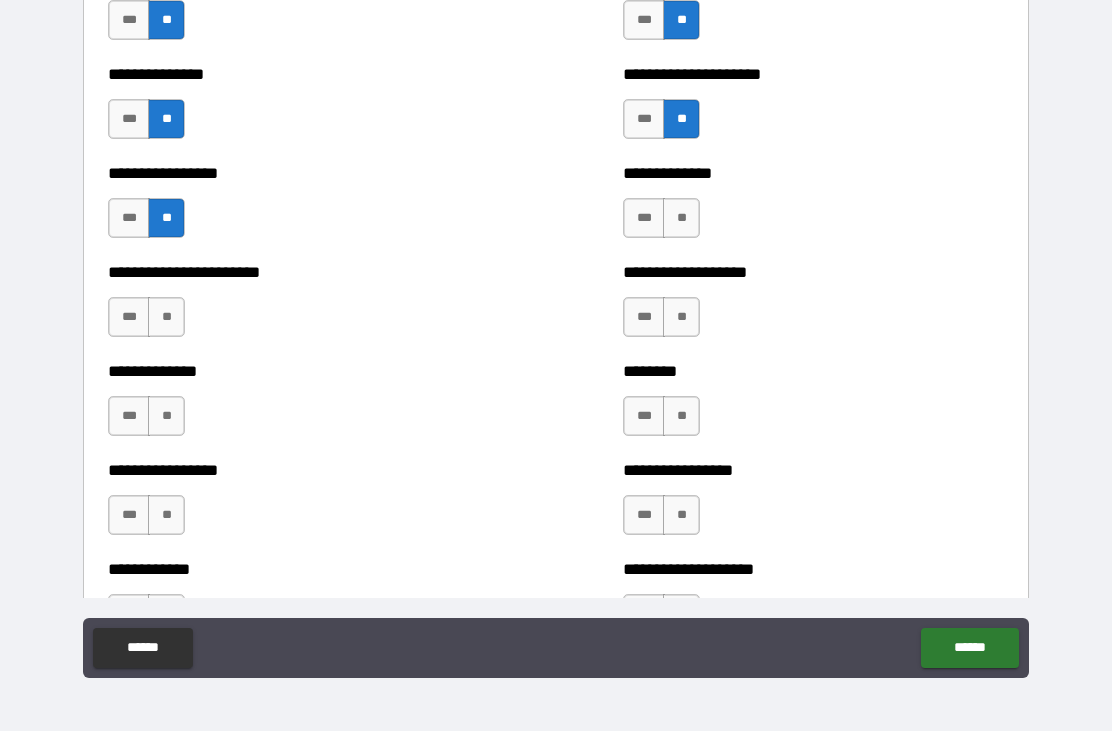 click on "**" at bounding box center [681, 218] 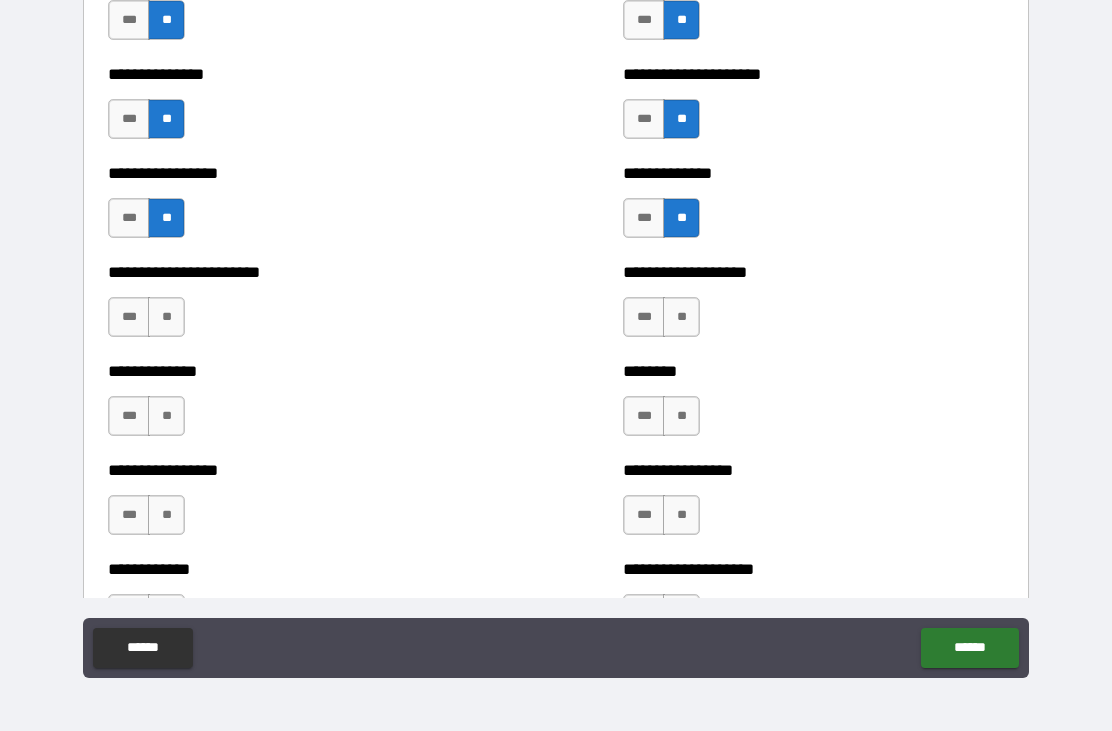 click on "**" at bounding box center (681, 317) 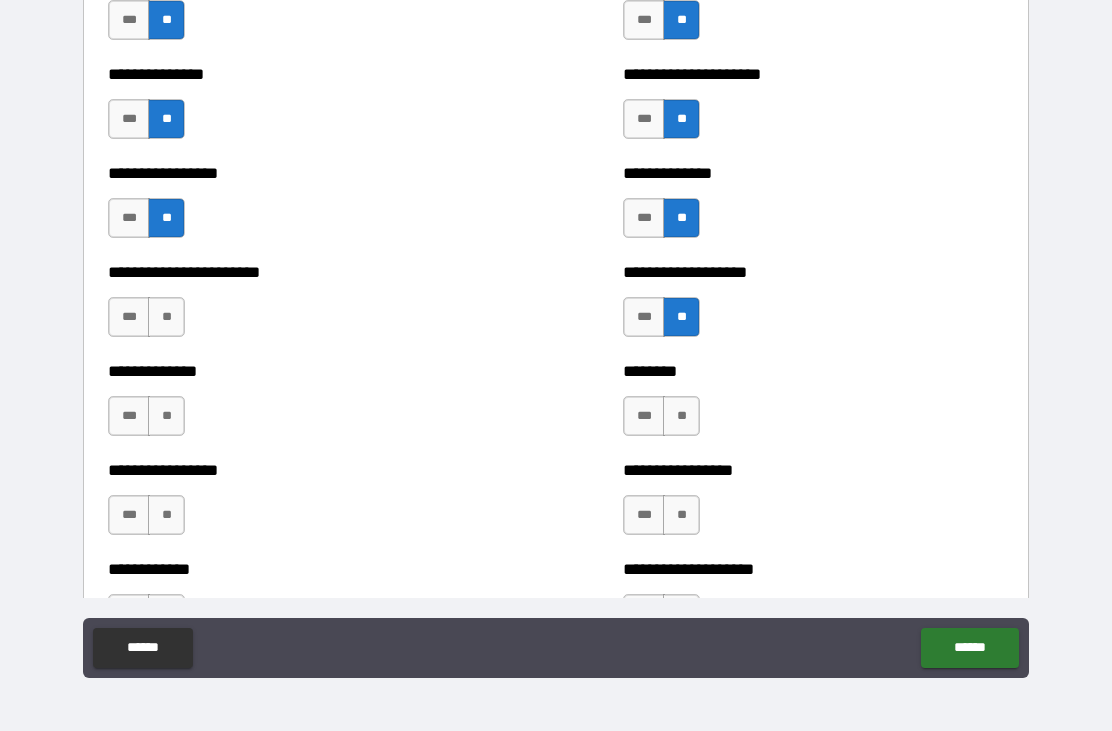 click on "**" at bounding box center [681, 416] 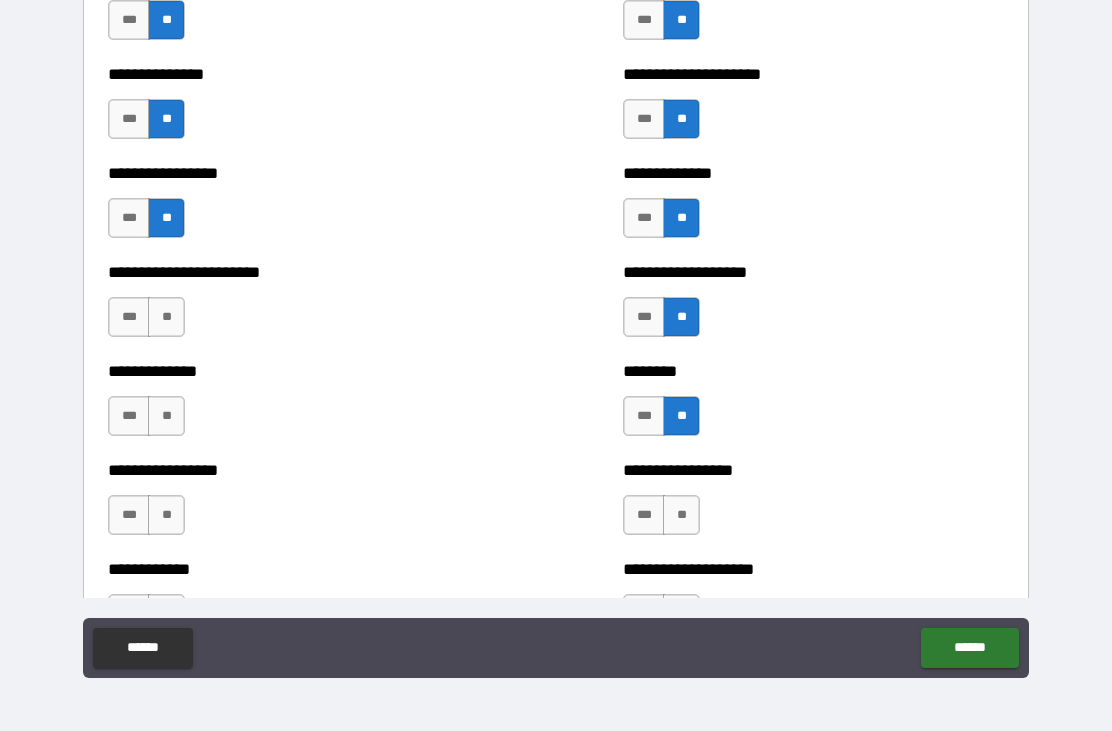 click on "**" at bounding box center [681, 515] 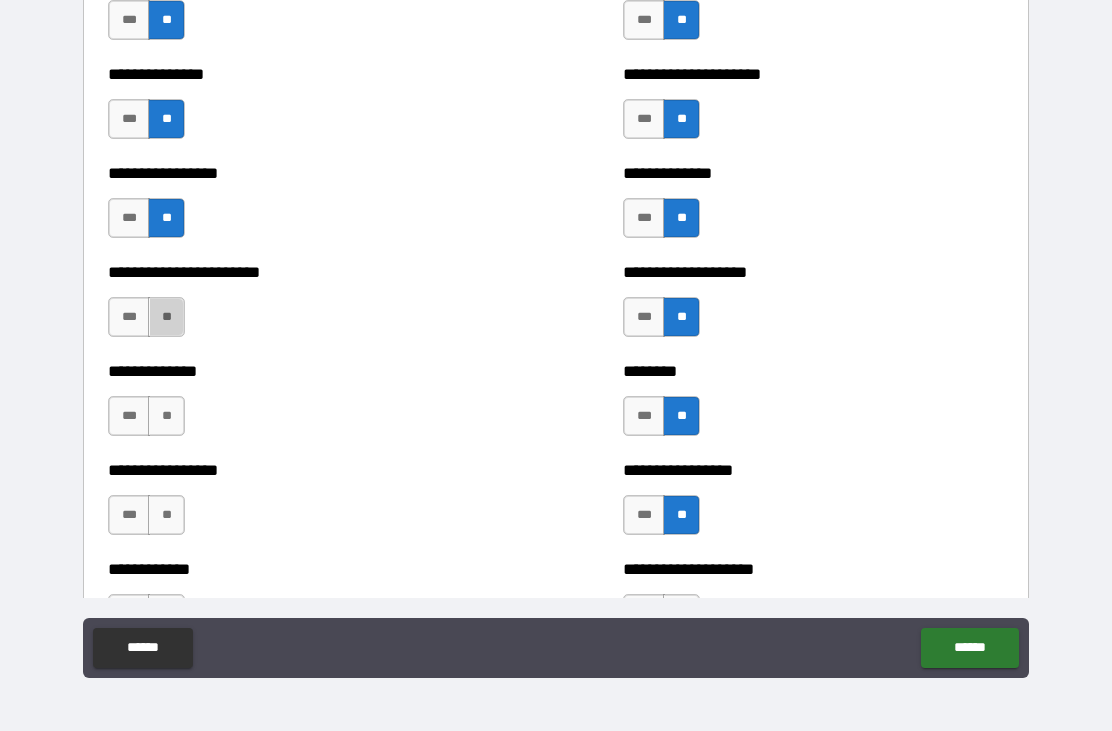 click on "**" at bounding box center (166, 416) 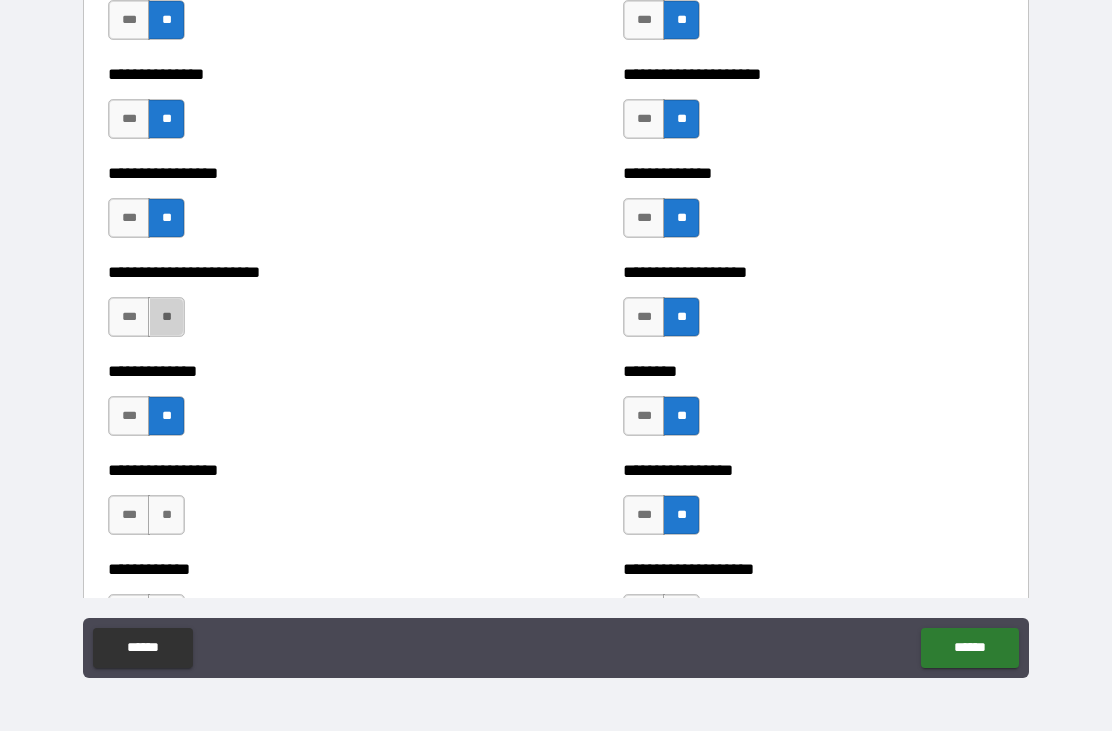 click on "**" at bounding box center [166, 515] 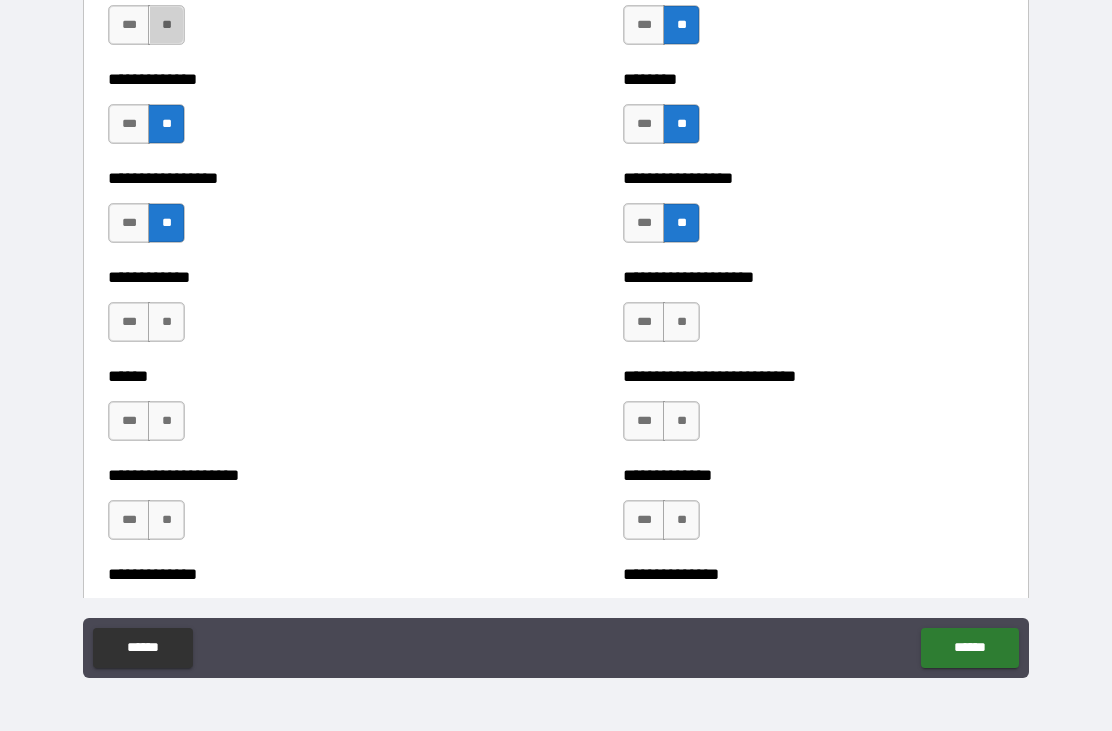 scroll, scrollTop: 3635, scrollLeft: 0, axis: vertical 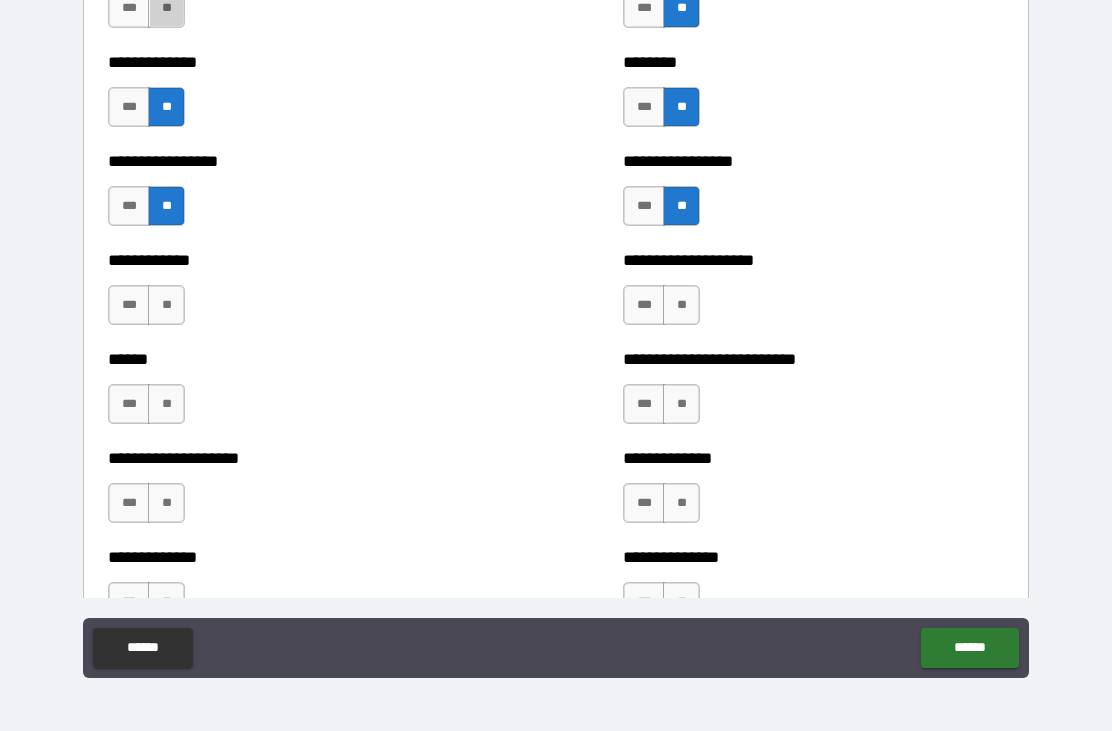 click on "**" at bounding box center [166, 305] 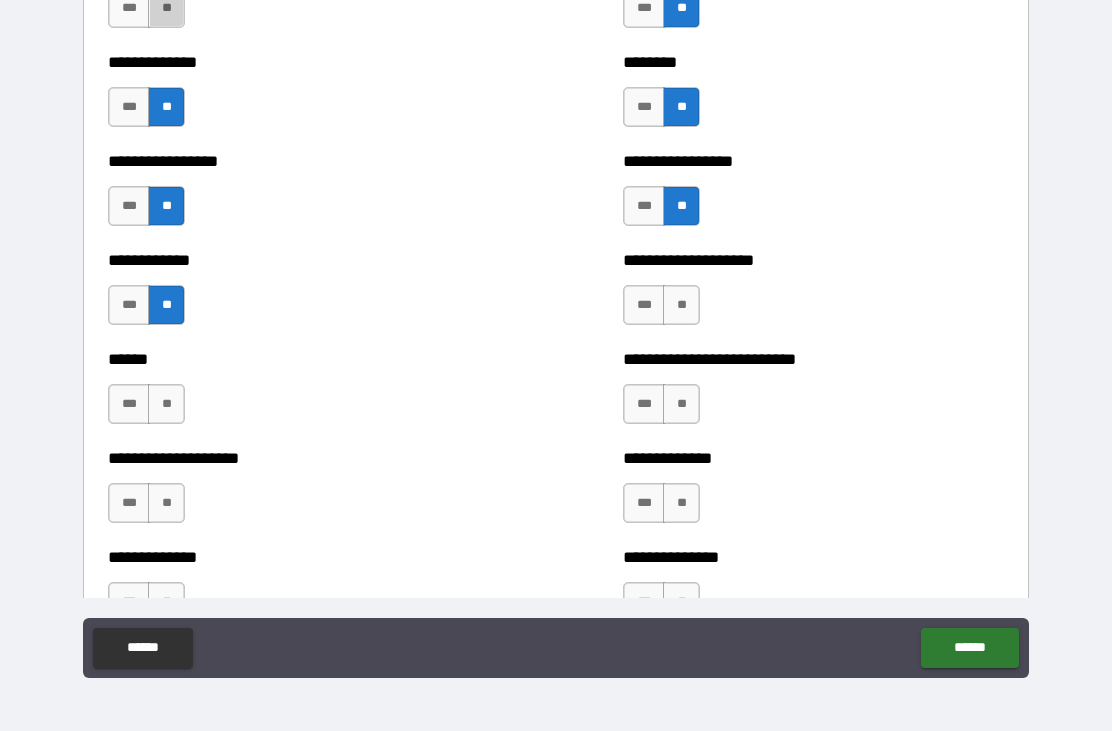 click on "**" at bounding box center [166, 404] 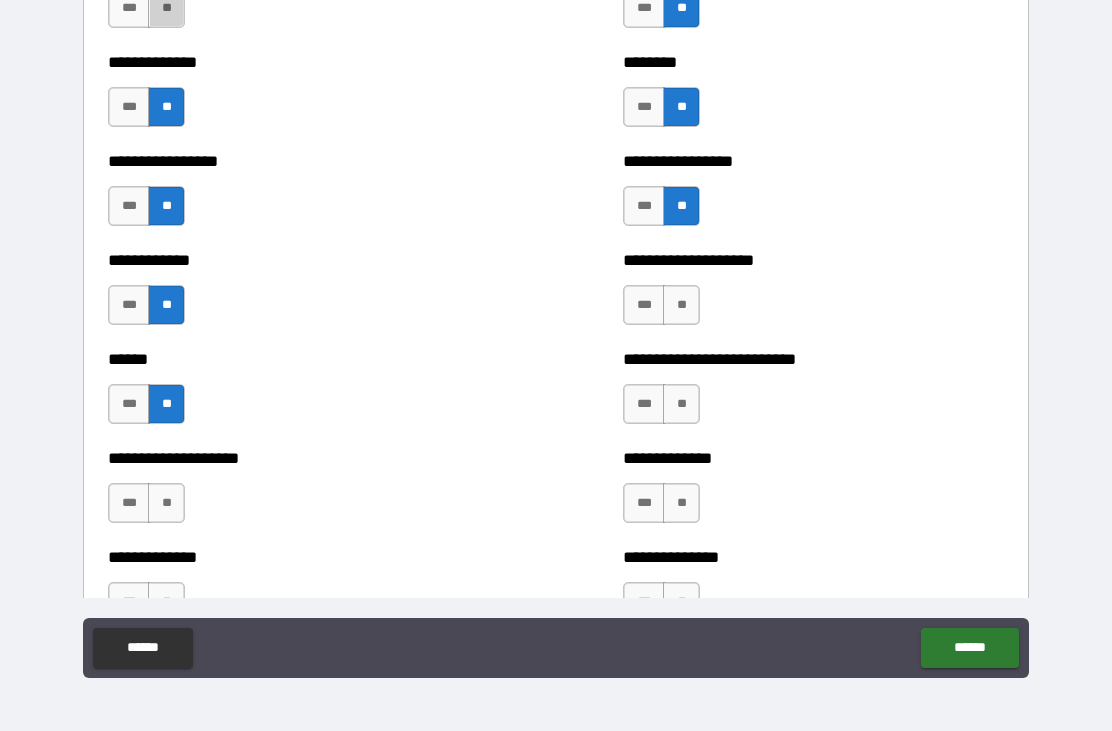 click on "**" at bounding box center [166, 503] 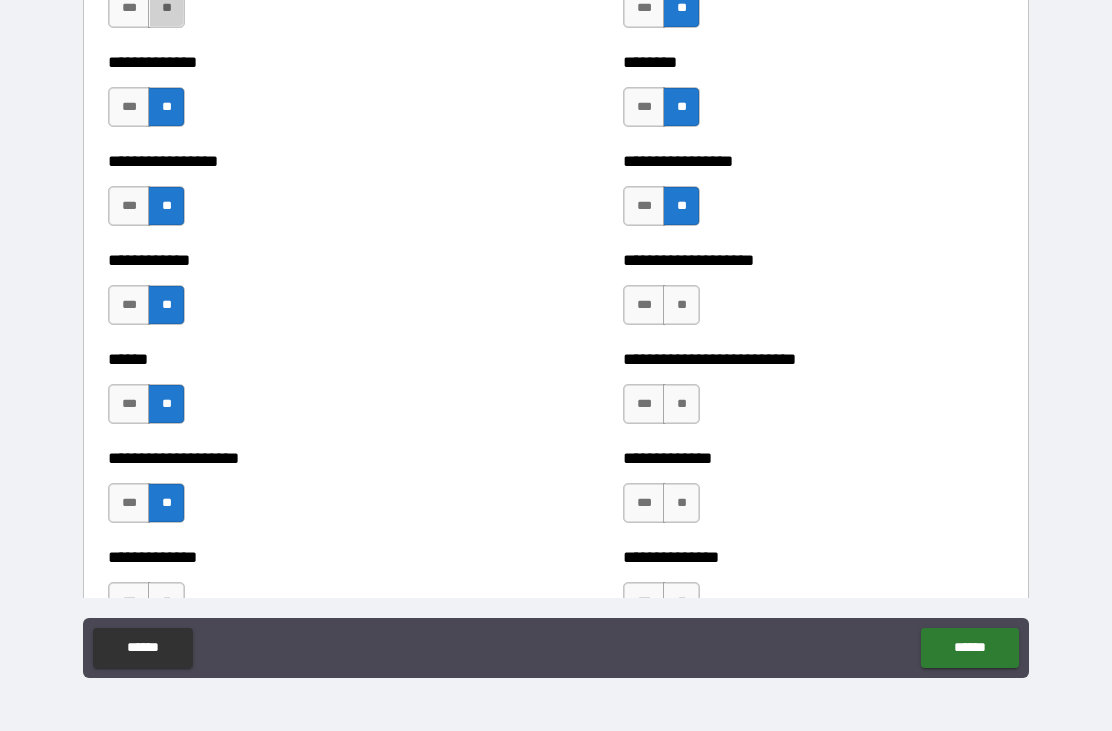 click on "**" at bounding box center [681, 305] 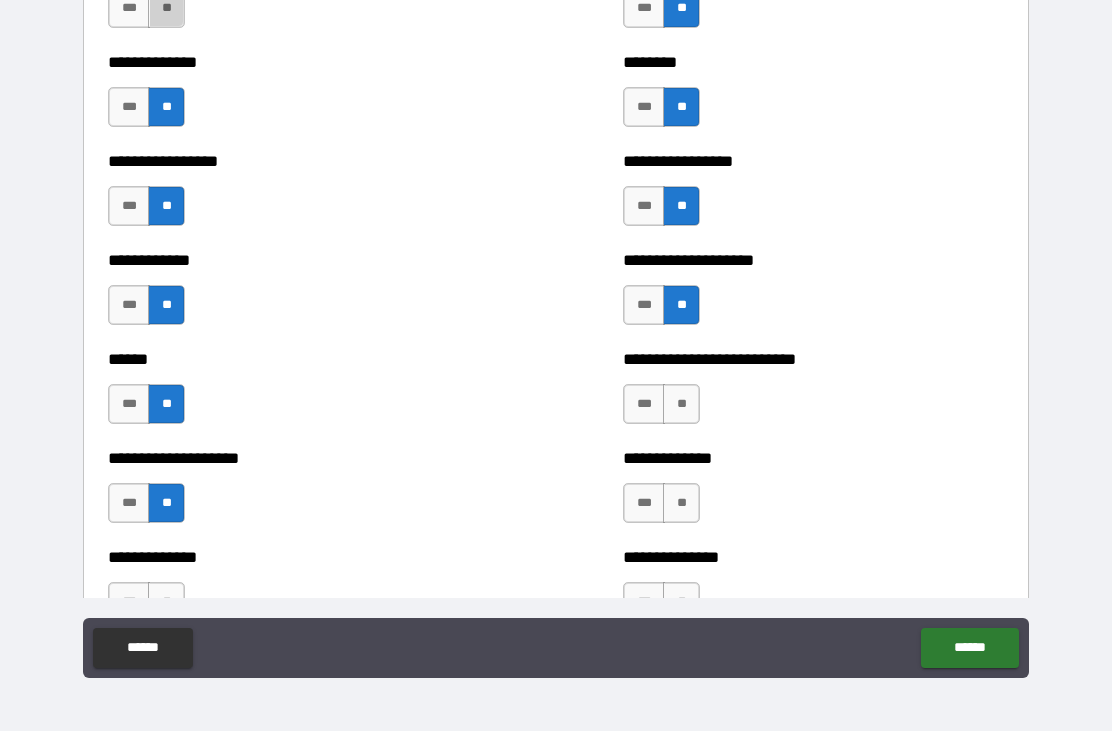 click on "**" at bounding box center (681, 404) 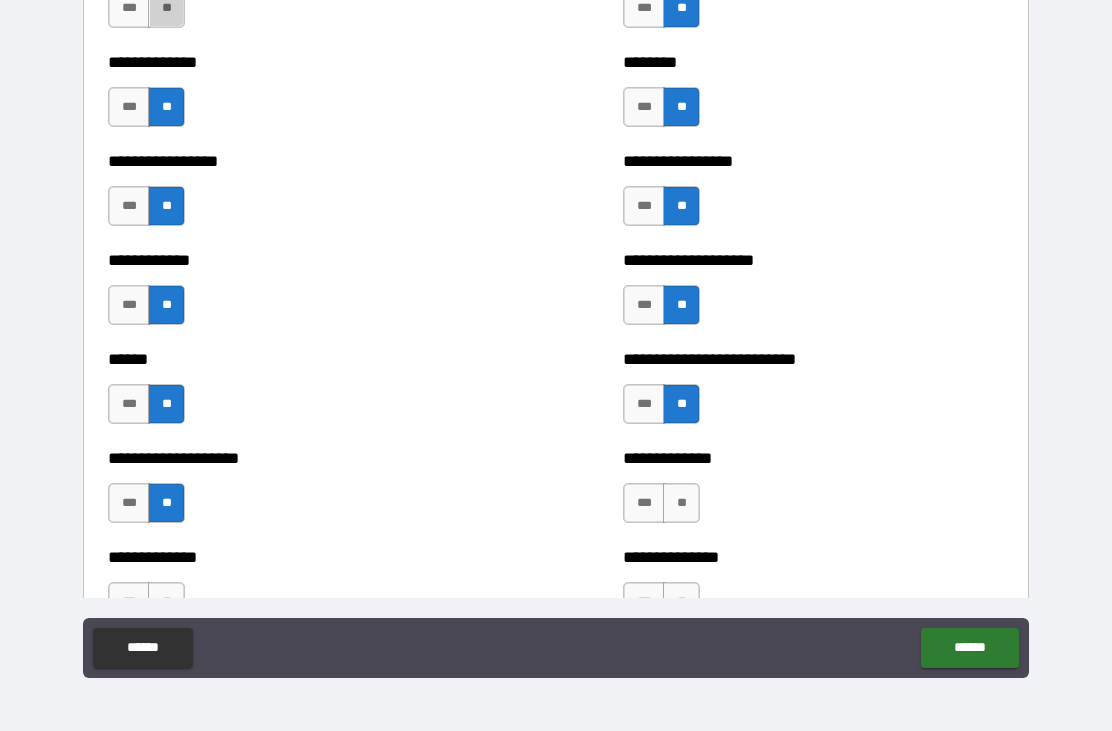 click on "**" at bounding box center [681, 503] 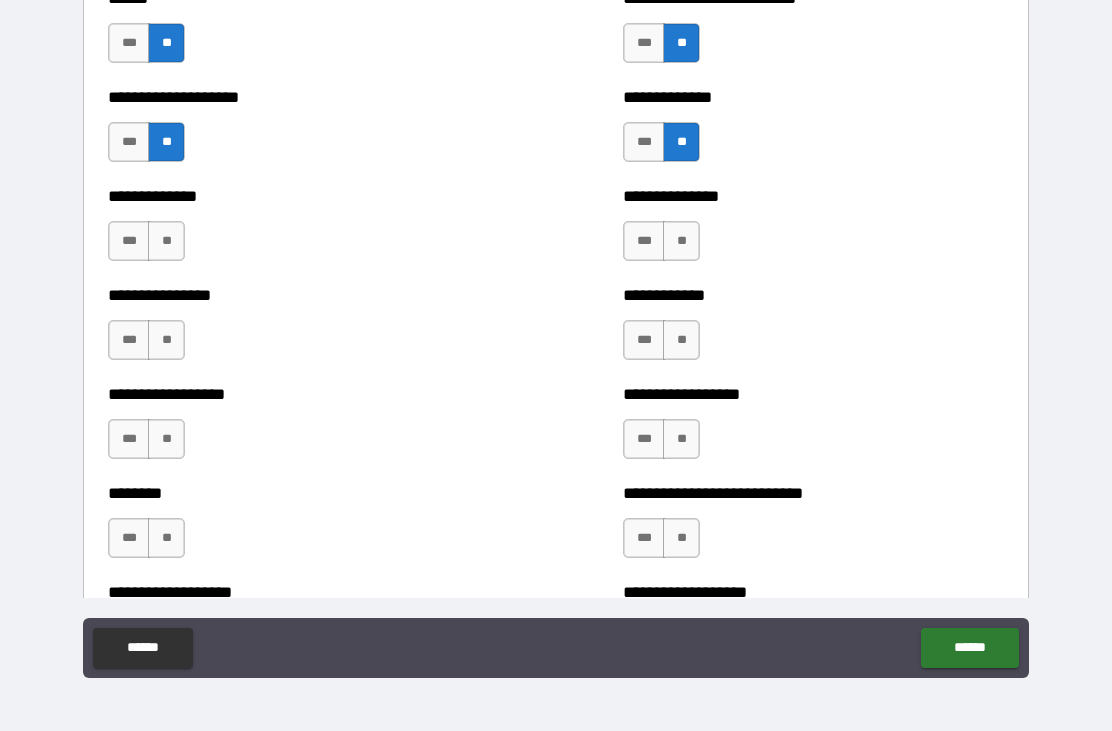 scroll, scrollTop: 4005, scrollLeft: 0, axis: vertical 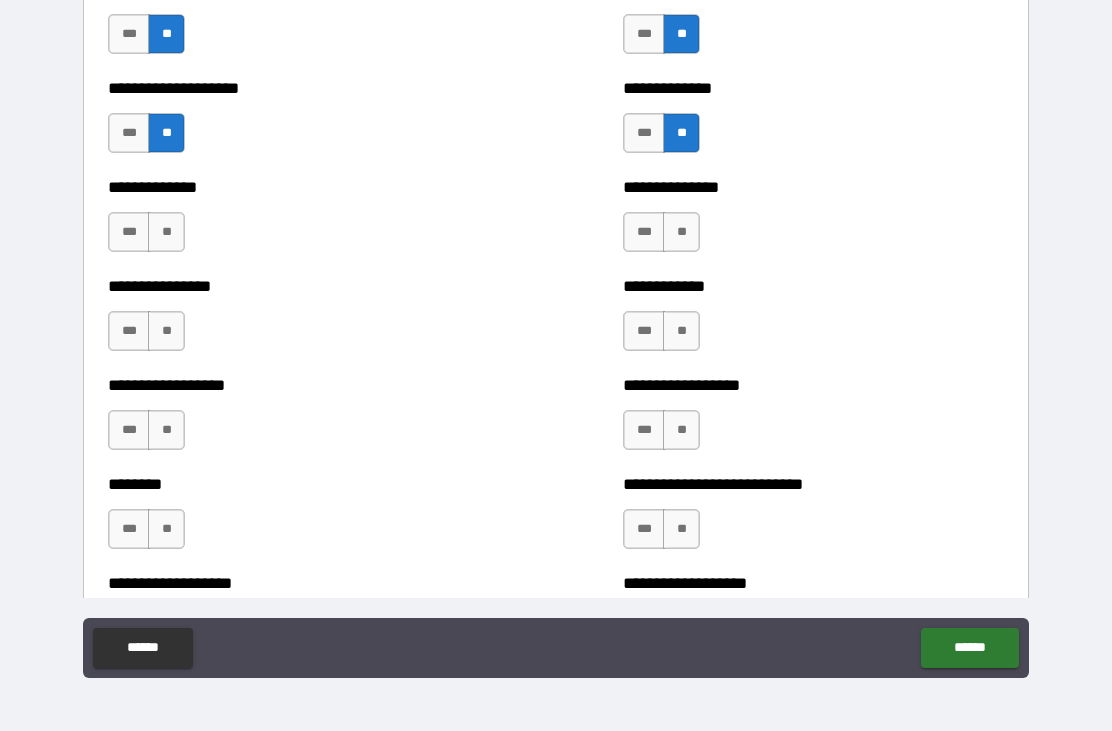 click on "**" at bounding box center (681, 232) 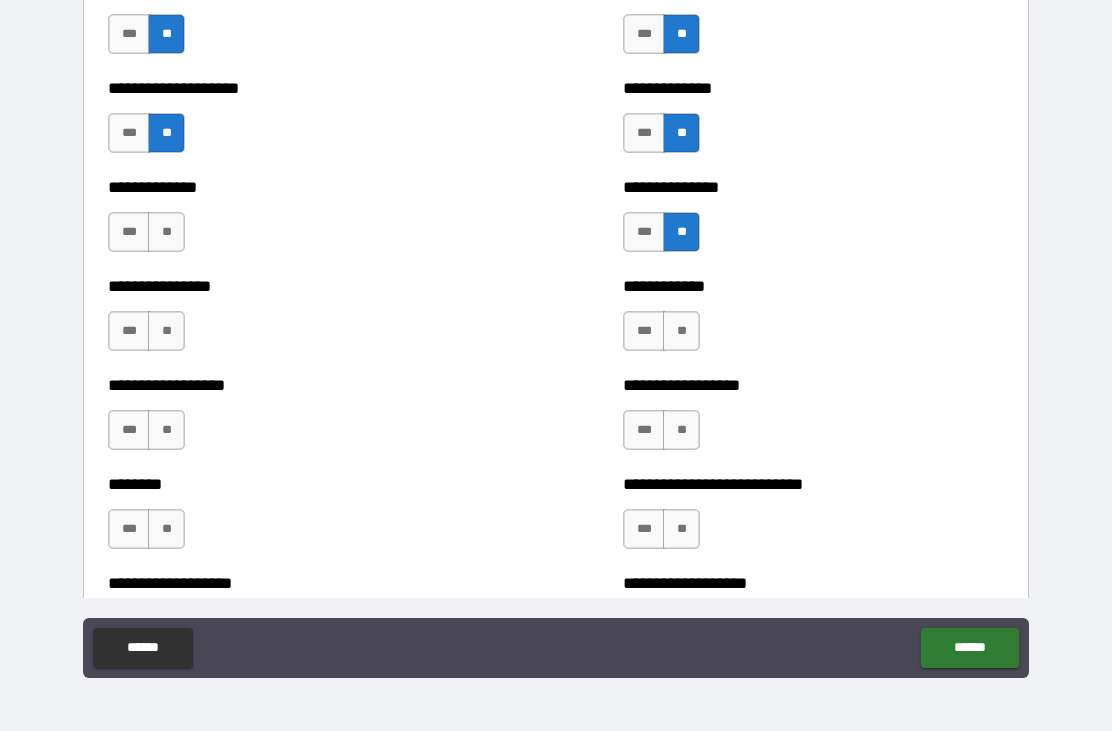 click on "**" at bounding box center (681, 331) 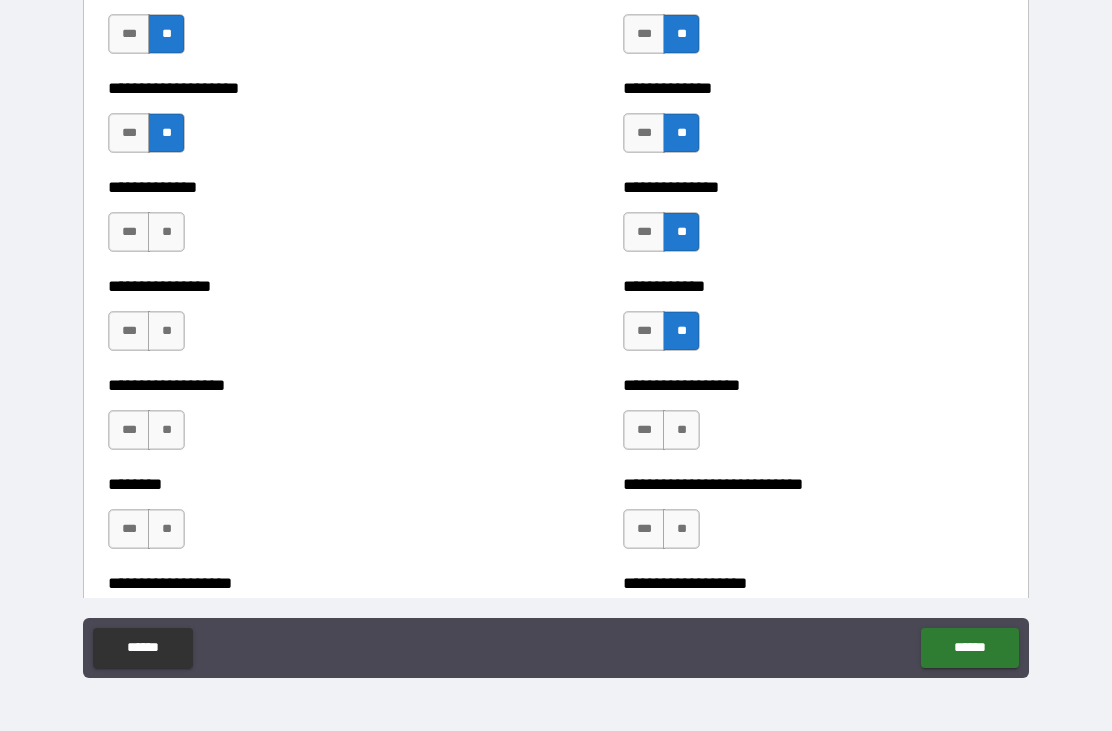 click on "**" at bounding box center [166, 232] 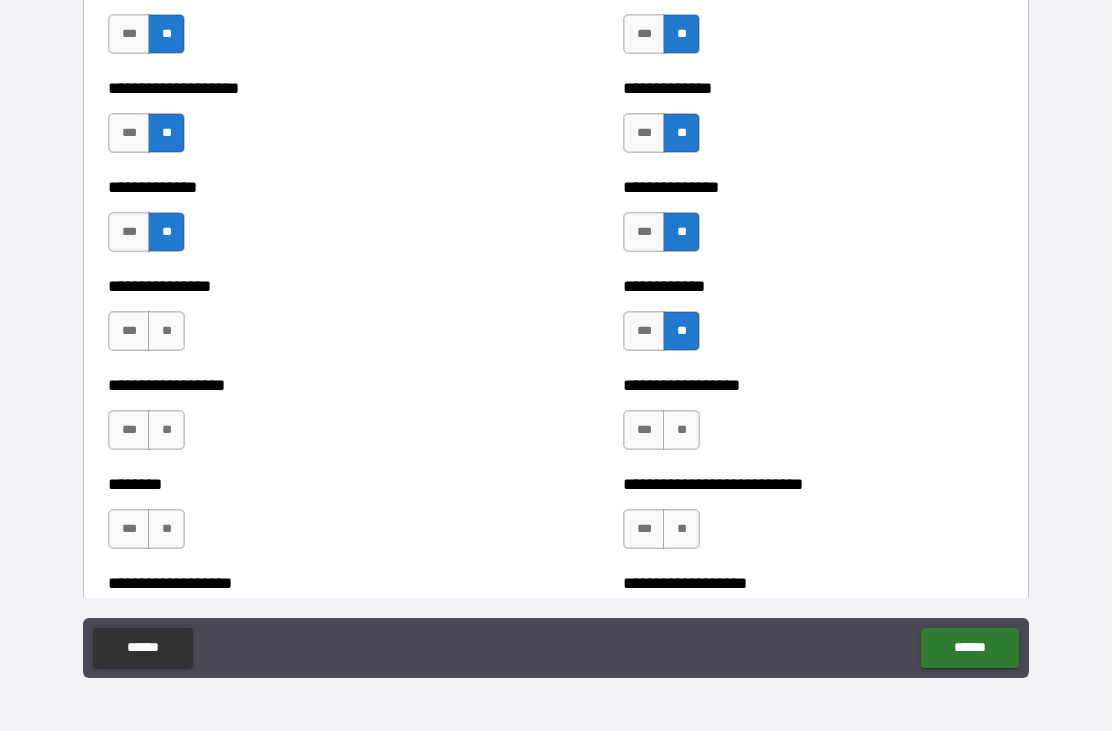 click on "**" at bounding box center (166, 331) 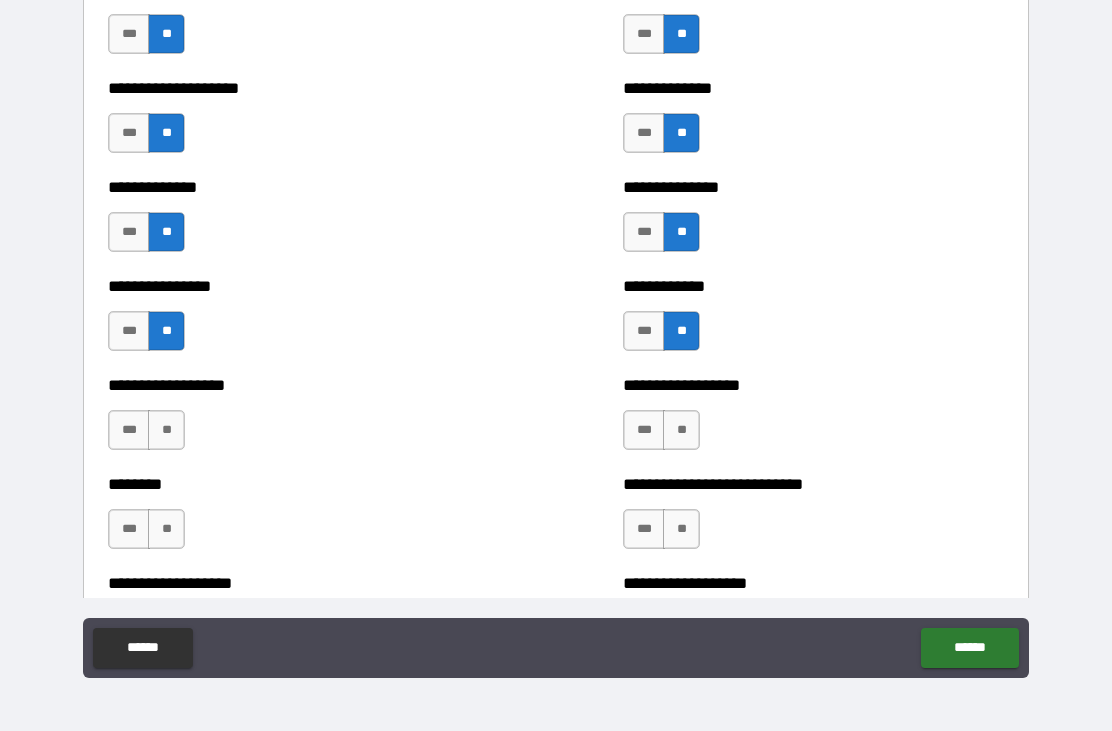 click on "**" at bounding box center [166, 430] 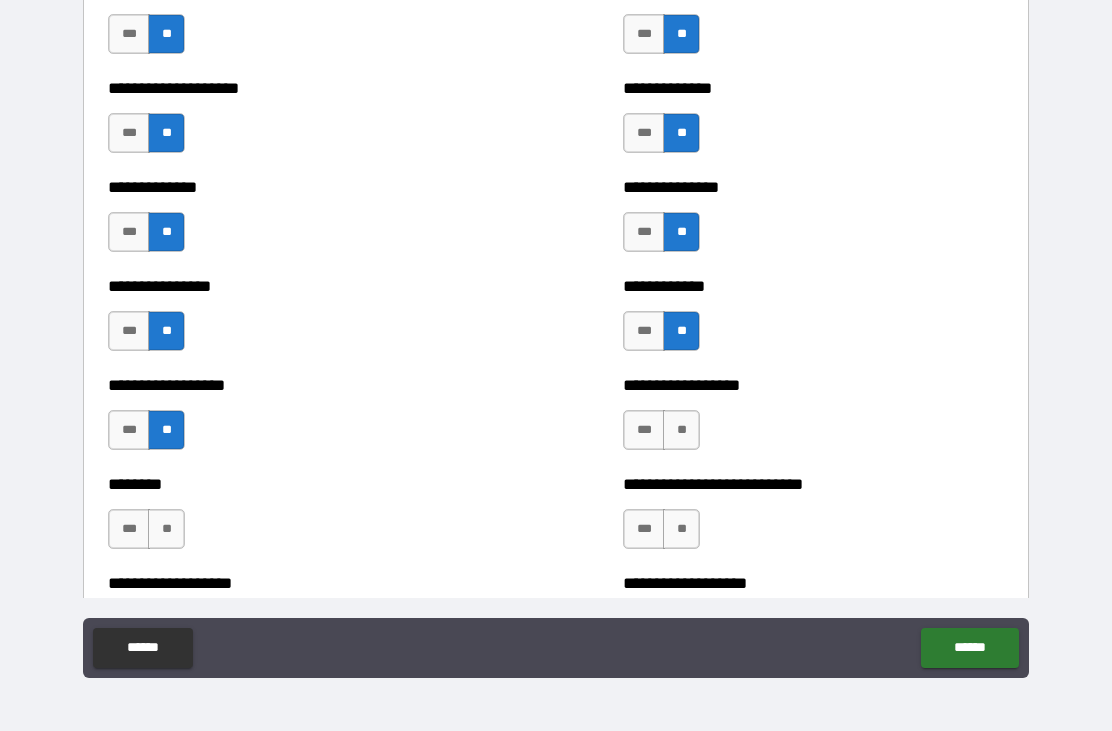 click on "**" at bounding box center [166, 529] 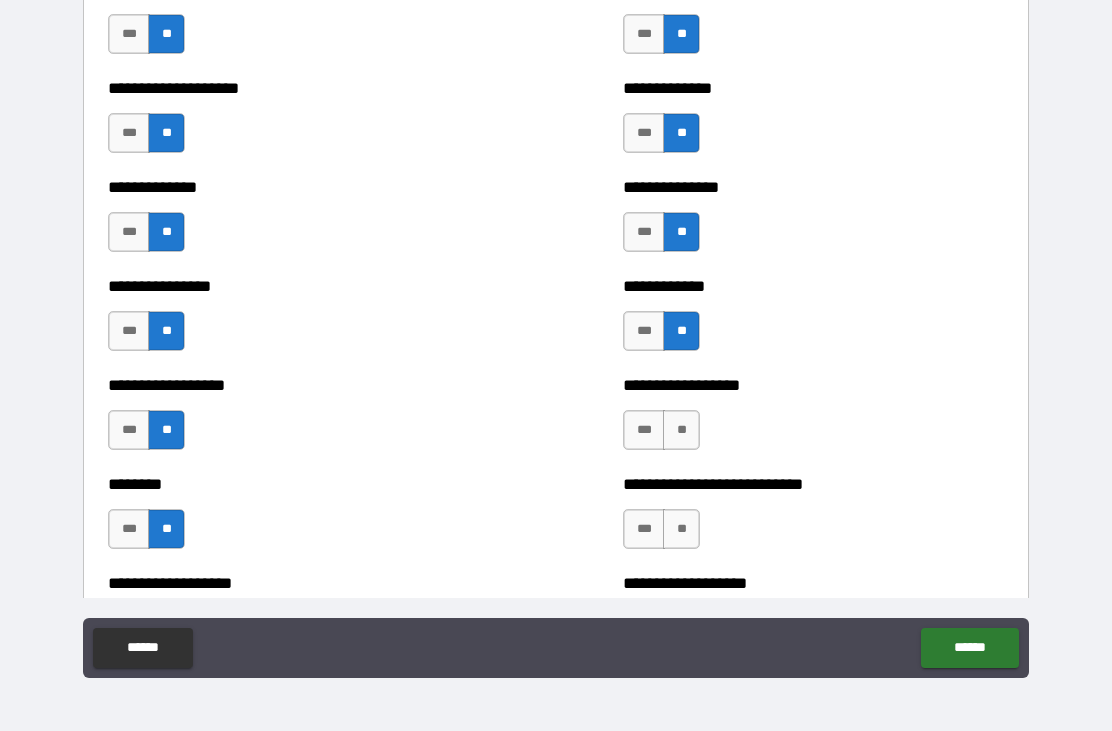 click on "**" at bounding box center (681, 430) 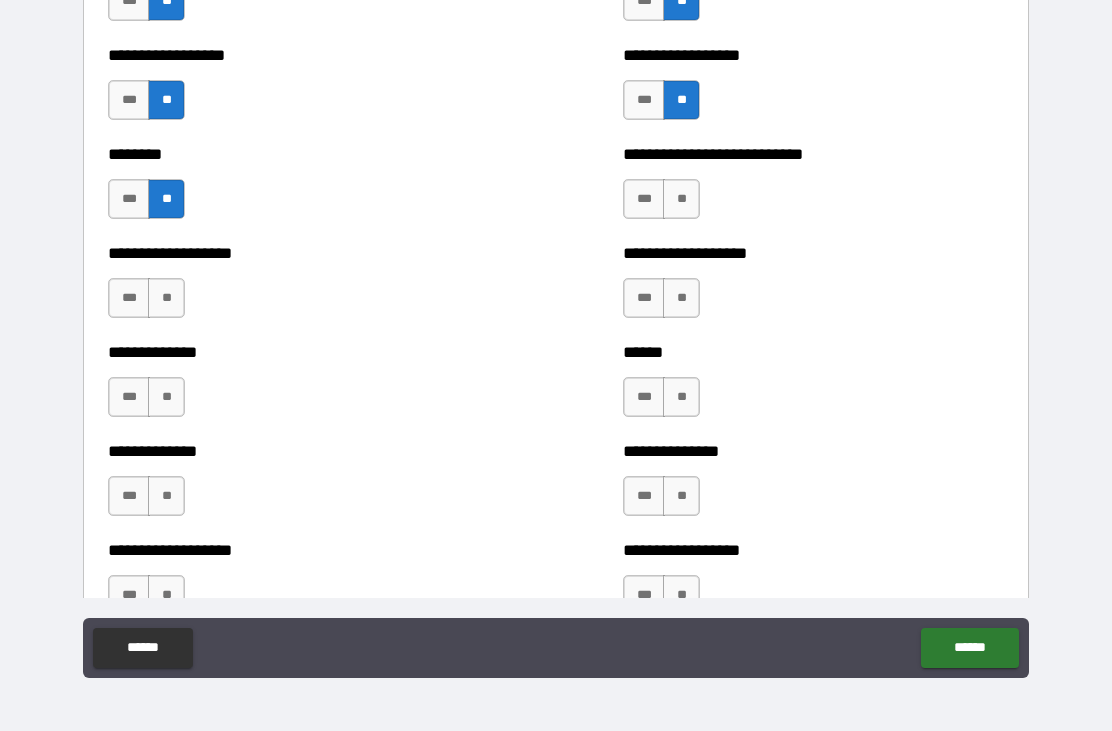 scroll, scrollTop: 4346, scrollLeft: 0, axis: vertical 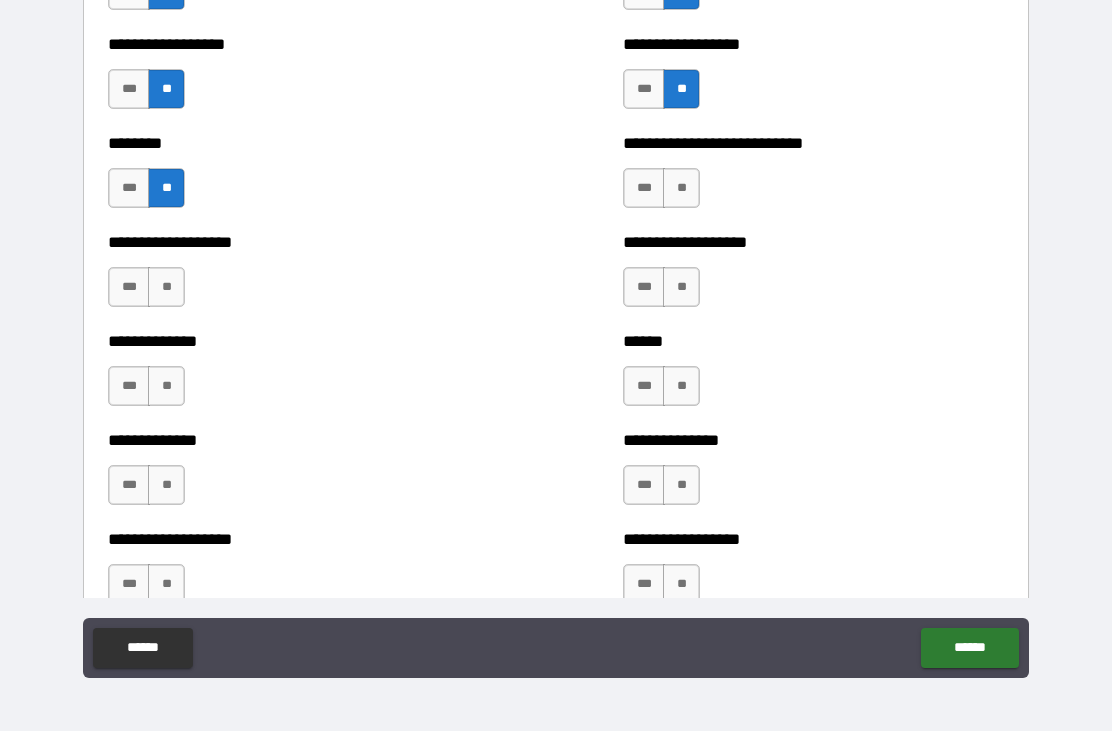 click on "**" at bounding box center [681, 188] 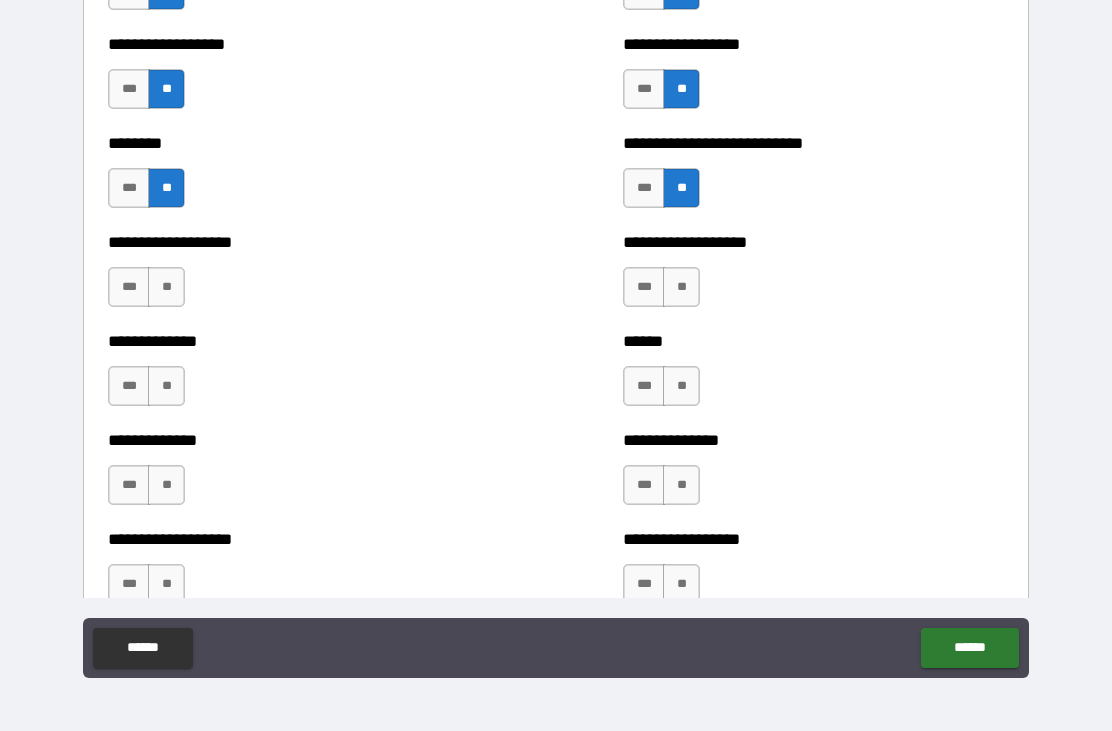 click on "**" at bounding box center (681, 287) 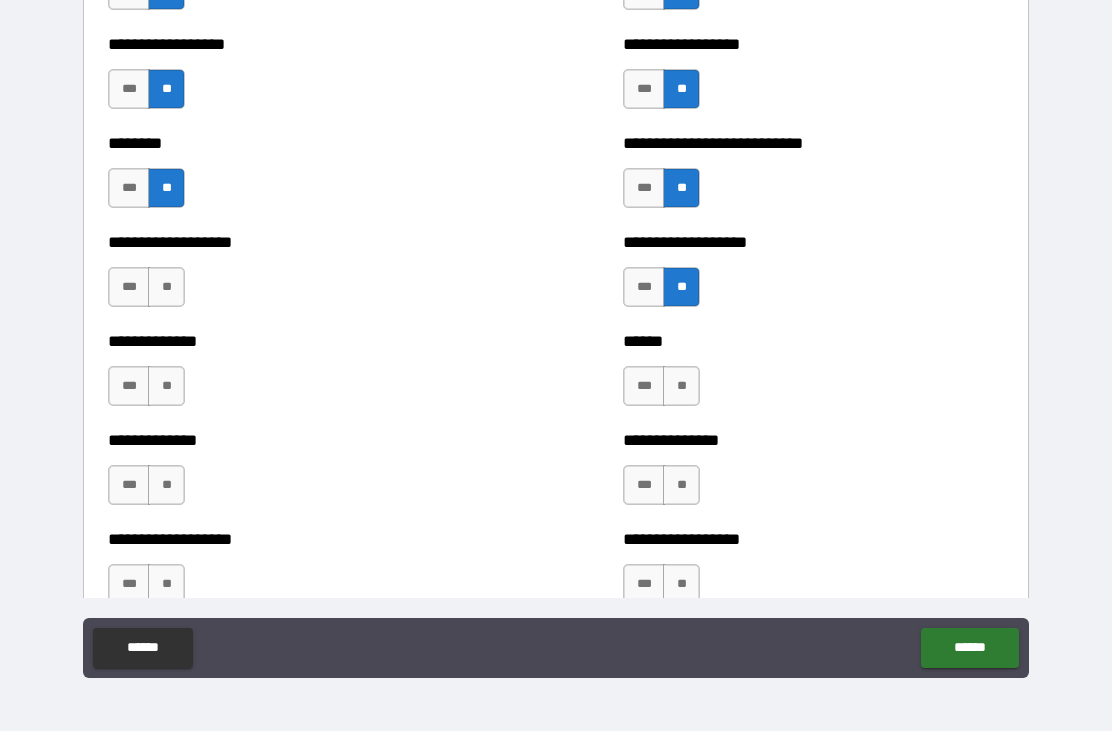 click on "**" at bounding box center (166, 287) 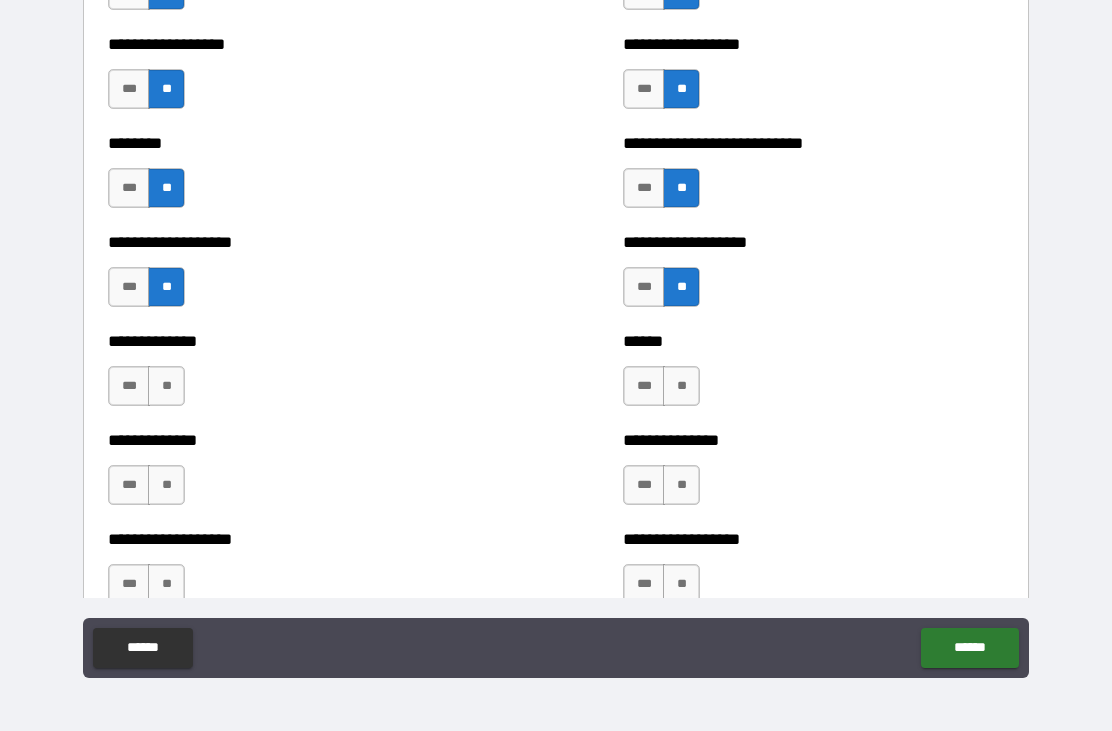 click on "**" at bounding box center (166, 386) 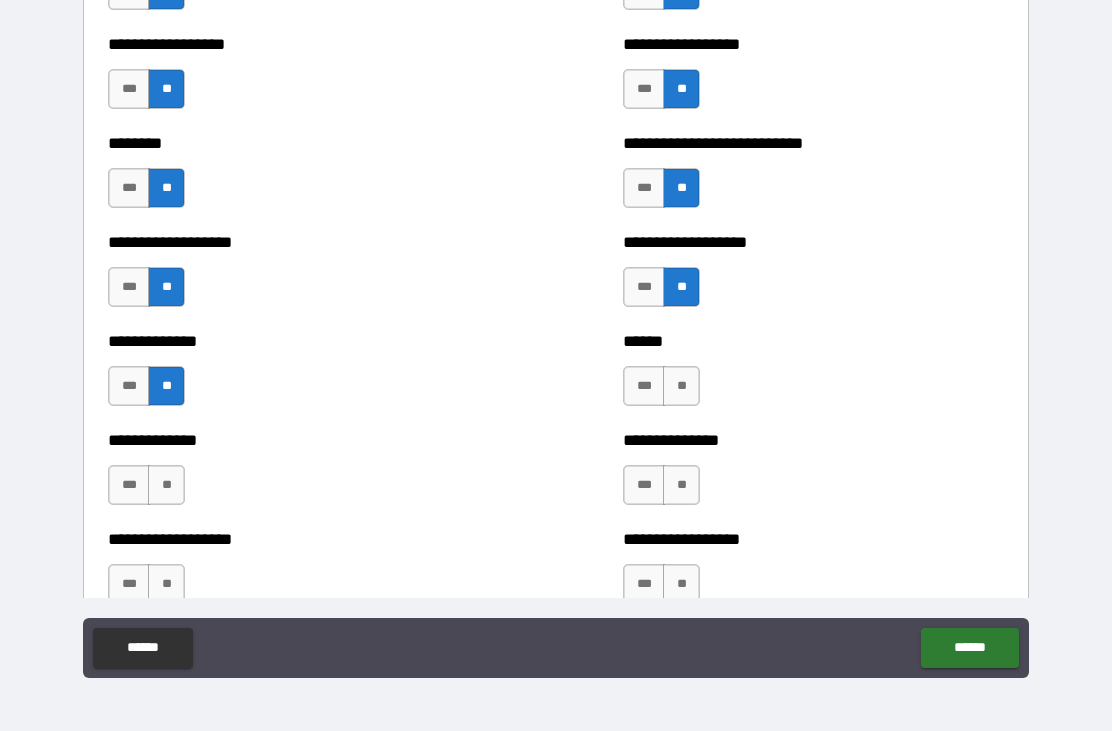 click on "**" at bounding box center (166, 485) 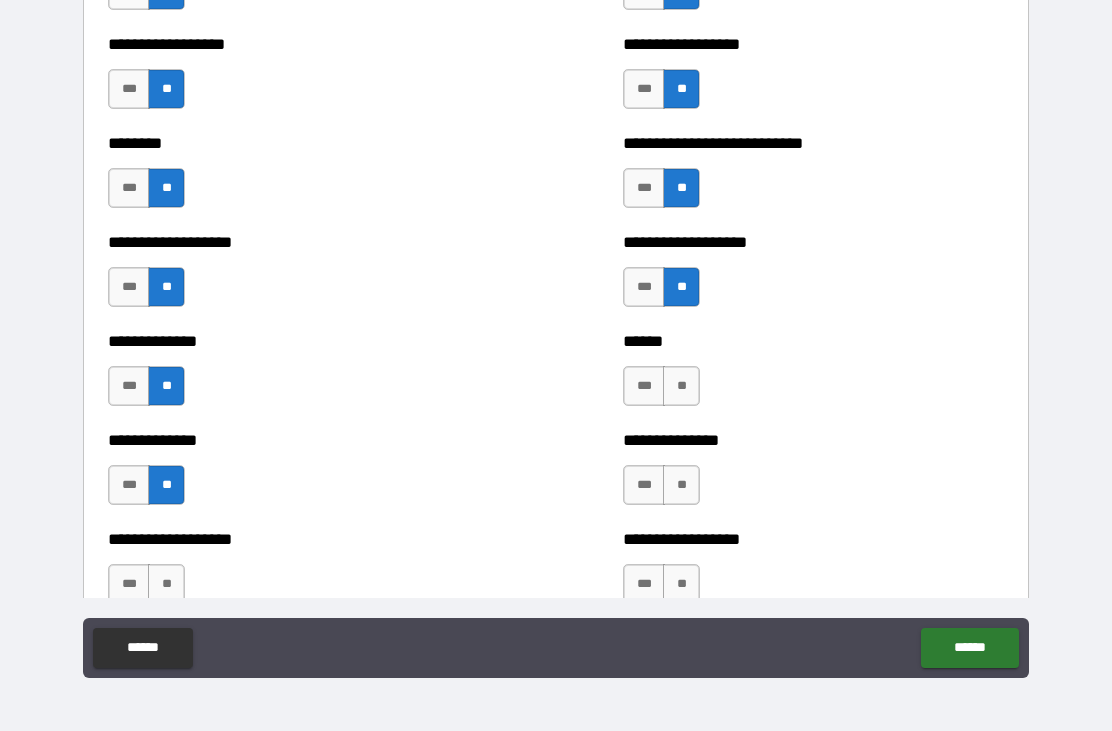 click on "**" at bounding box center [681, 386] 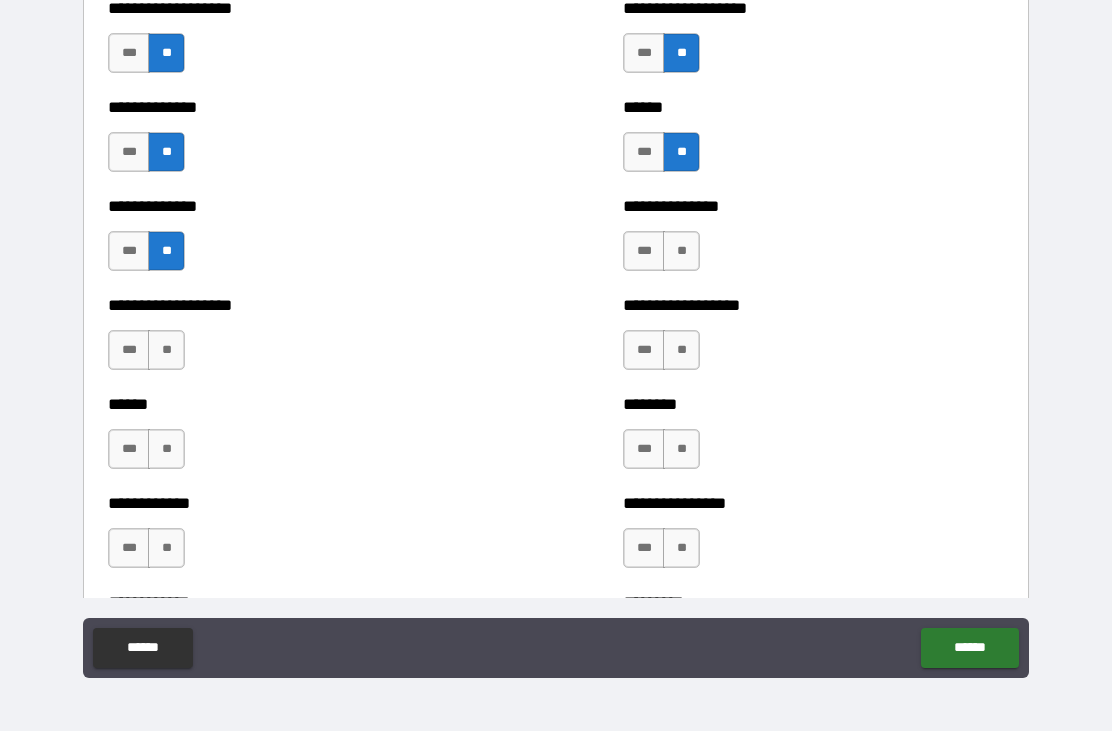 scroll, scrollTop: 4581, scrollLeft: 0, axis: vertical 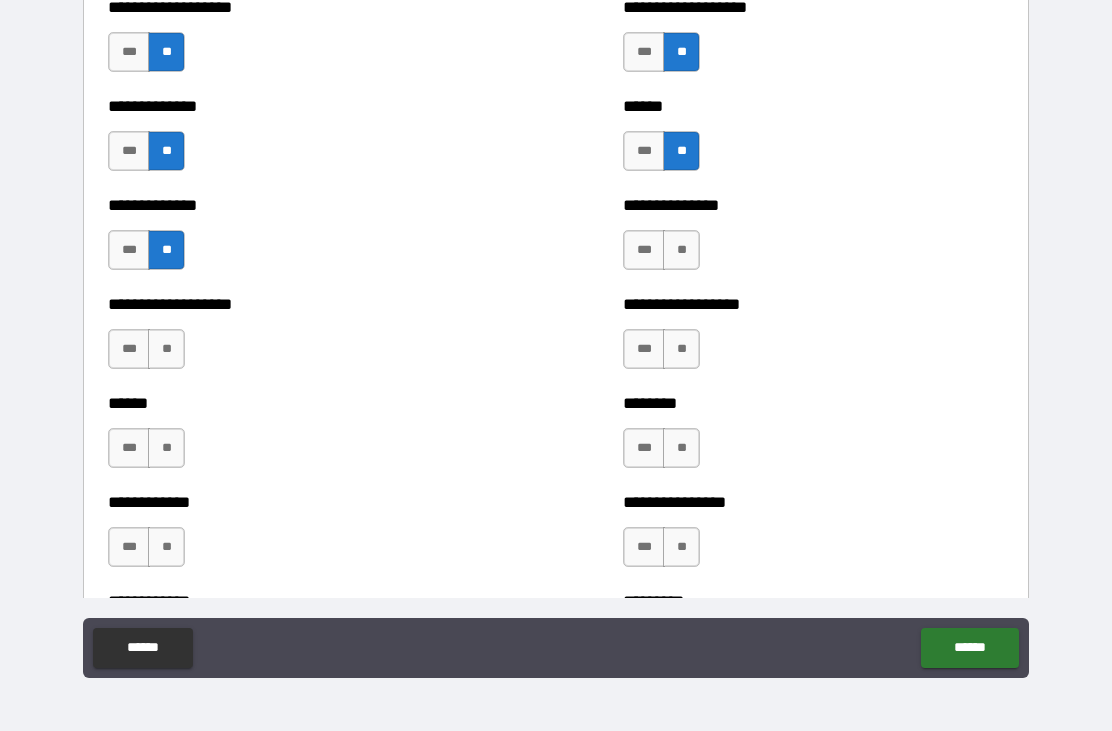 click on "**" at bounding box center (681, 250) 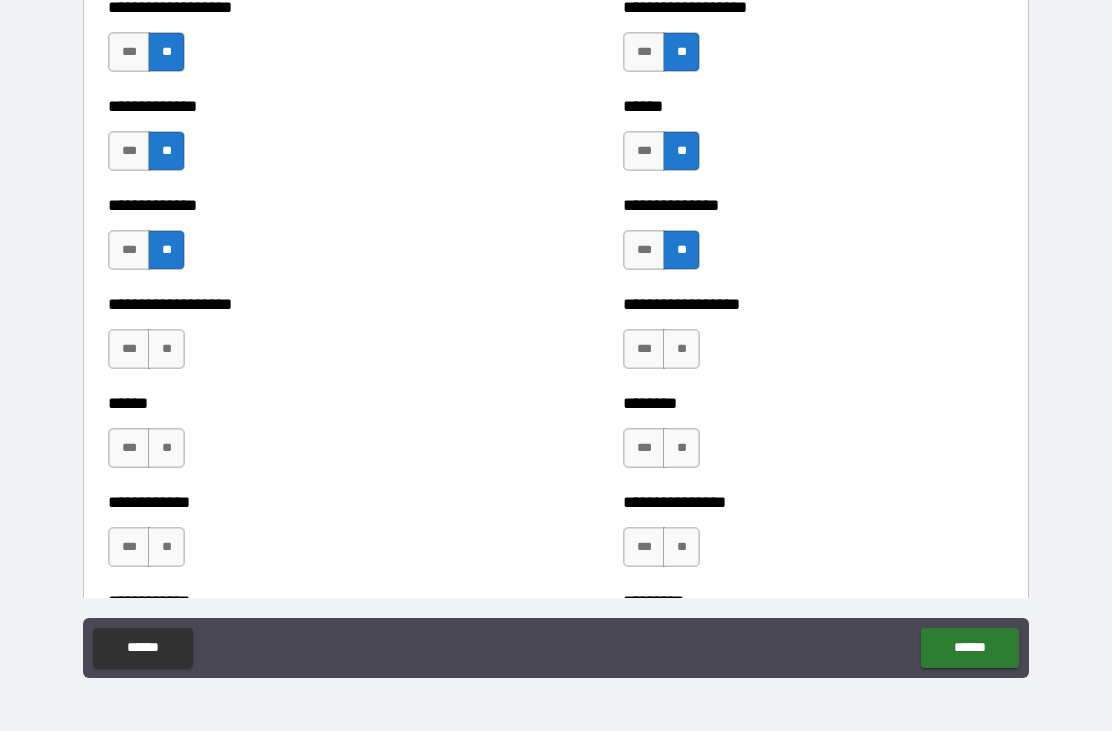 click on "**" at bounding box center (681, 349) 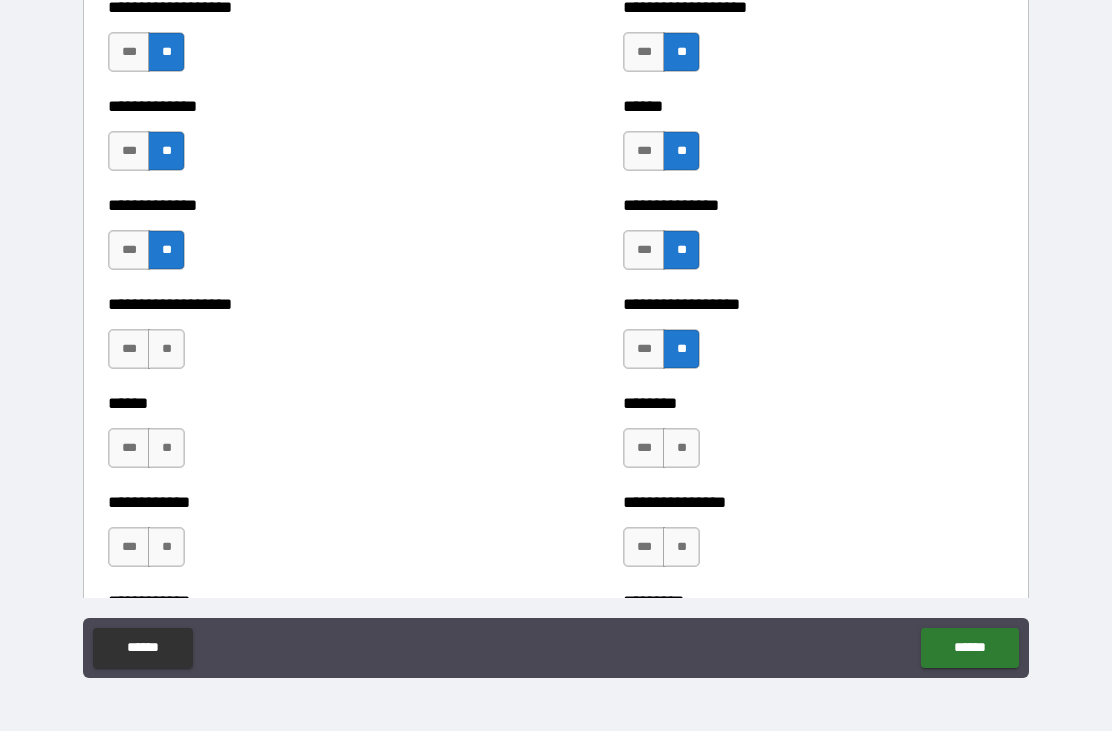click on "**" at bounding box center [681, 448] 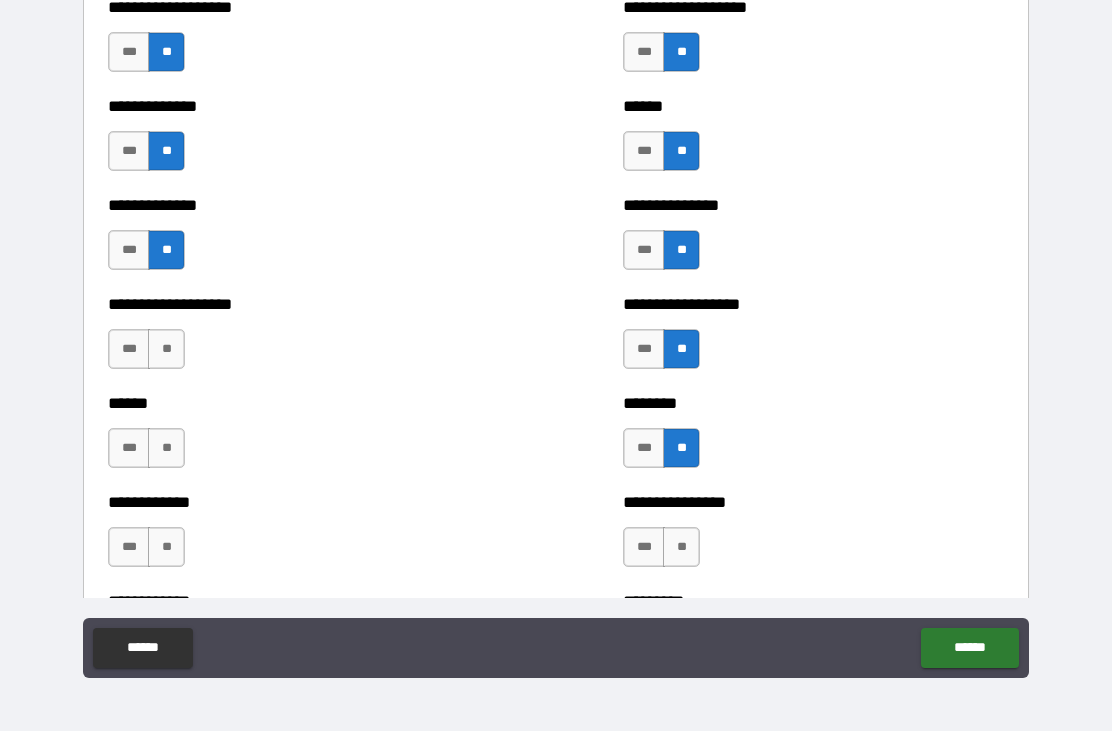 click on "**" at bounding box center (681, 547) 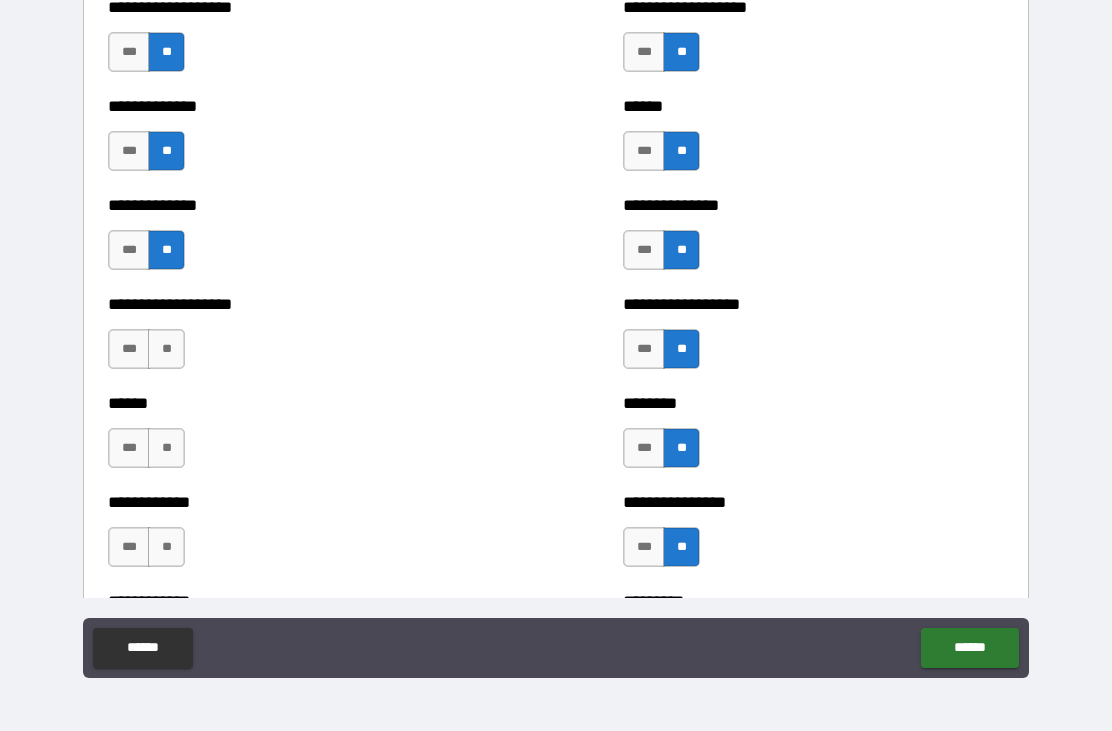 click on "**" at bounding box center [166, 349] 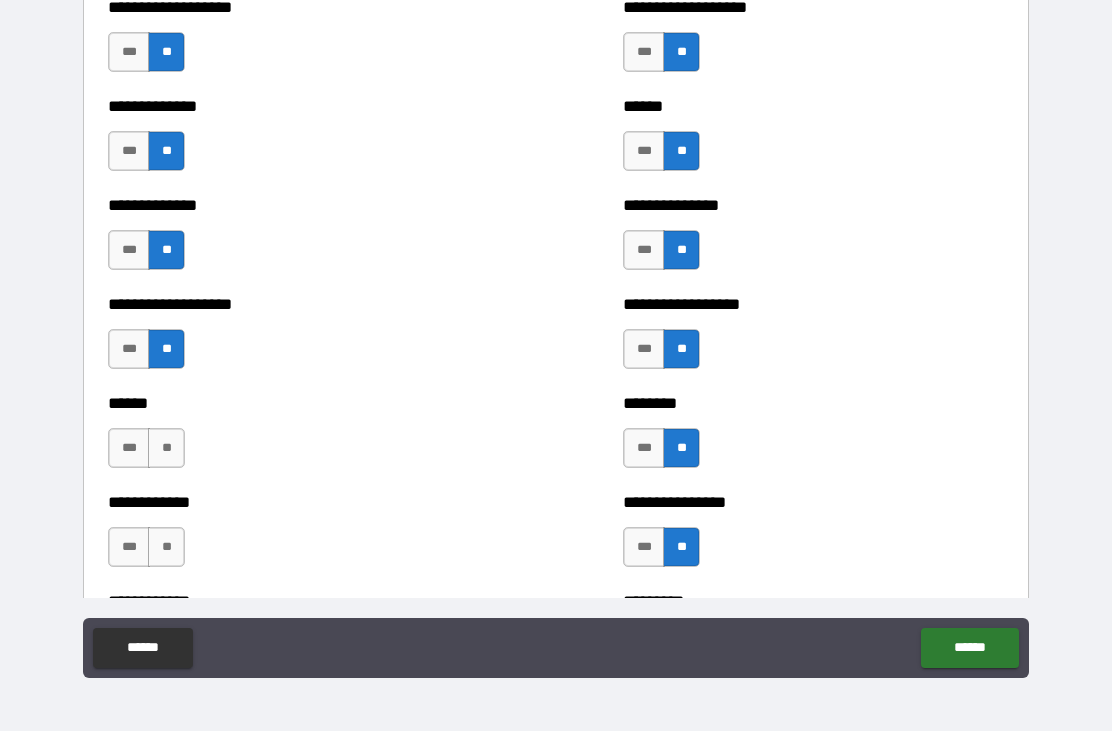click on "**" at bounding box center [166, 448] 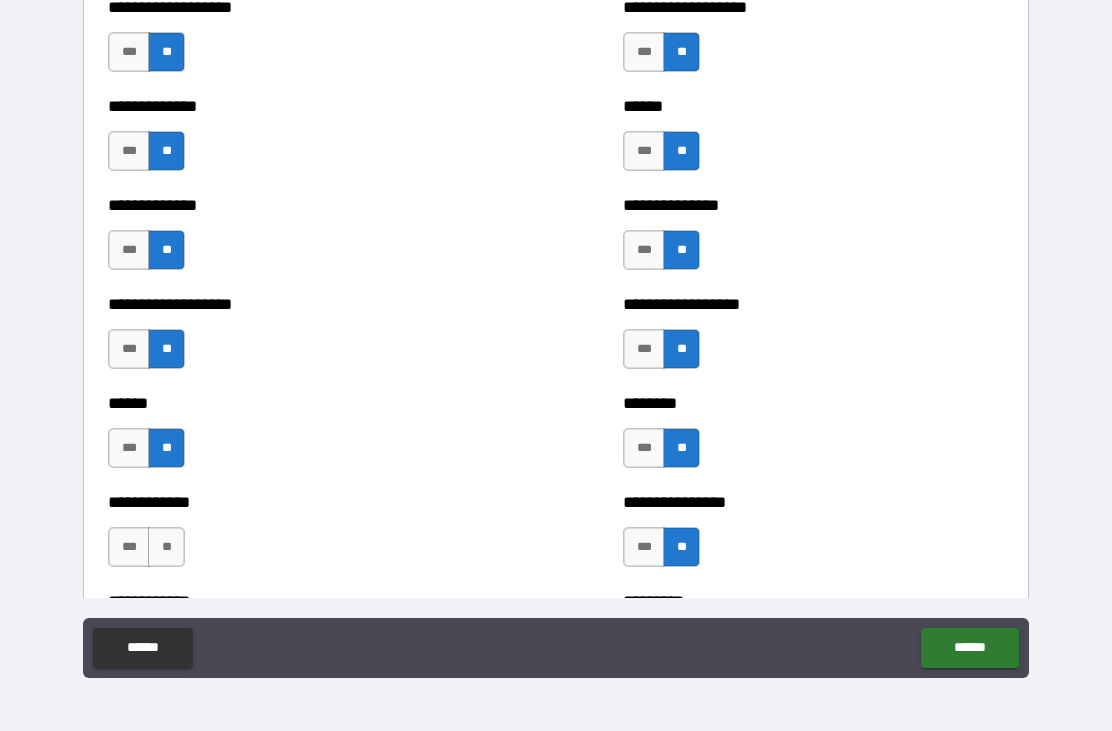 click on "**" at bounding box center [166, 547] 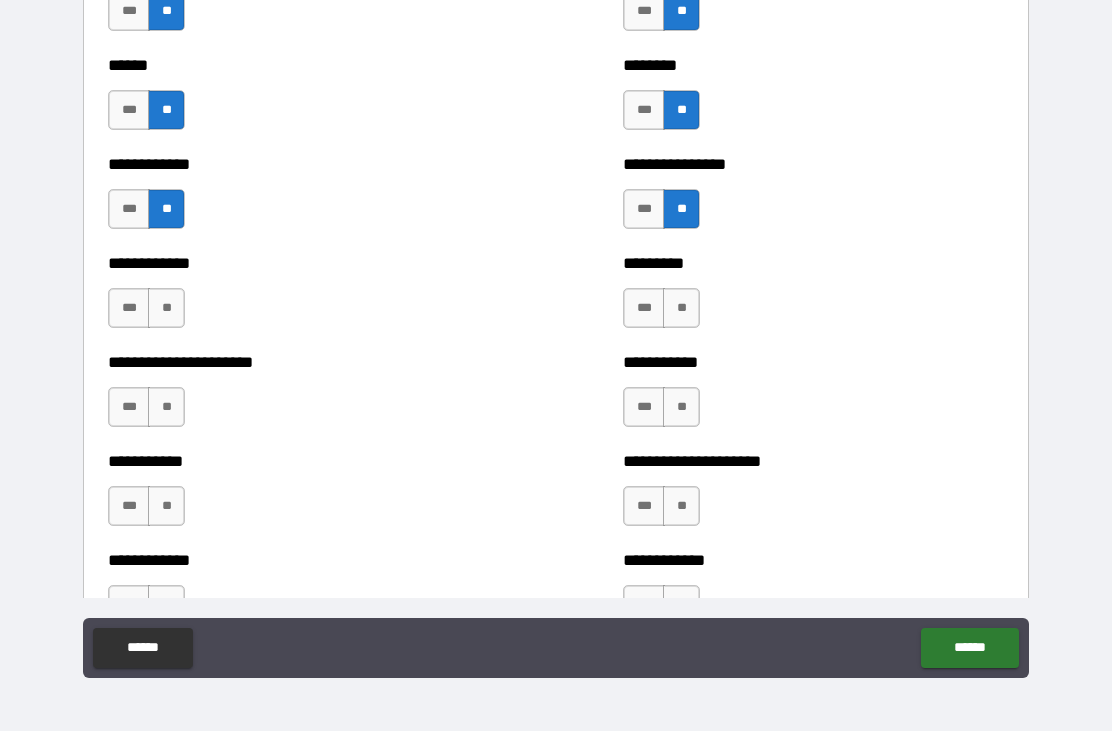 scroll, scrollTop: 4937, scrollLeft: 0, axis: vertical 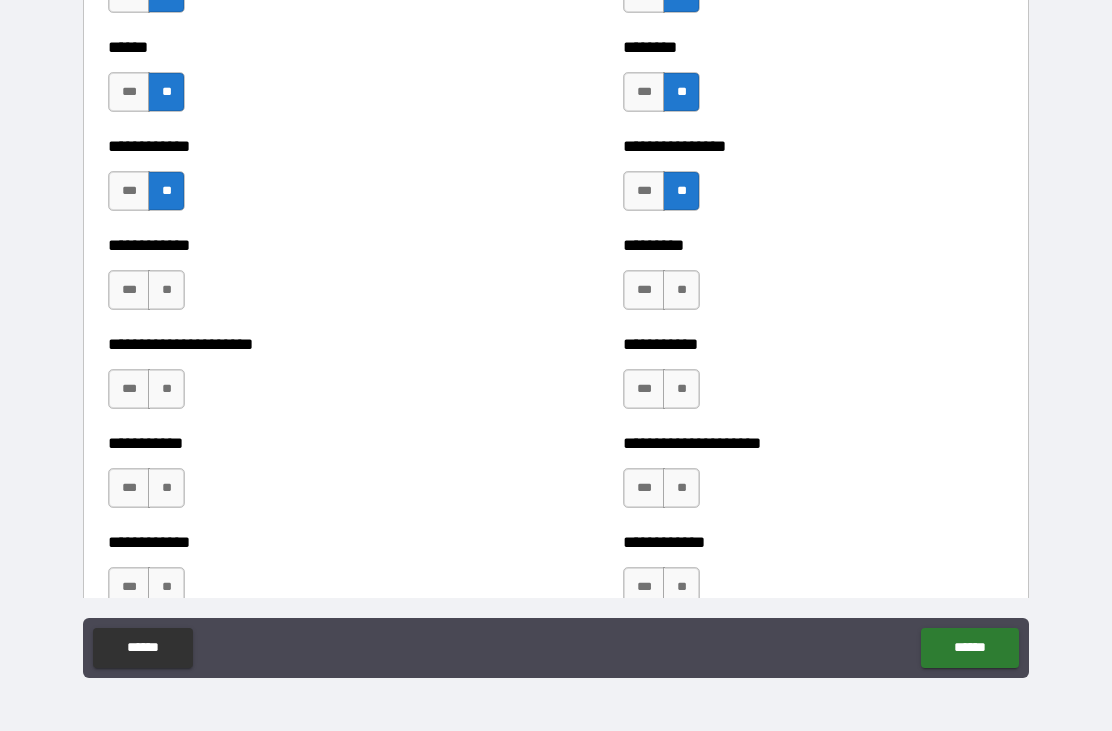 click on "**" at bounding box center [681, 290] 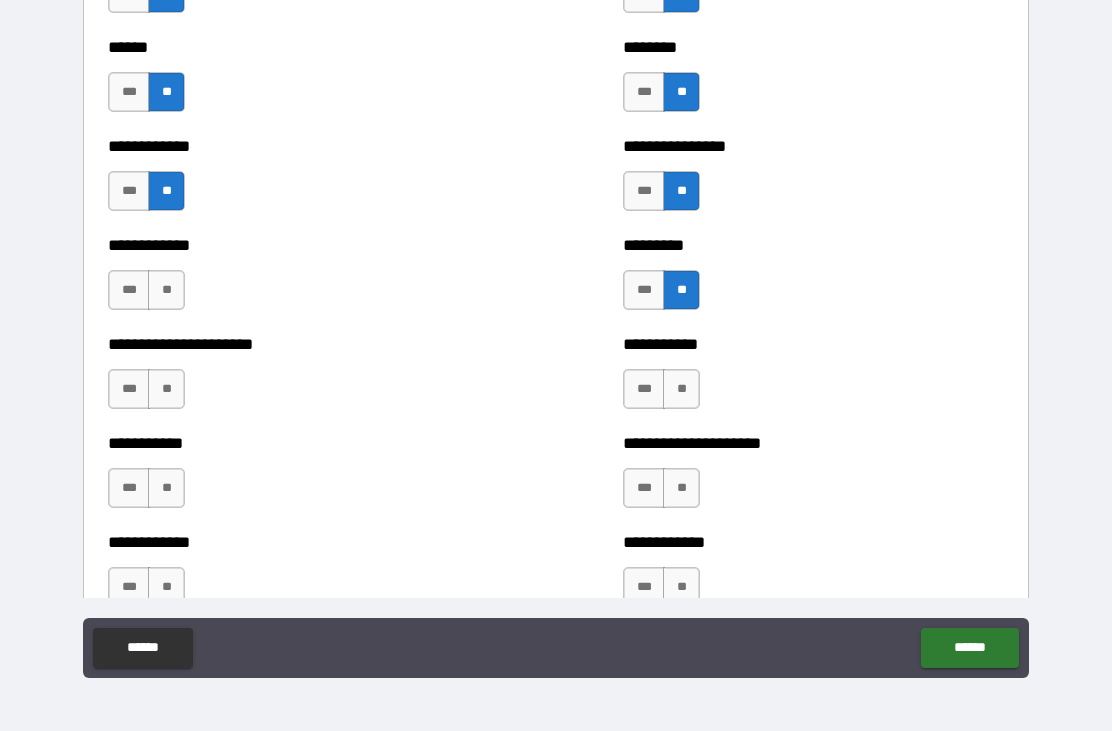 click on "**" at bounding box center (681, 389) 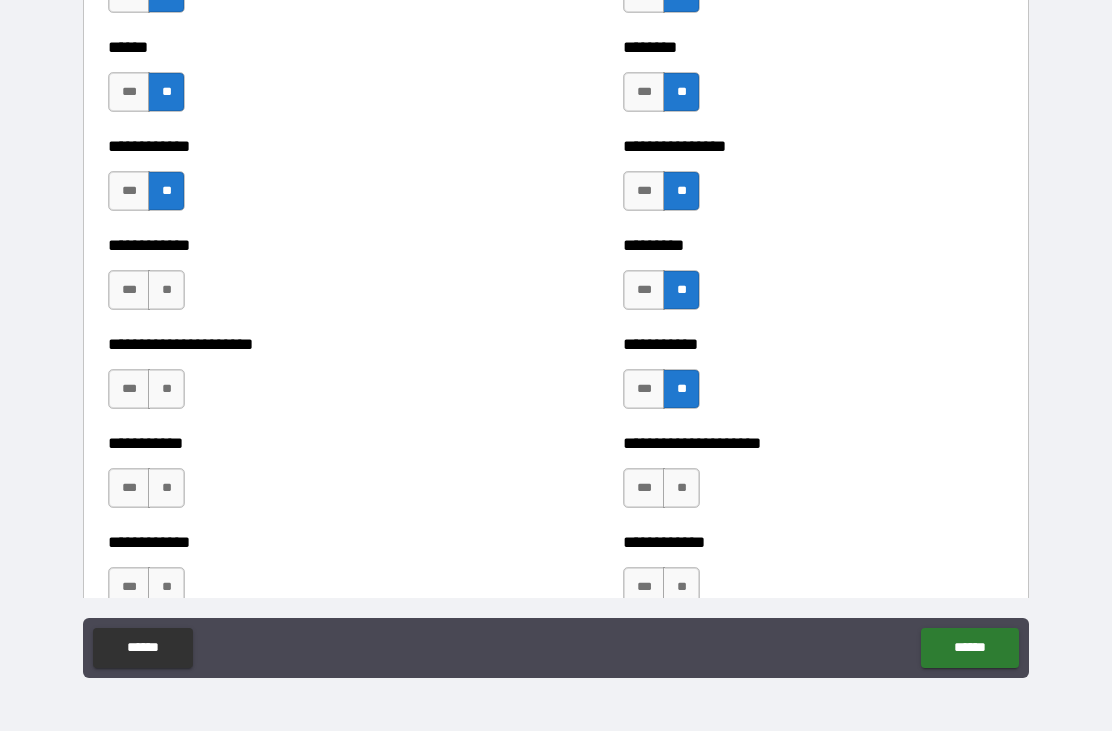click on "**" at bounding box center (681, 488) 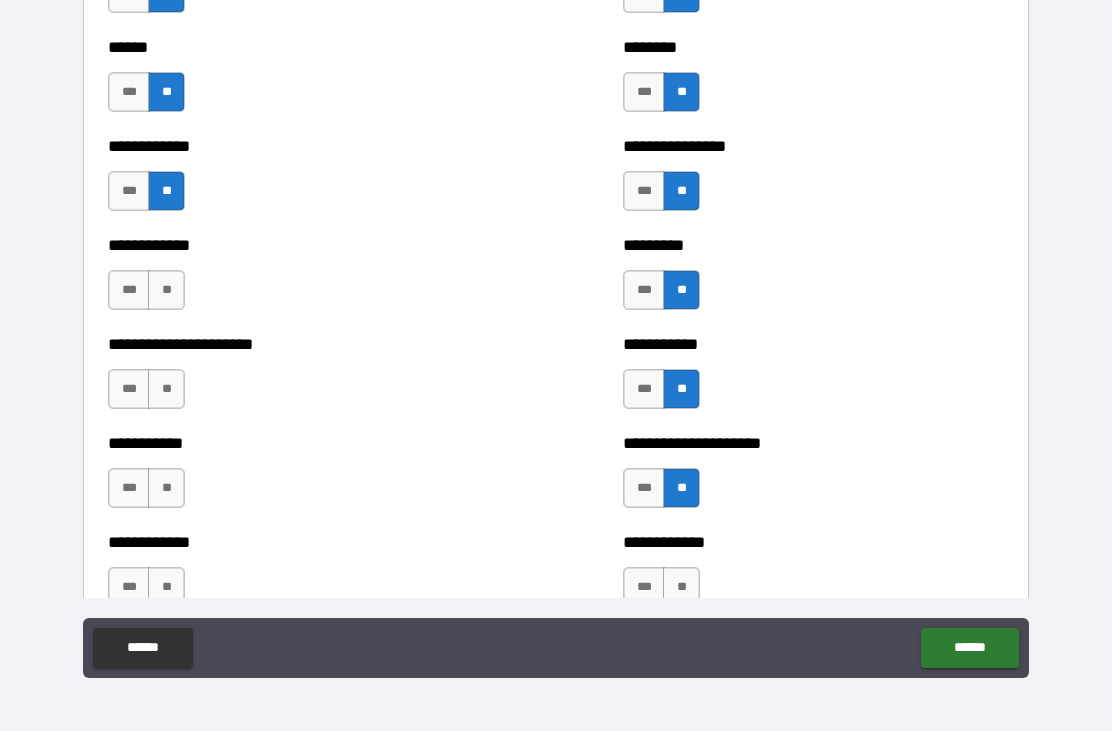 click on "**" at bounding box center (166, 290) 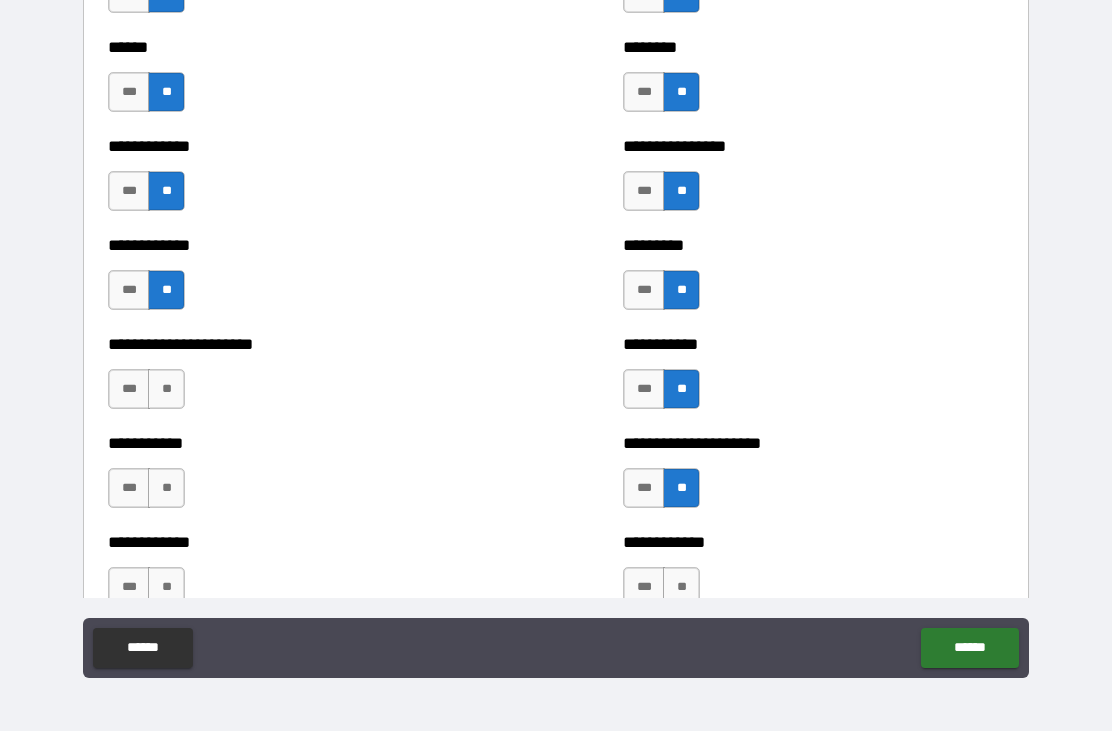 click on "**" at bounding box center [166, 389] 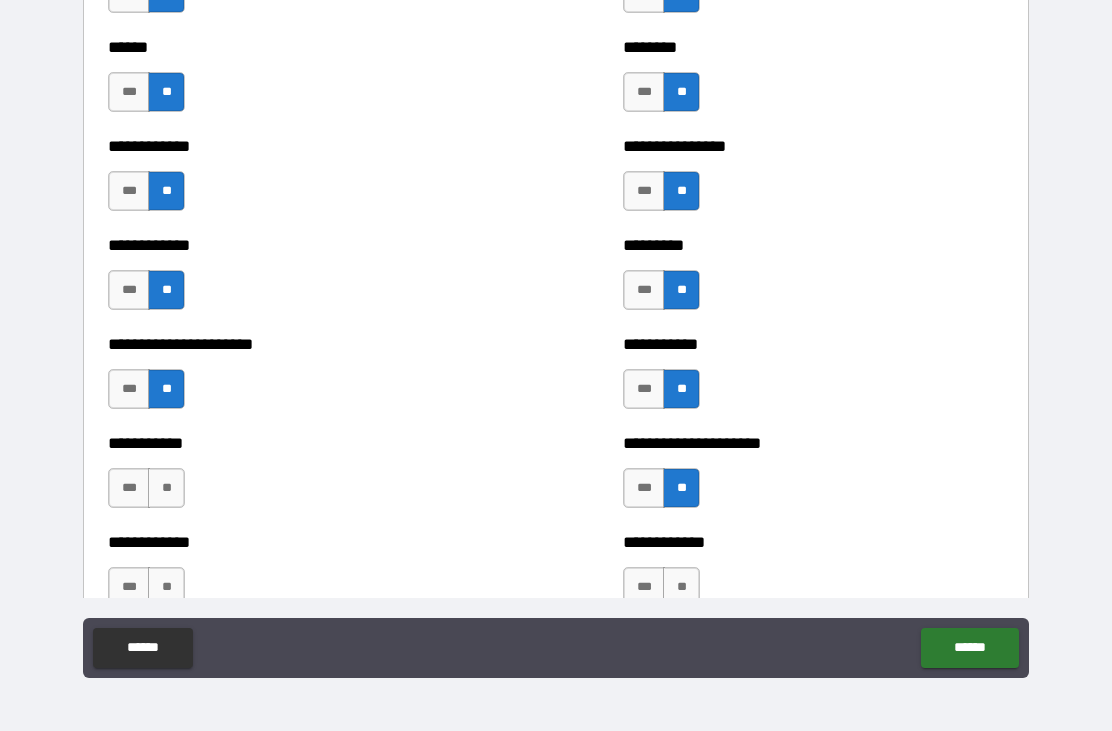 click on "**" at bounding box center [166, 488] 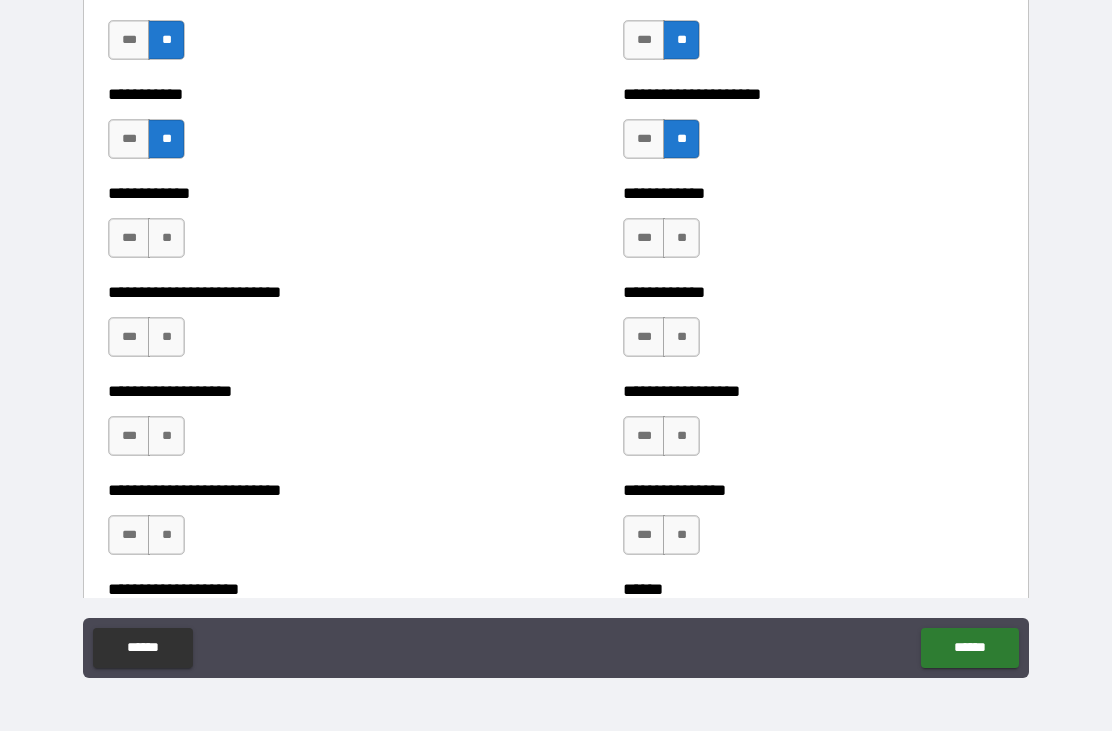 scroll, scrollTop: 5289, scrollLeft: 0, axis: vertical 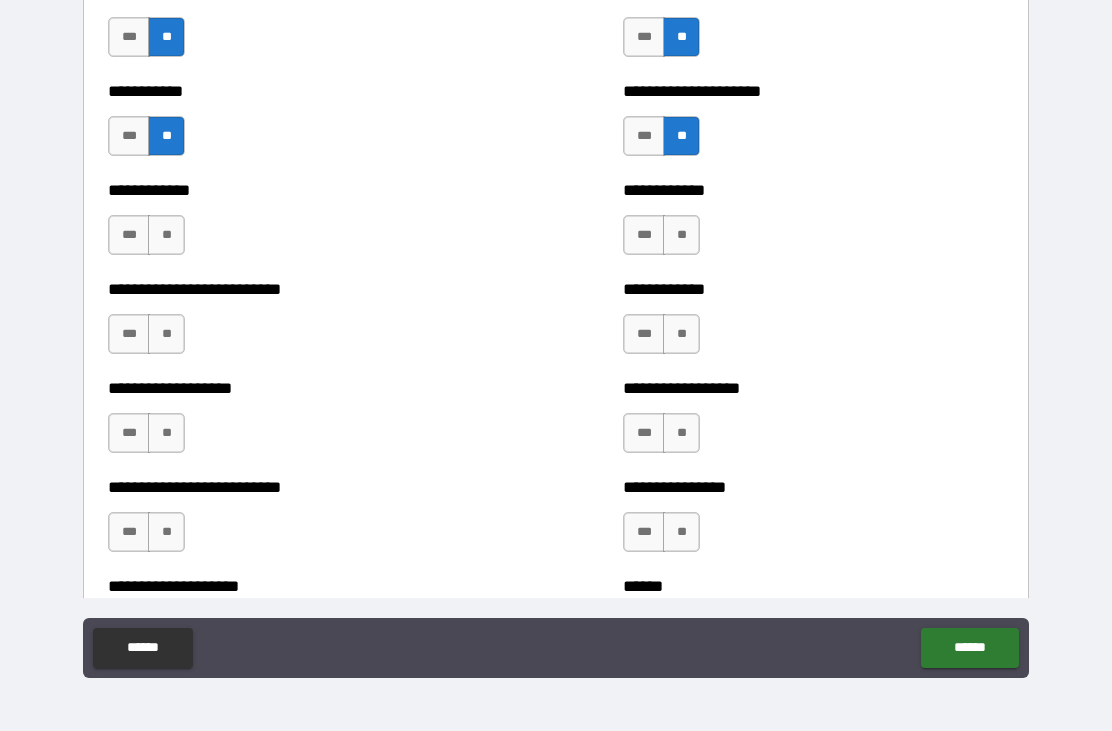 click on "**" at bounding box center [681, 235] 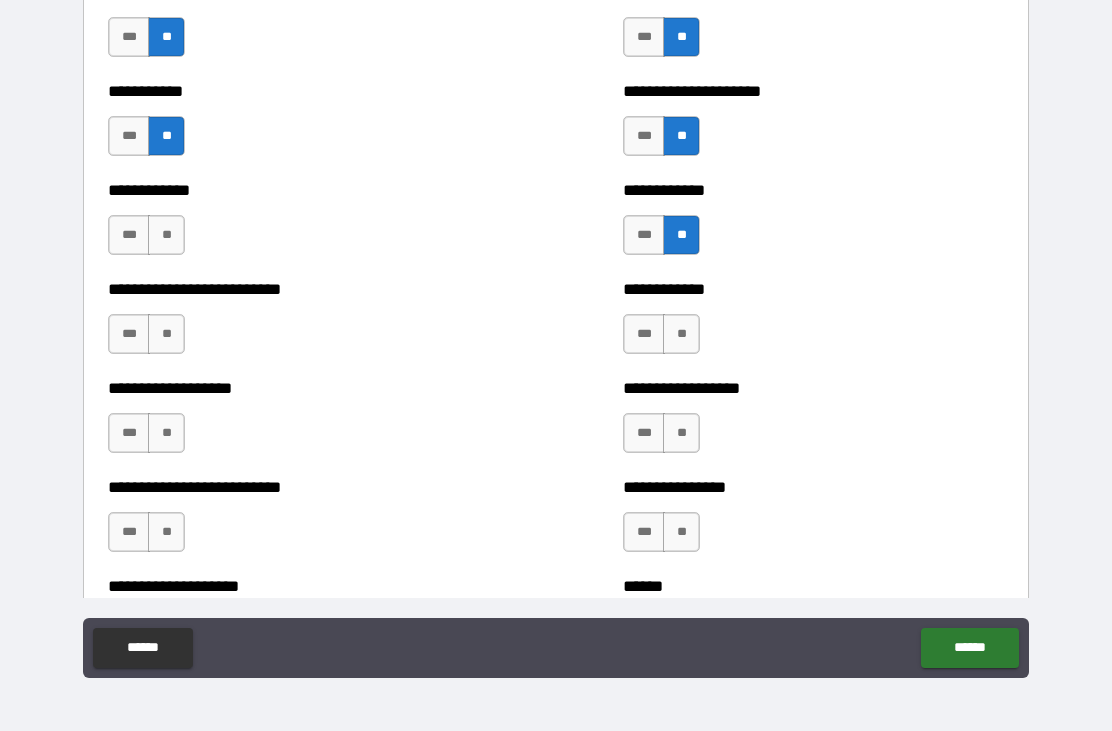 click on "**" at bounding box center (681, 334) 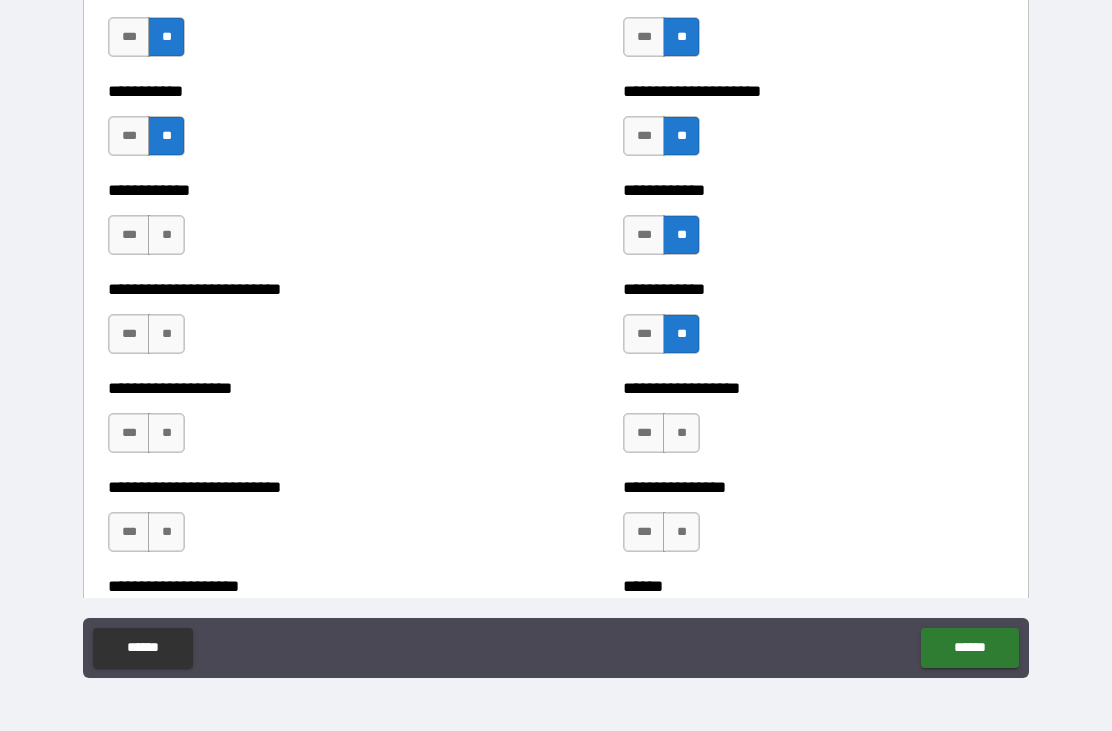 click on "**" at bounding box center [681, 433] 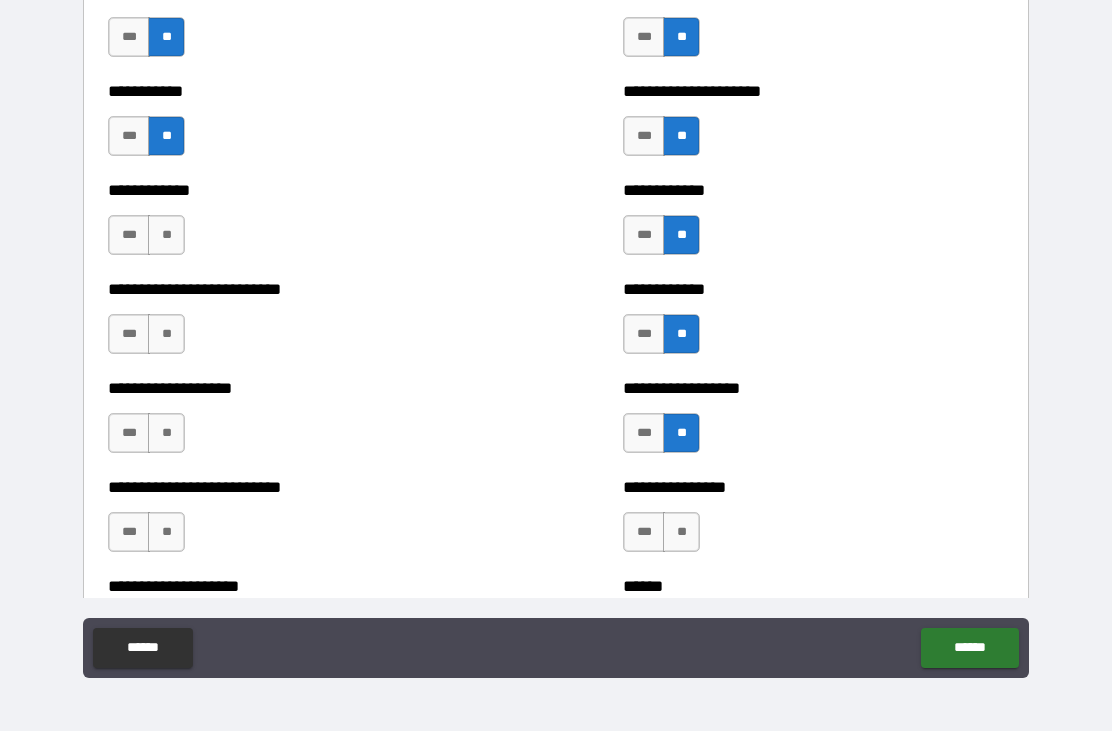 click on "**" at bounding box center [681, 532] 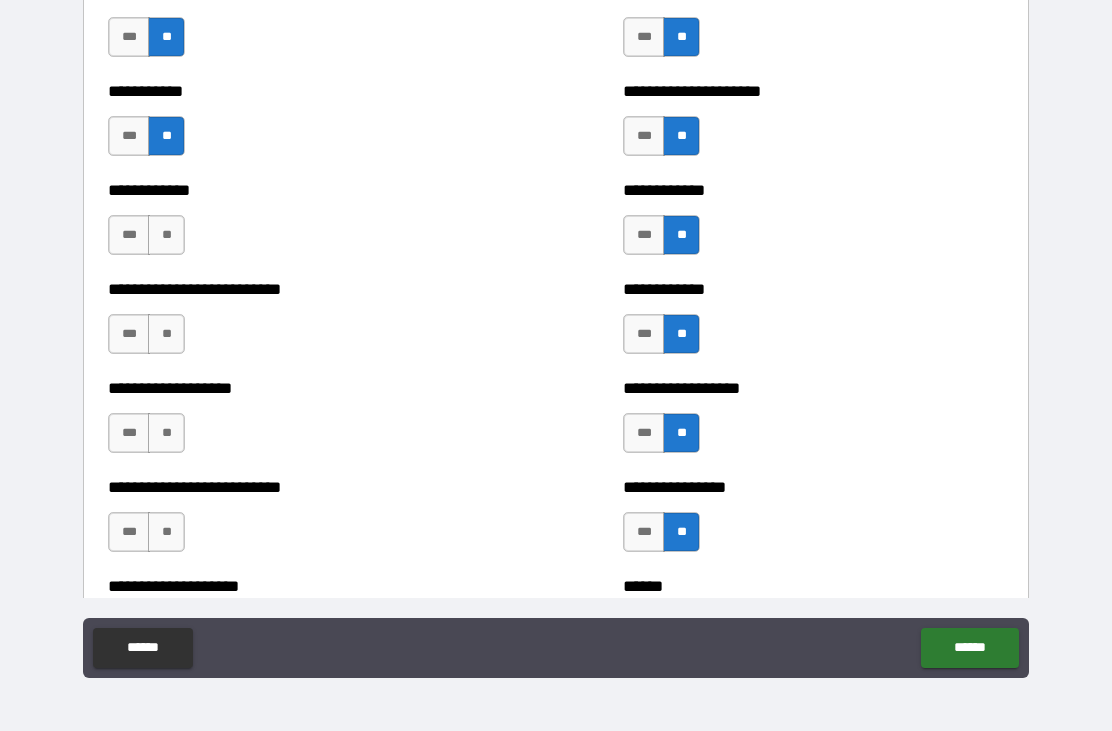 click on "**" at bounding box center (166, 235) 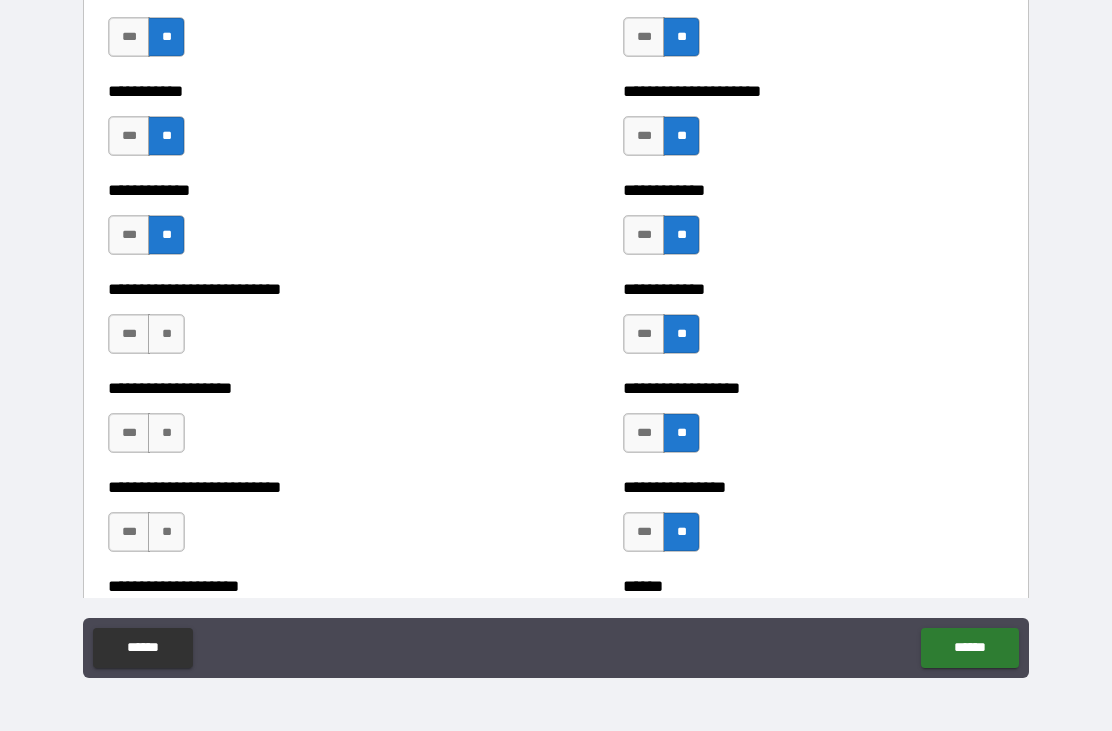 click on "**" at bounding box center (166, 334) 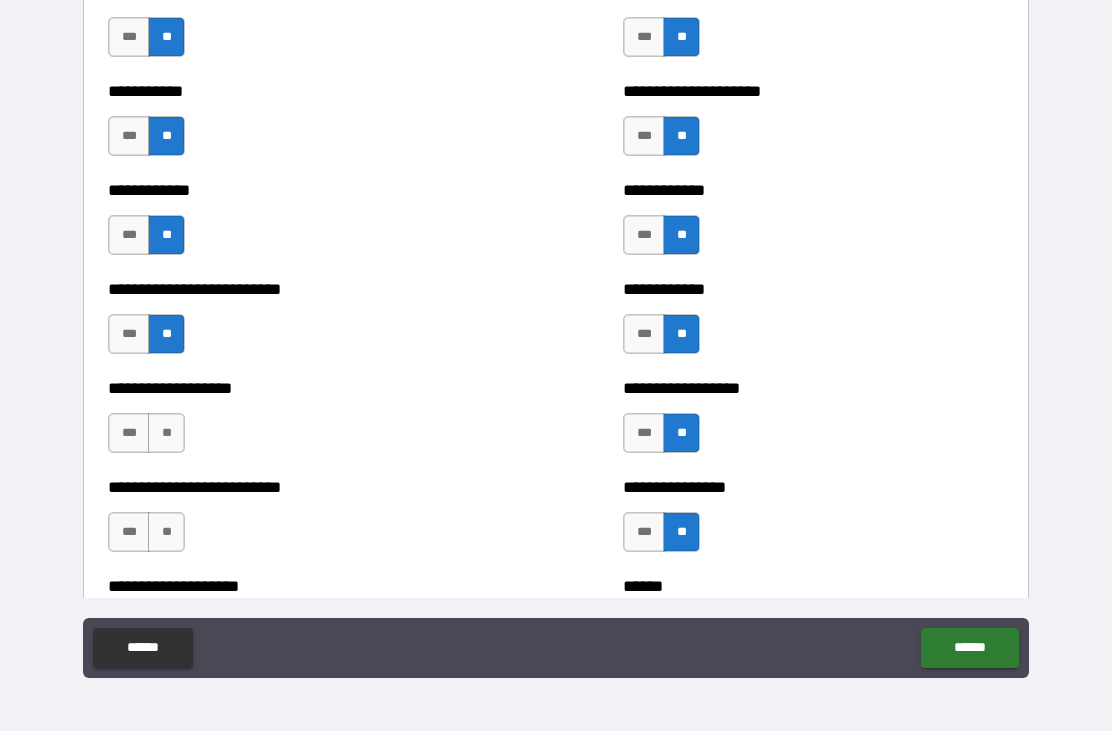 click on "**" at bounding box center [166, 433] 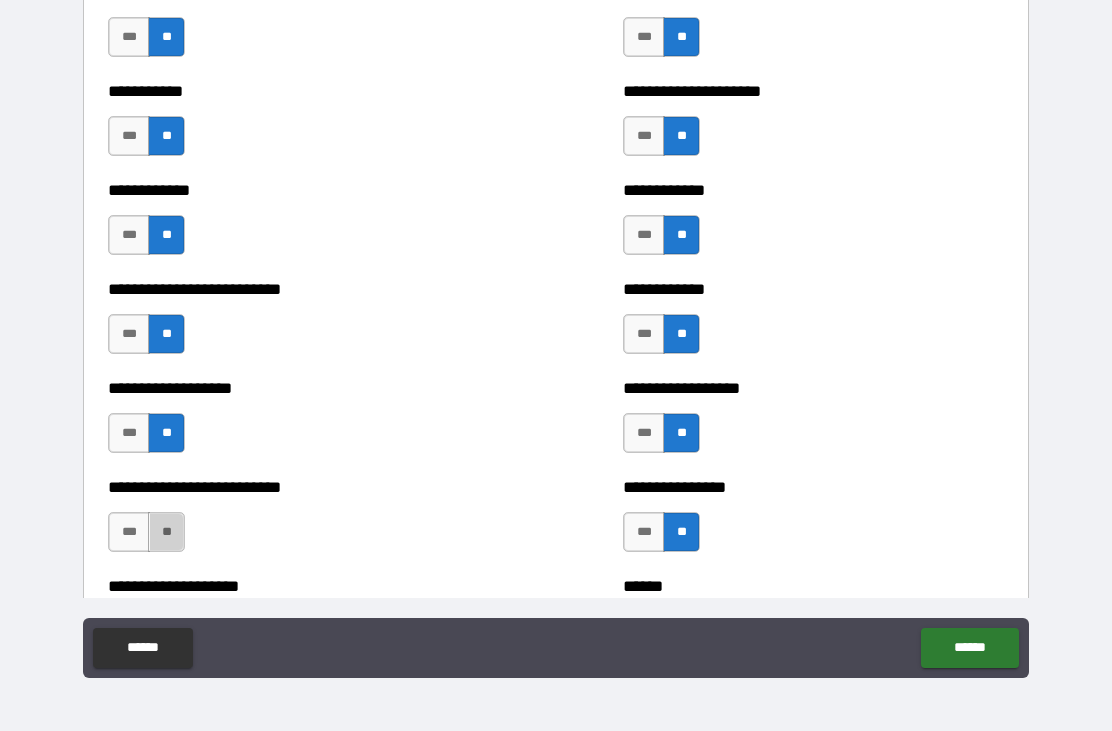click on "**" at bounding box center (166, 532) 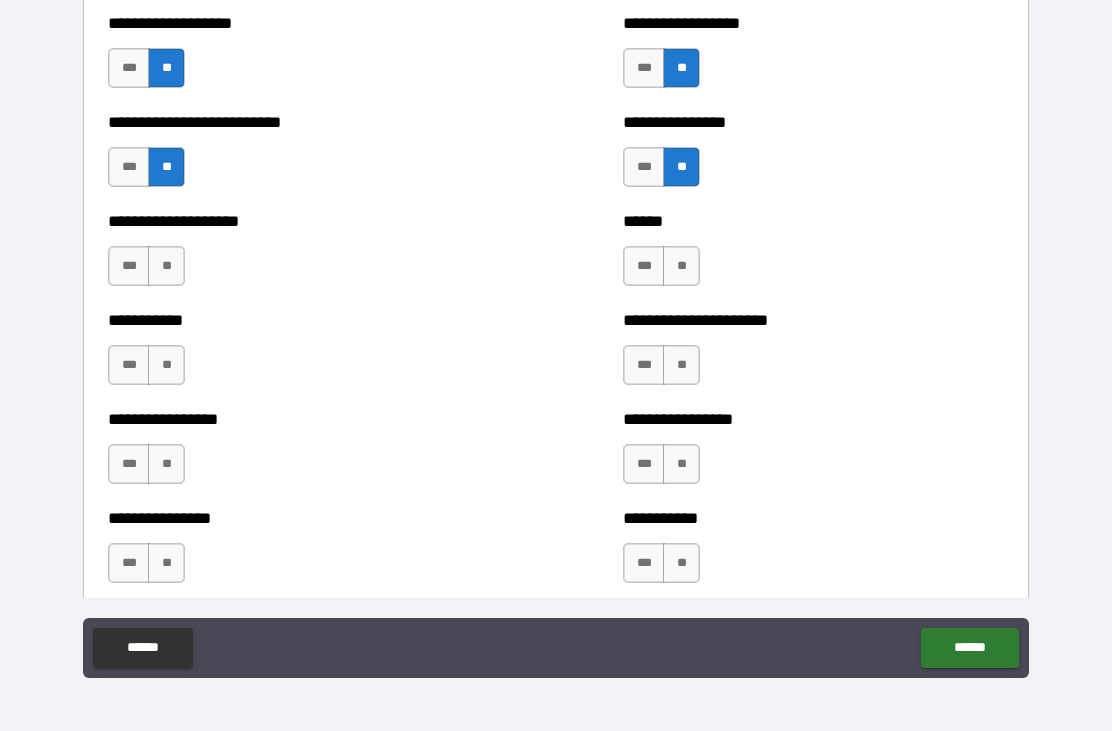 scroll, scrollTop: 5659, scrollLeft: 0, axis: vertical 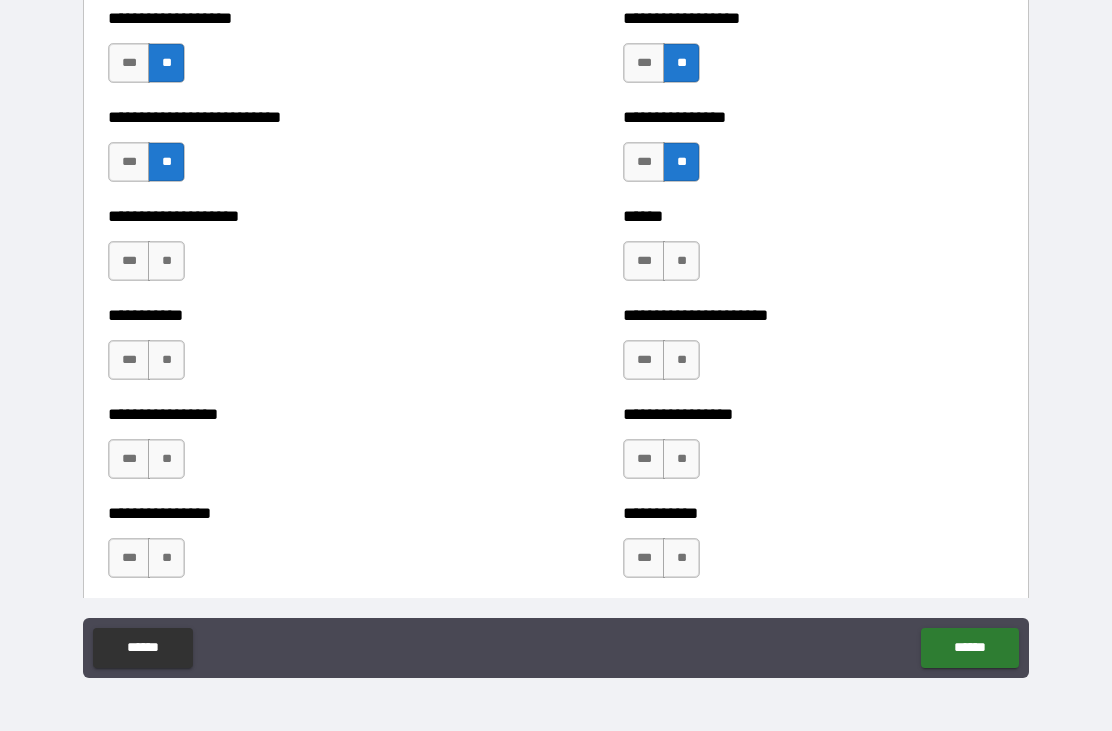 click on "**" at bounding box center [681, 261] 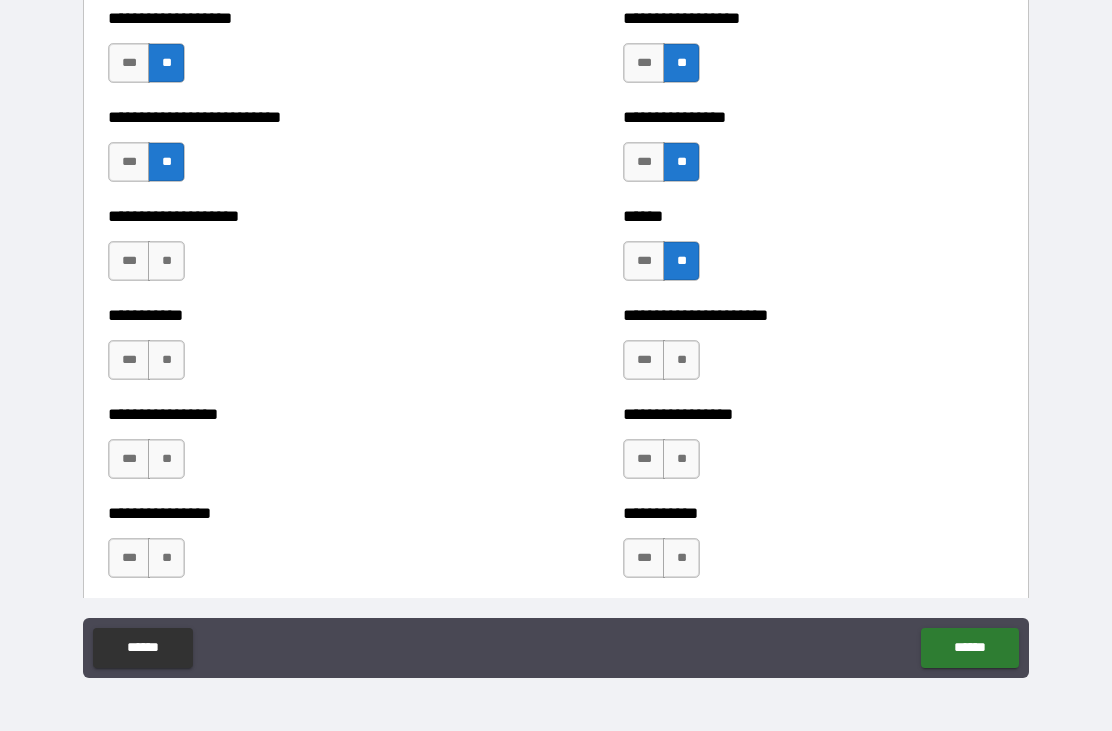 click on "**" at bounding box center [681, 360] 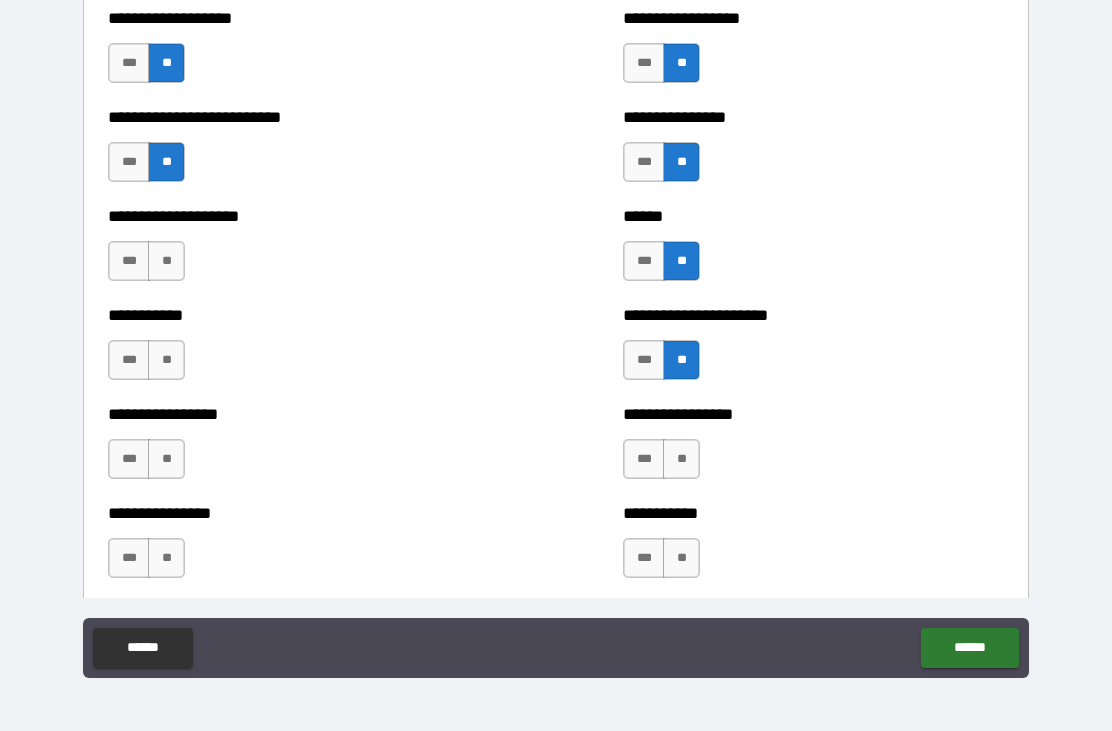 click on "**" at bounding box center [681, 459] 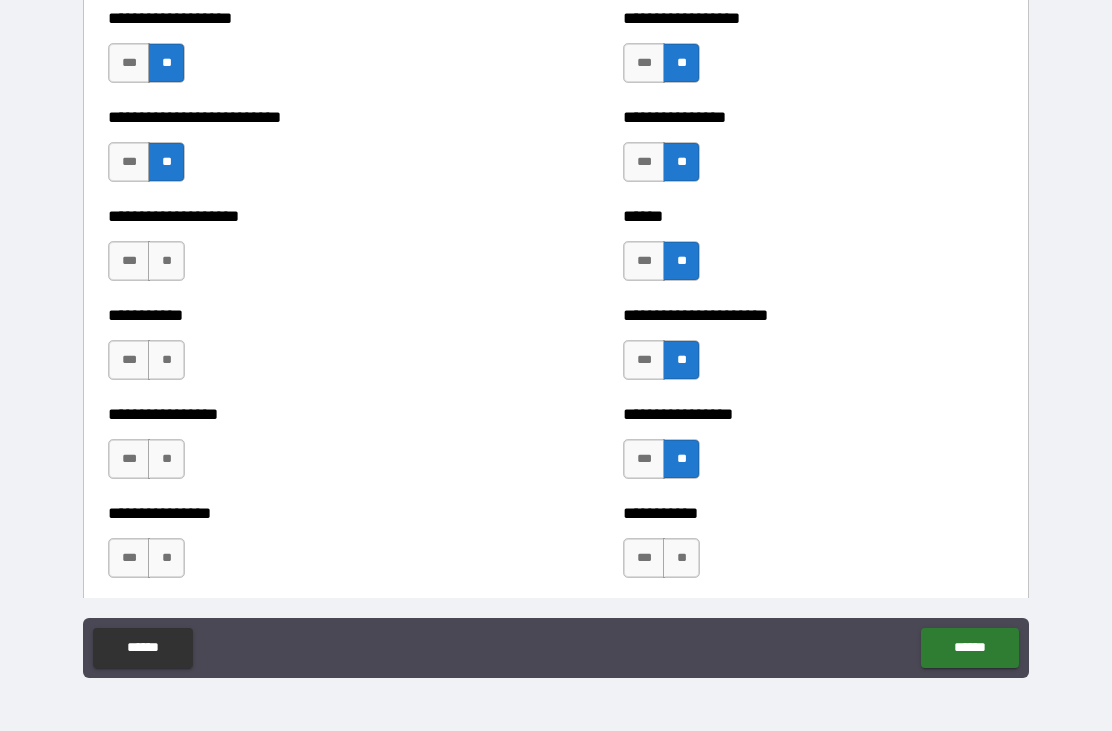click on "**" at bounding box center [681, 558] 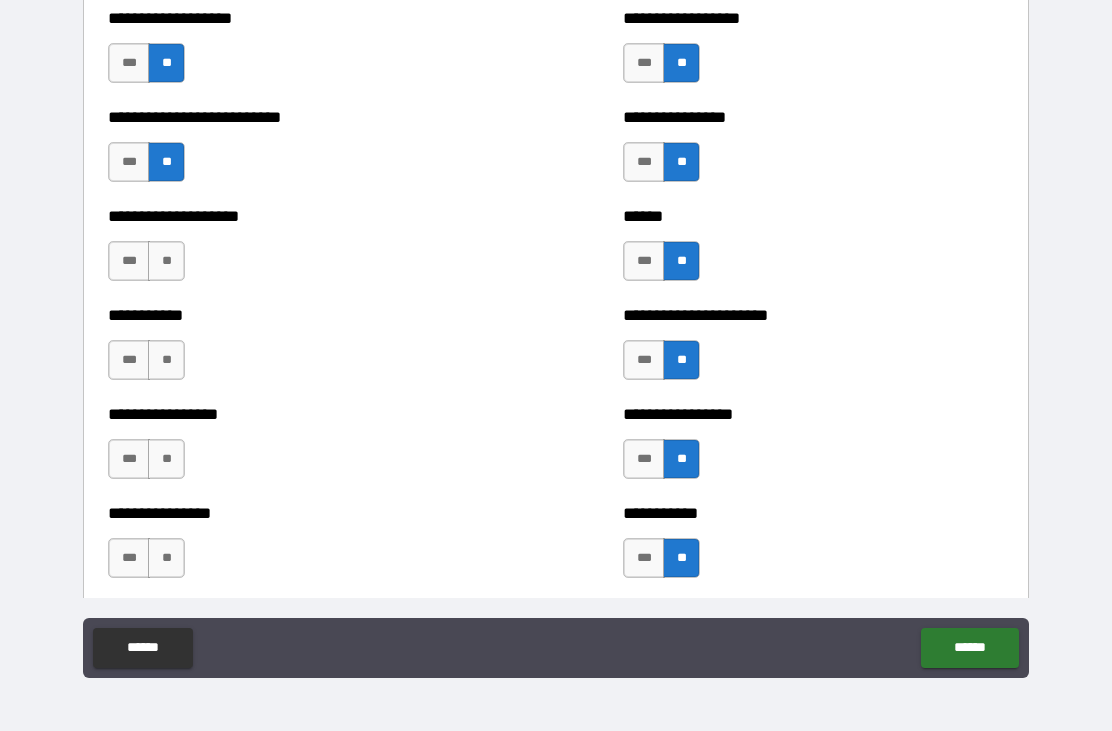 click on "**" at bounding box center (166, 261) 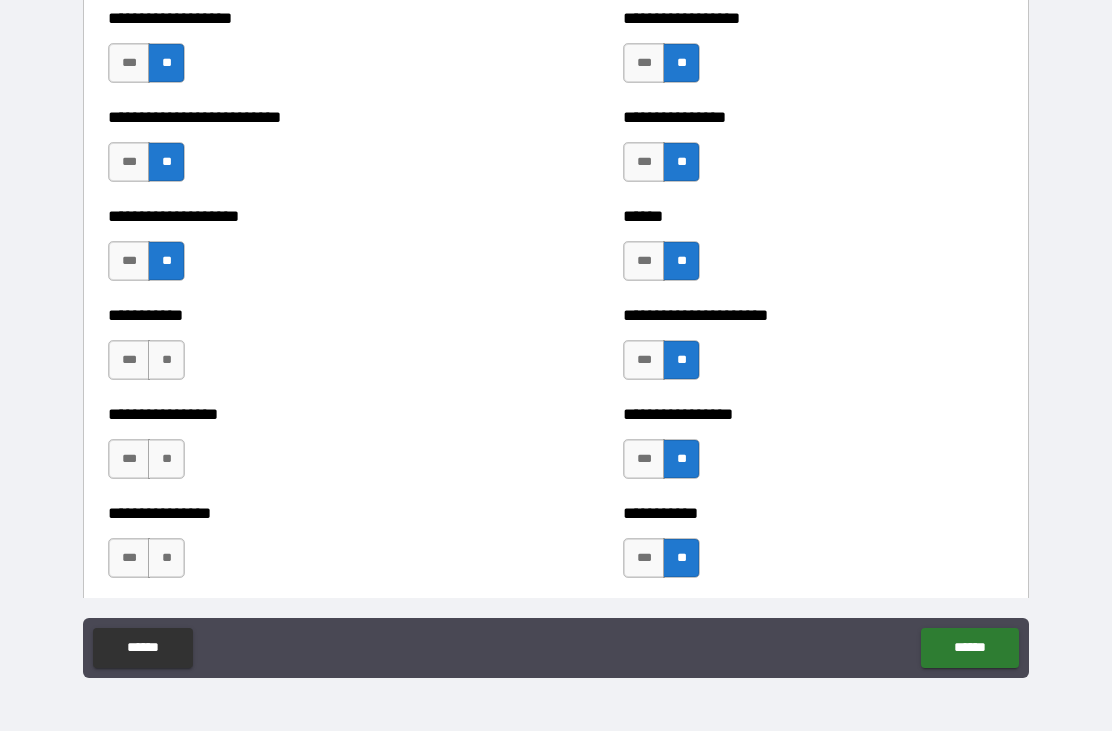 click on "**" at bounding box center (166, 360) 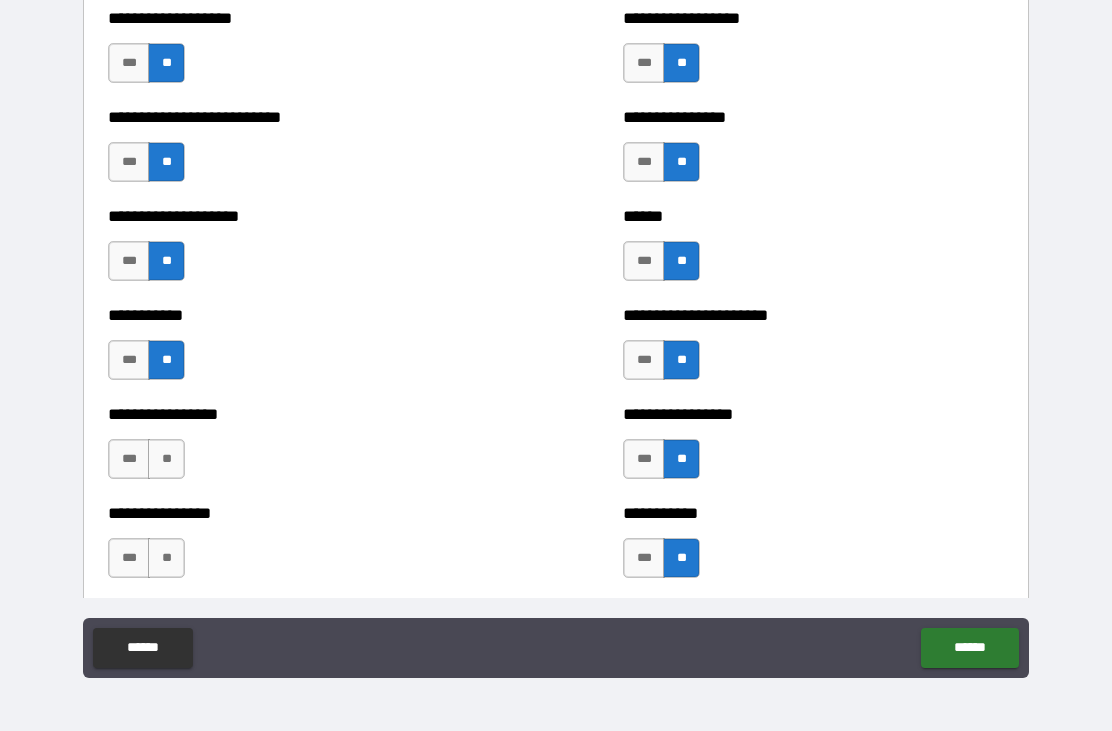 click on "**" at bounding box center [166, 459] 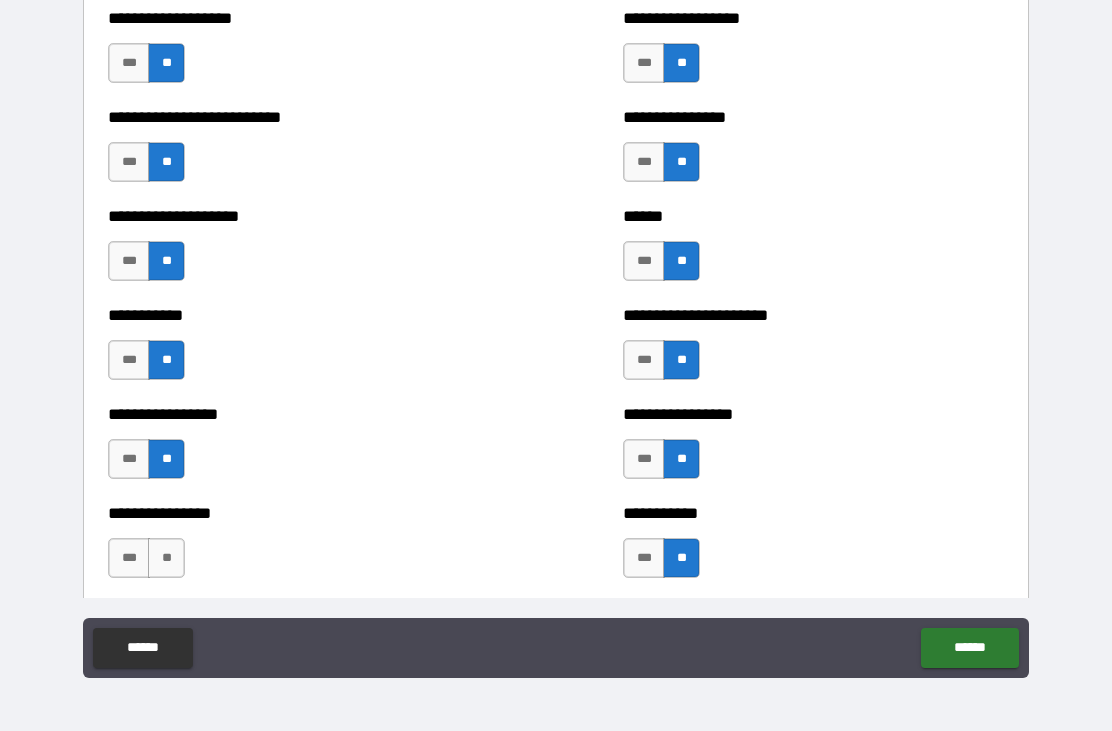 click on "**" at bounding box center [166, 558] 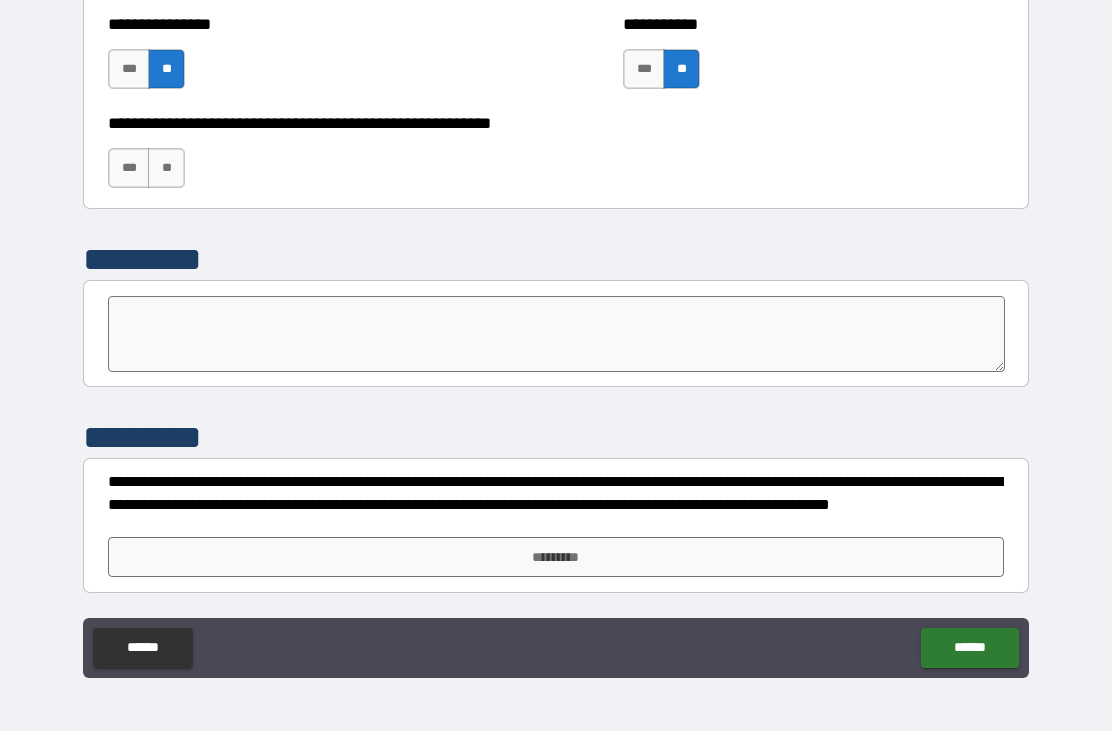 scroll, scrollTop: 6148, scrollLeft: 0, axis: vertical 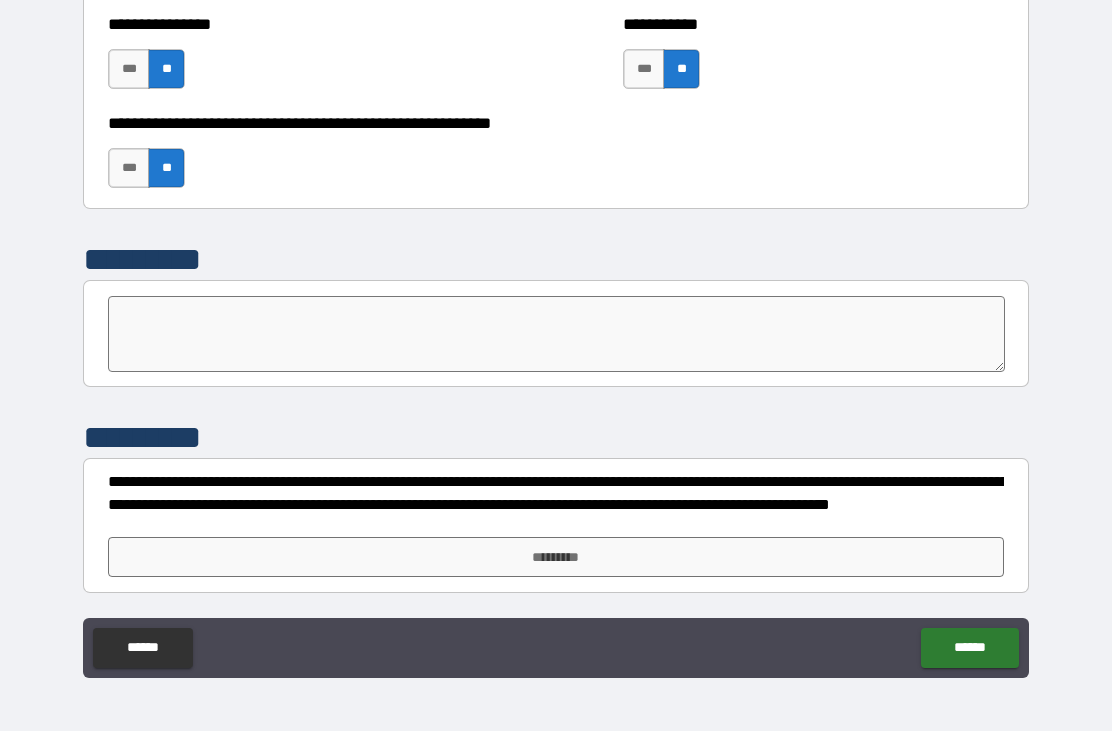 click on "*********" at bounding box center [556, 557] 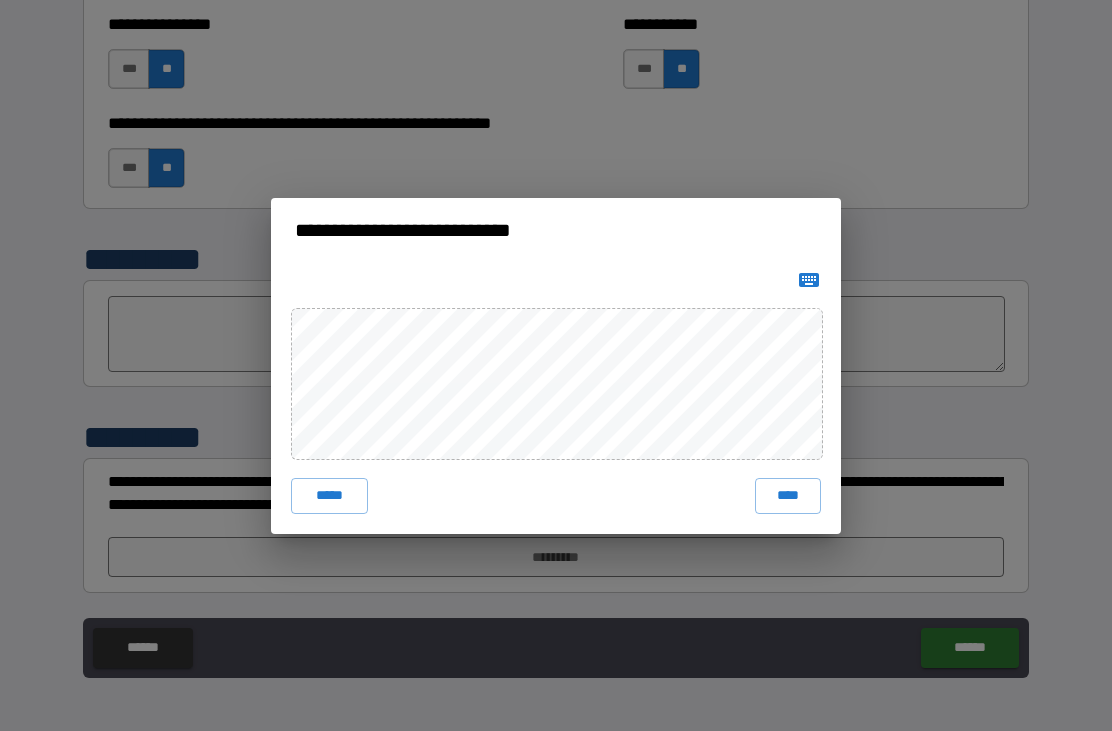 click on "****" at bounding box center [788, 496] 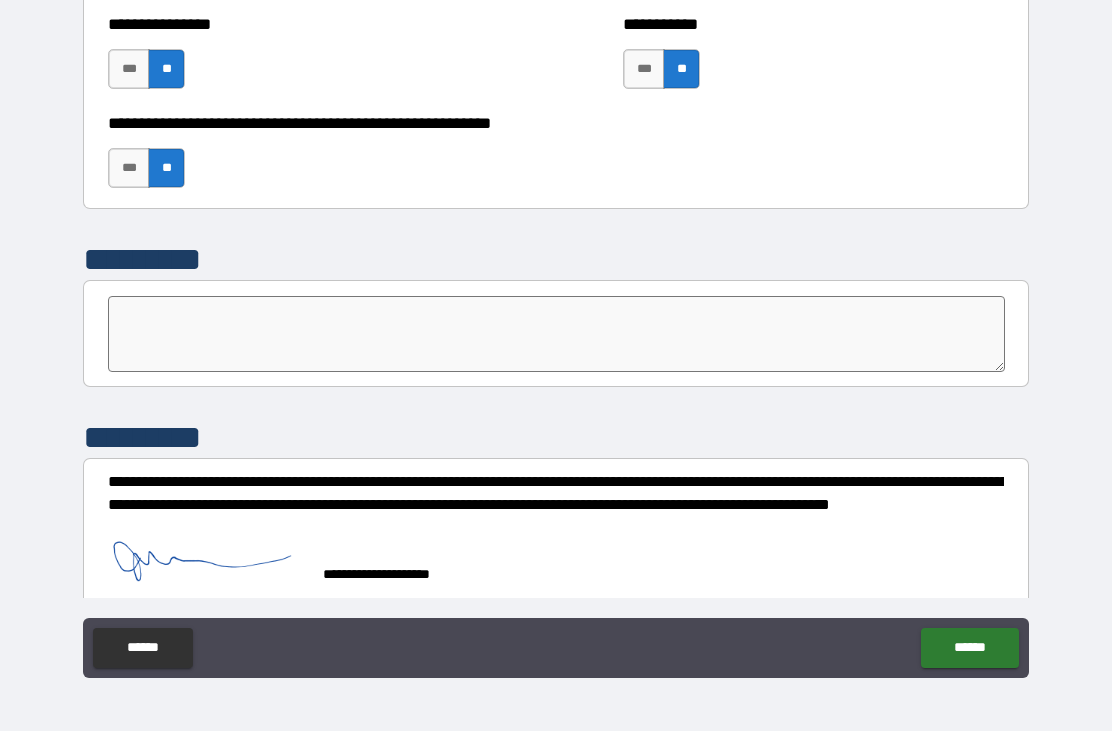 click on "******" at bounding box center [969, 648] 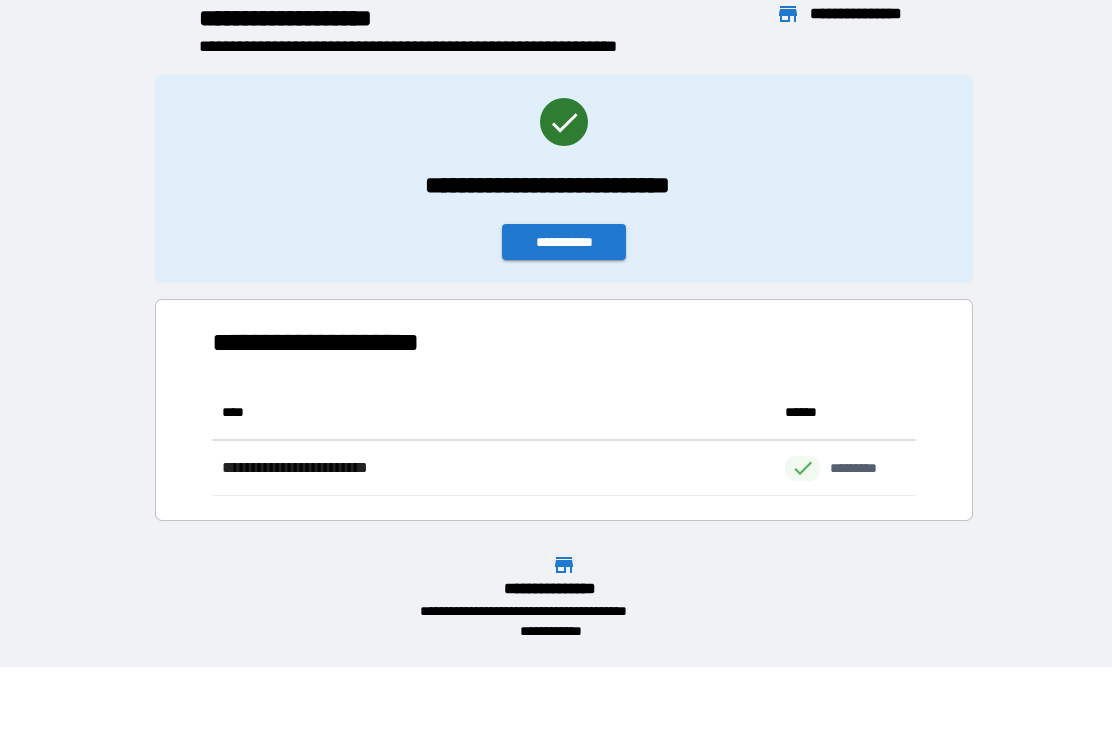 scroll, scrollTop: 1, scrollLeft: 1, axis: both 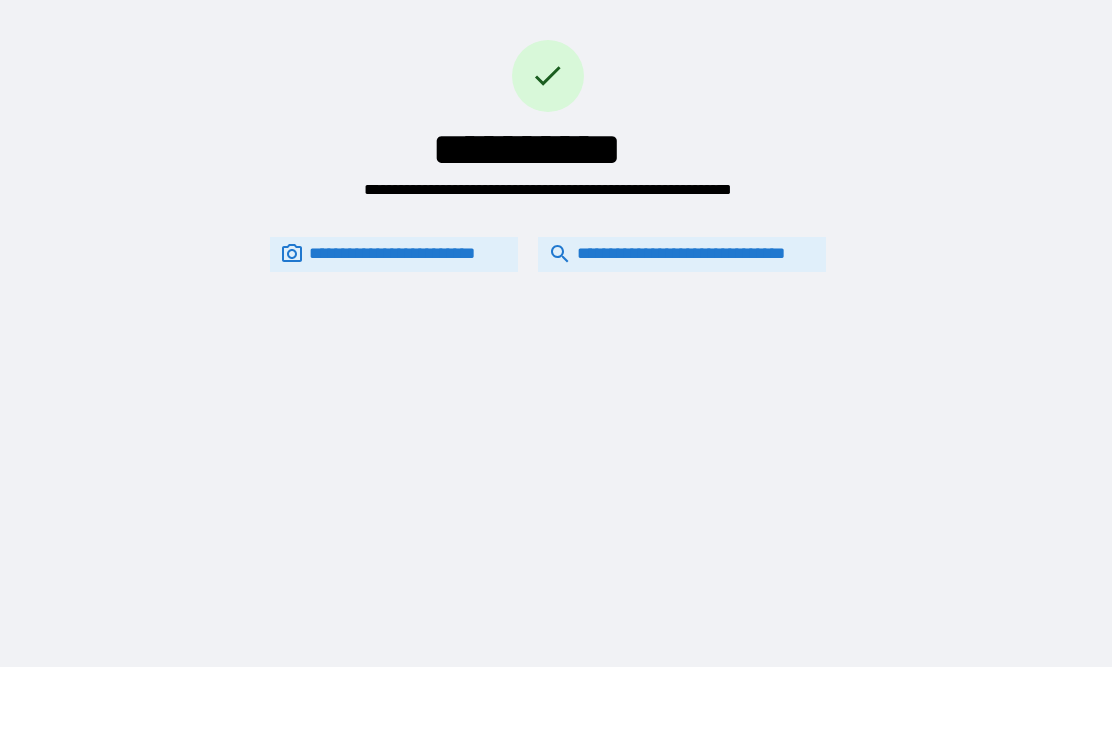 click on "**********" at bounding box center (682, 254) 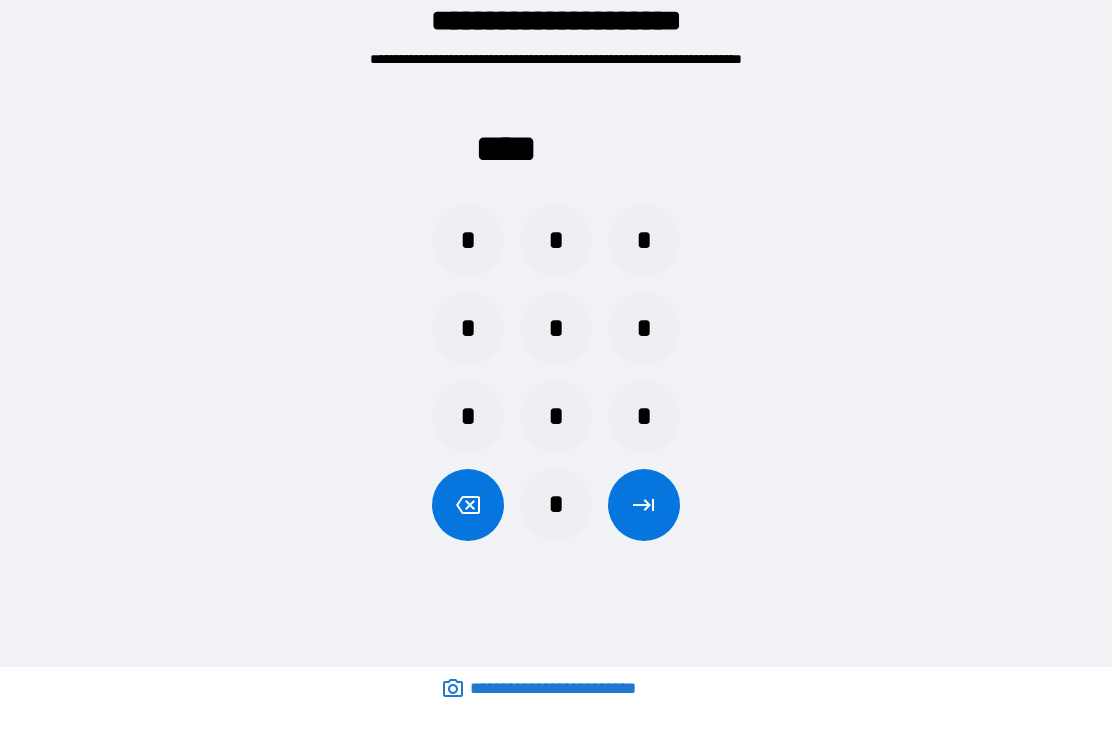 click on "*" at bounding box center [556, 241] 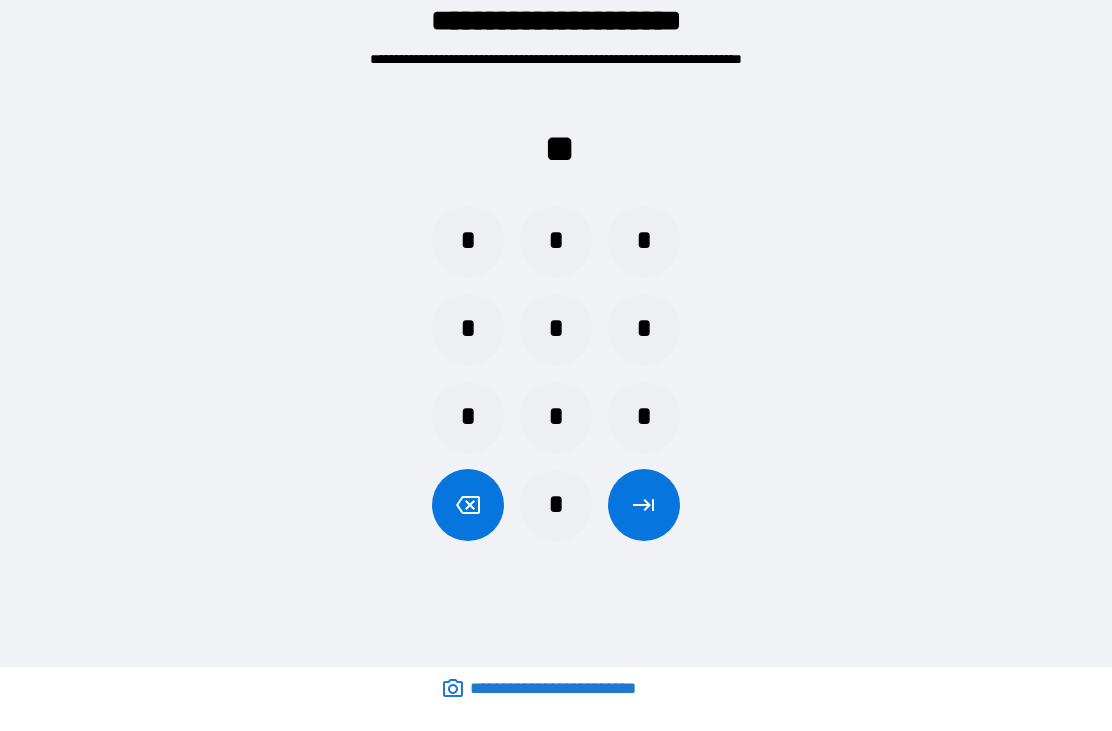 click on "*" at bounding box center (468, 241) 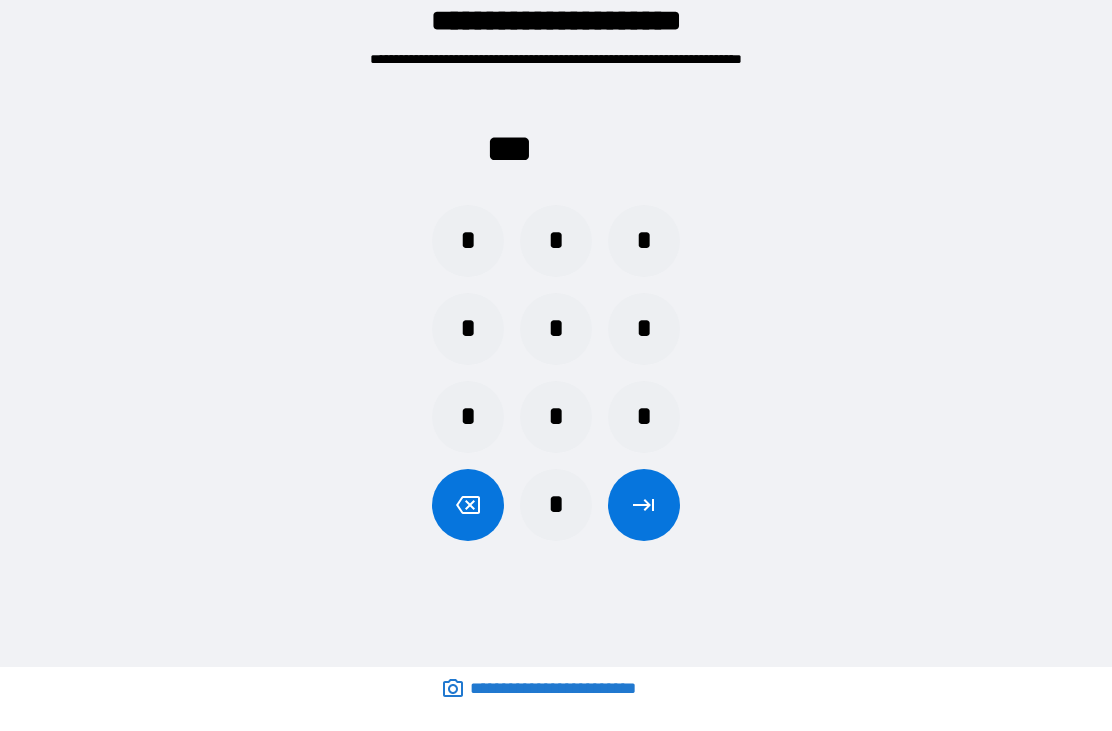 click on "*" at bounding box center (644, 417) 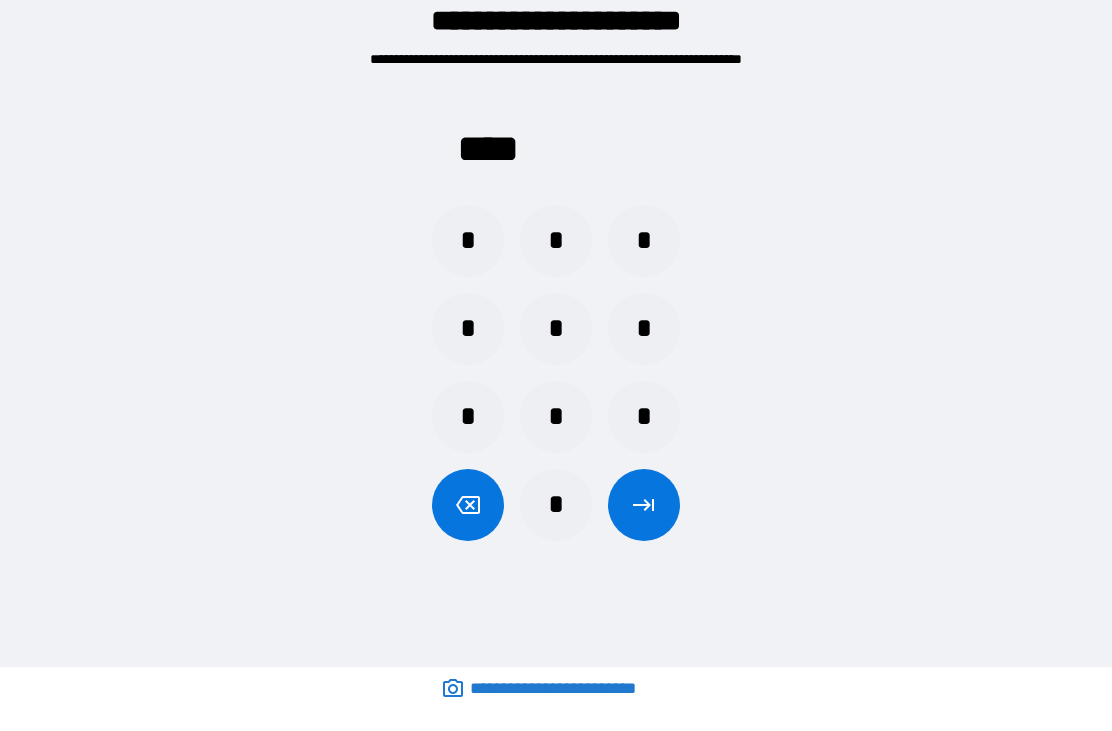 click 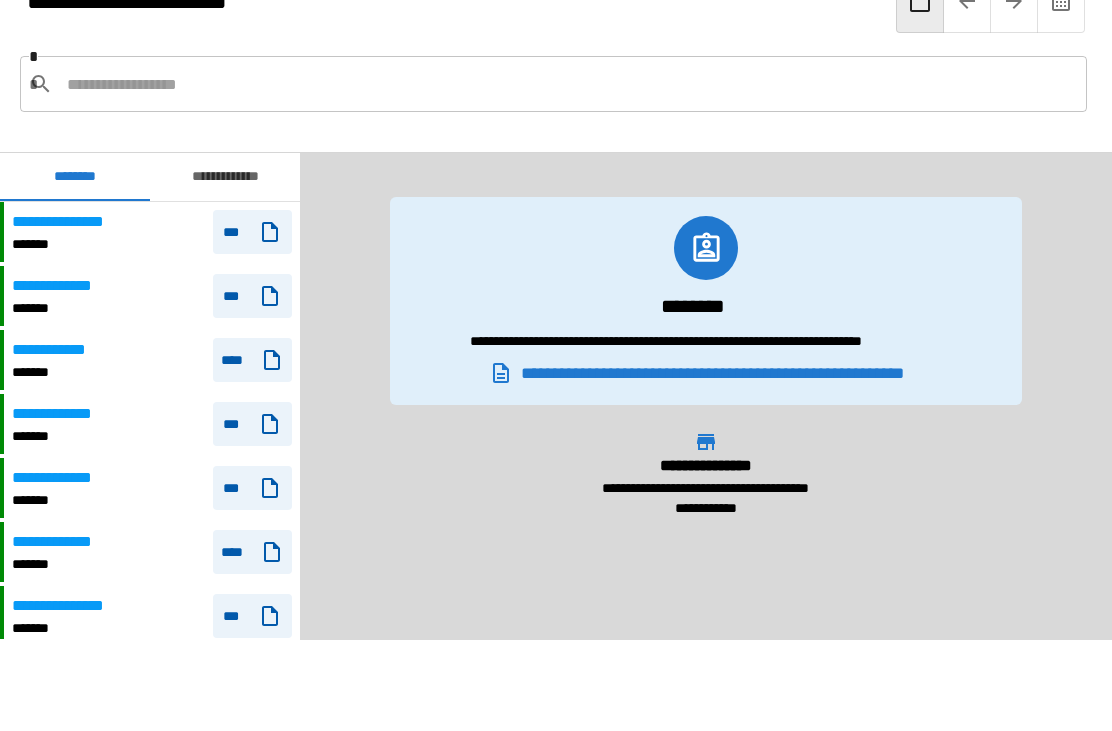 scroll, scrollTop: 540, scrollLeft: 0, axis: vertical 